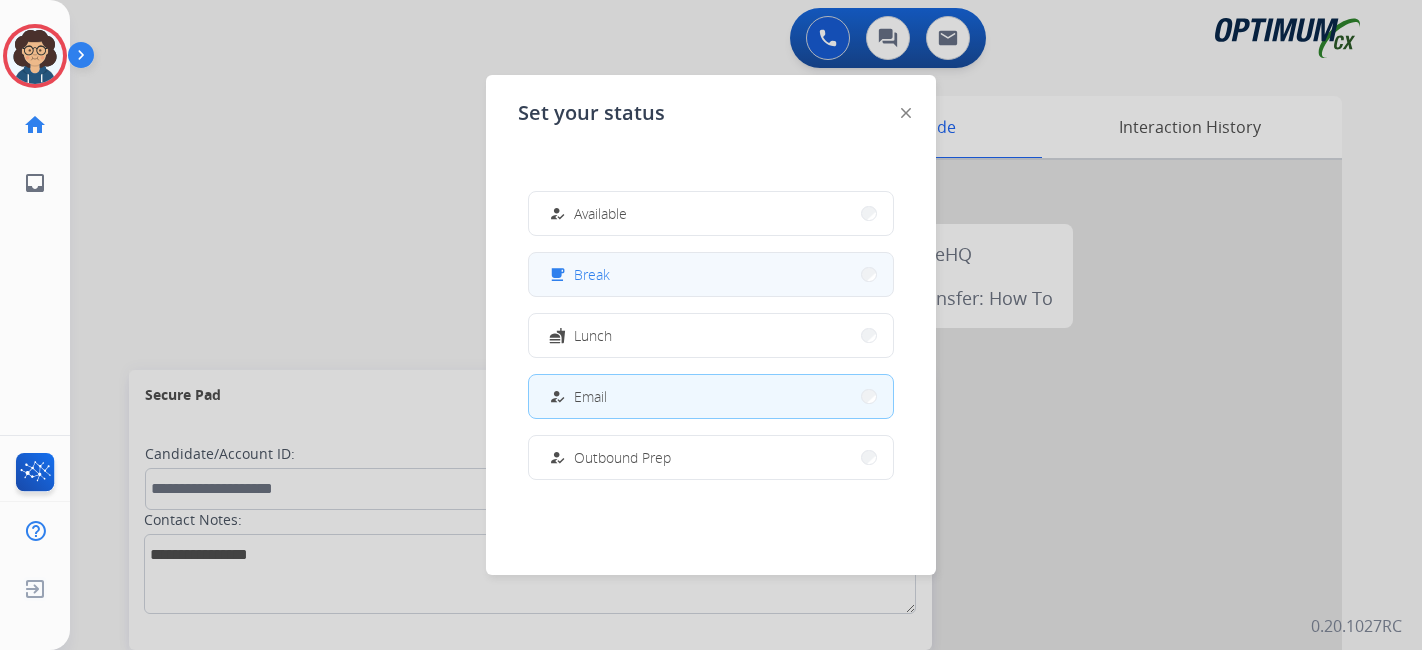 scroll, scrollTop: 0, scrollLeft: 0, axis: both 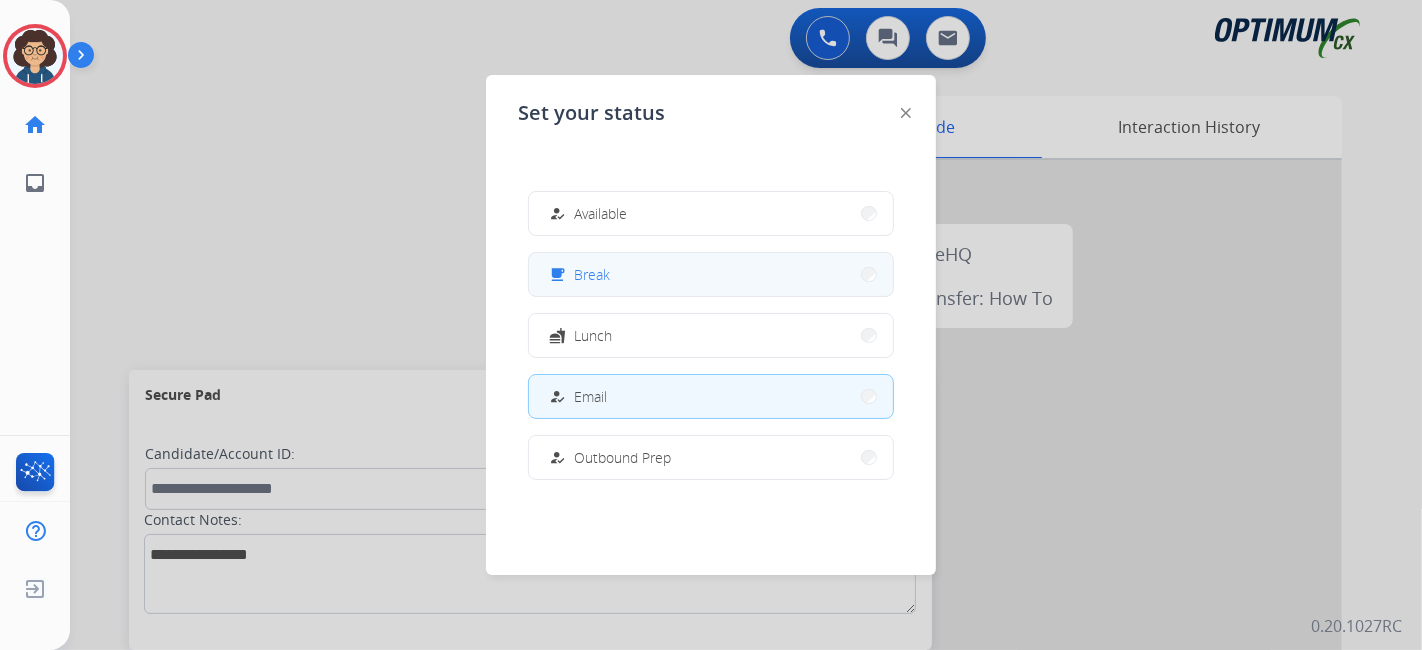 click on "free_breakfast Break" at bounding box center (711, 274) 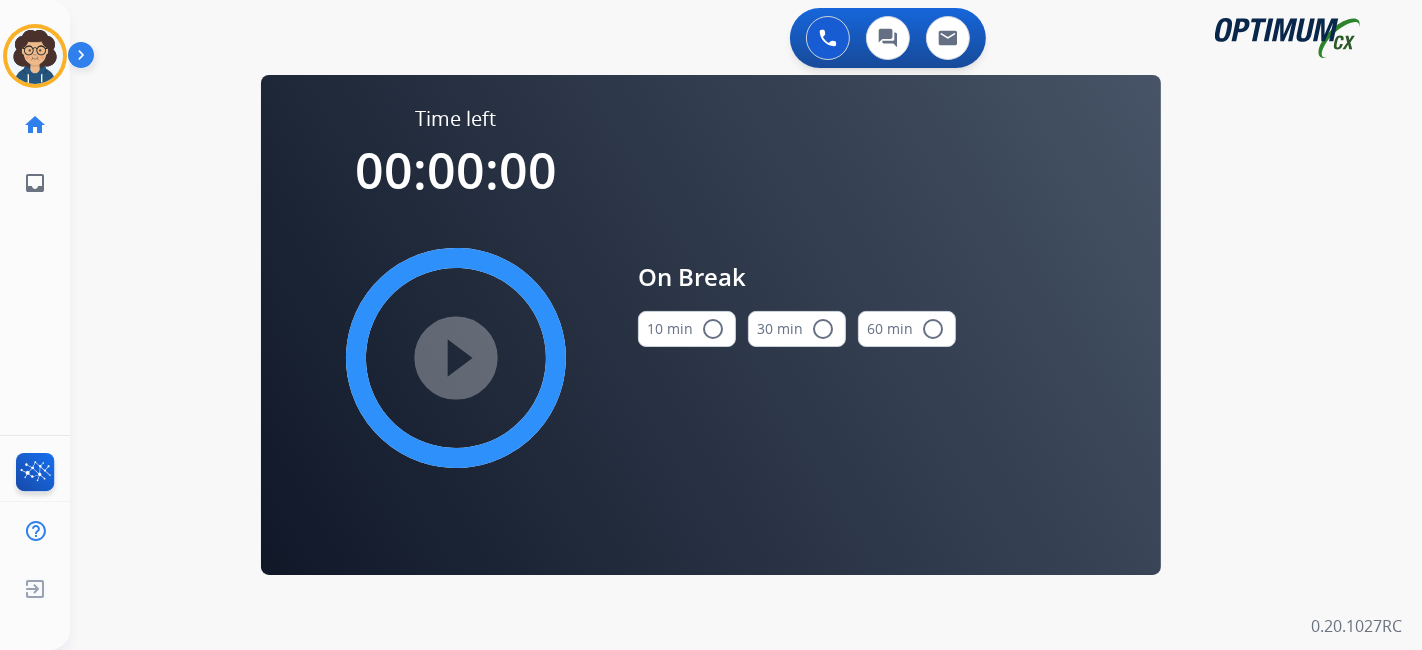 click on "radio_button_unchecked" at bounding box center (713, 329) 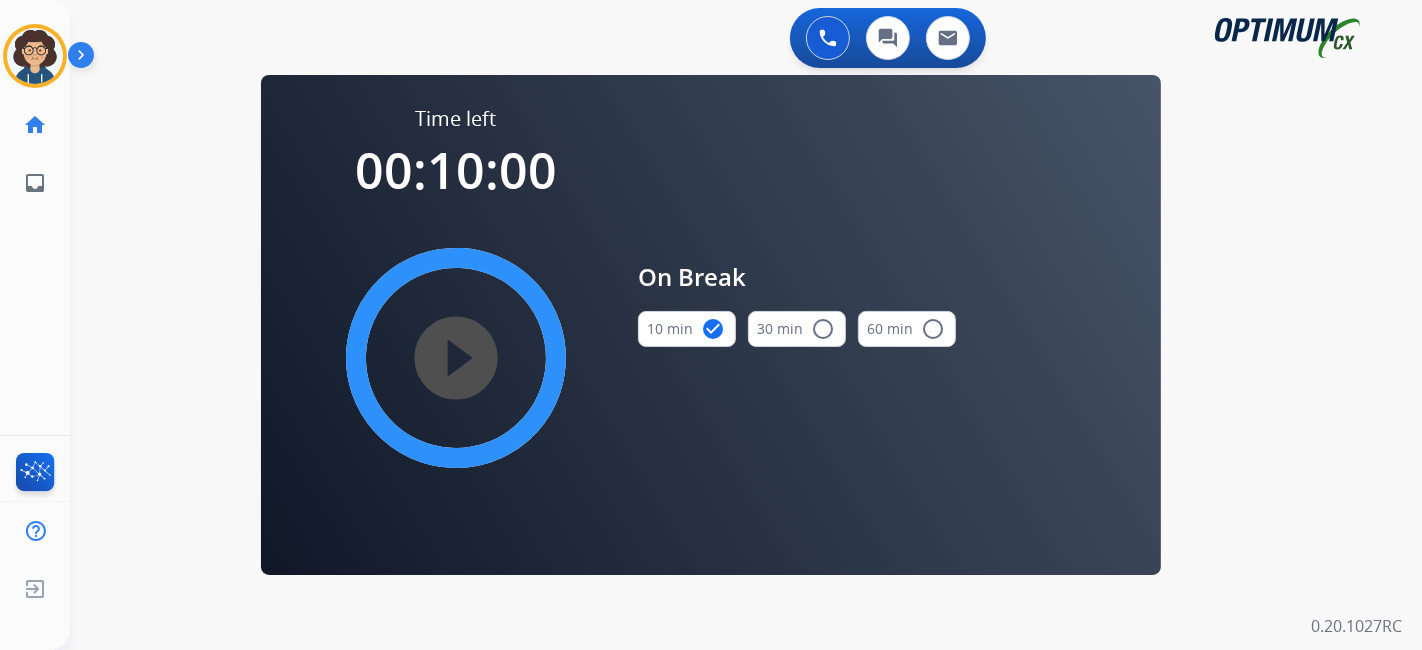 click on "play_circle_filled" at bounding box center [456, 358] 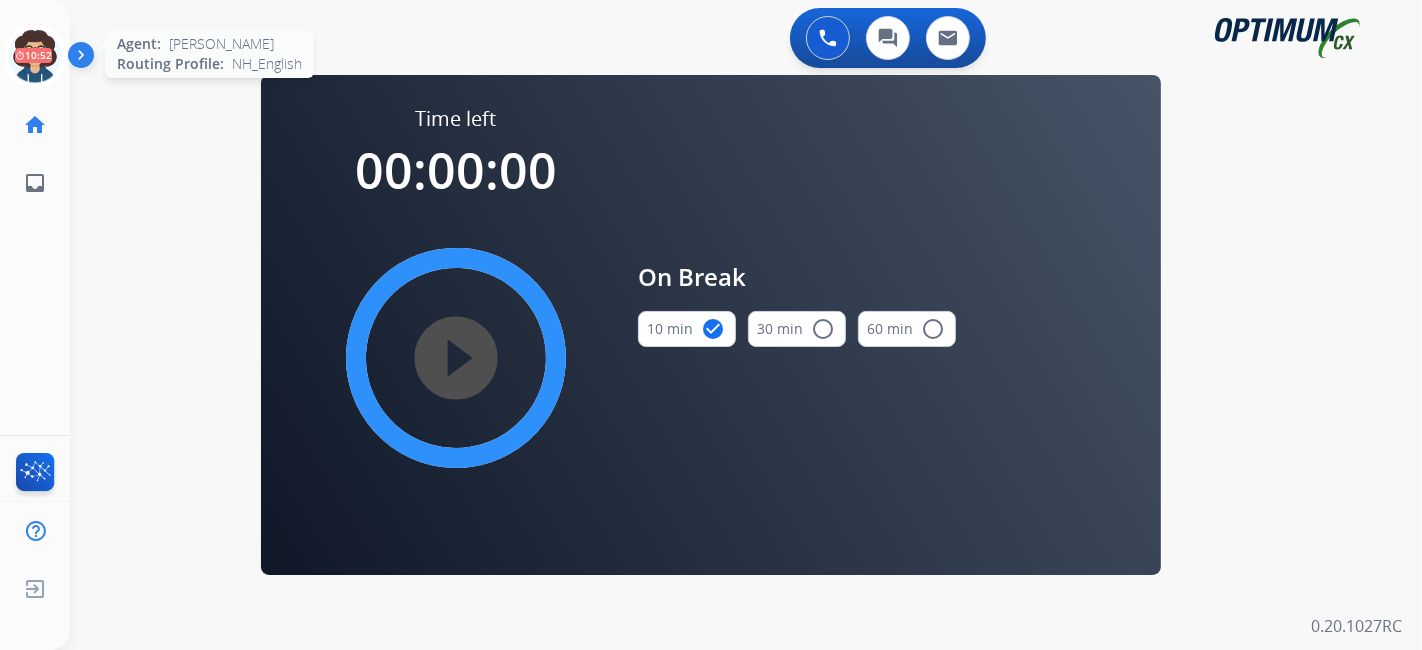 click 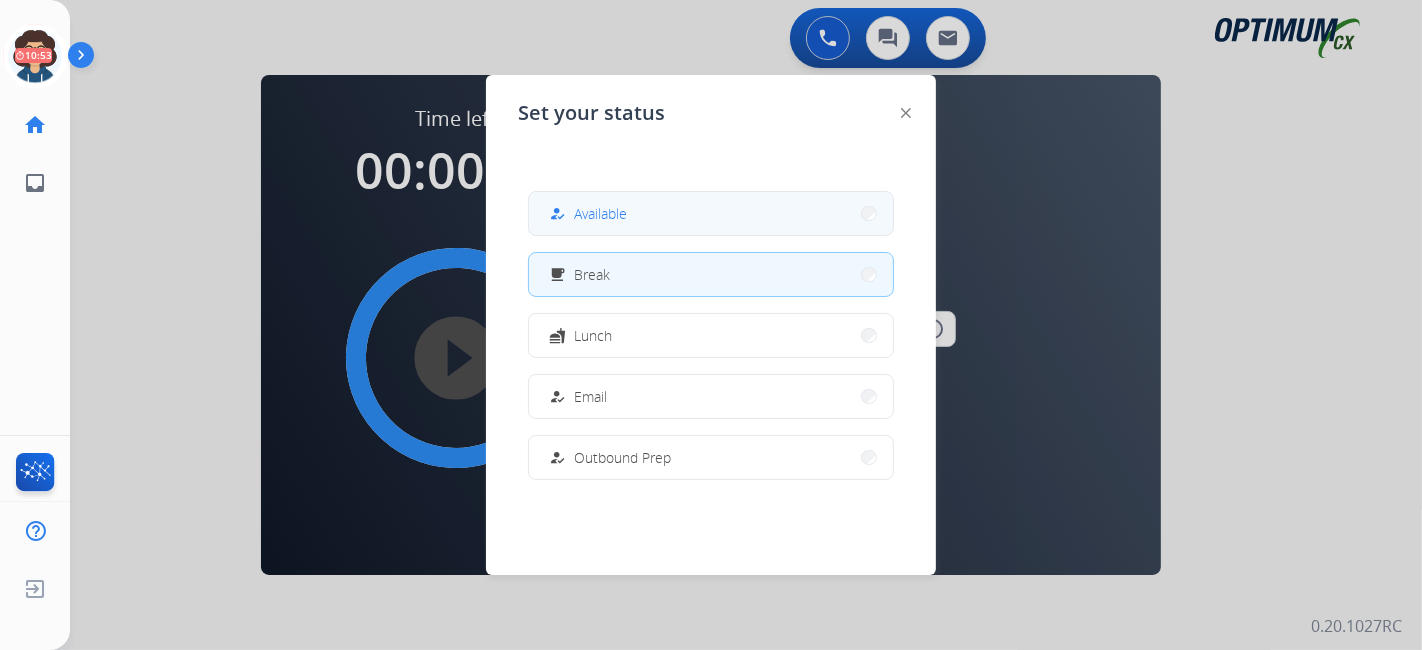 click on "how_to_reg Available" at bounding box center (711, 213) 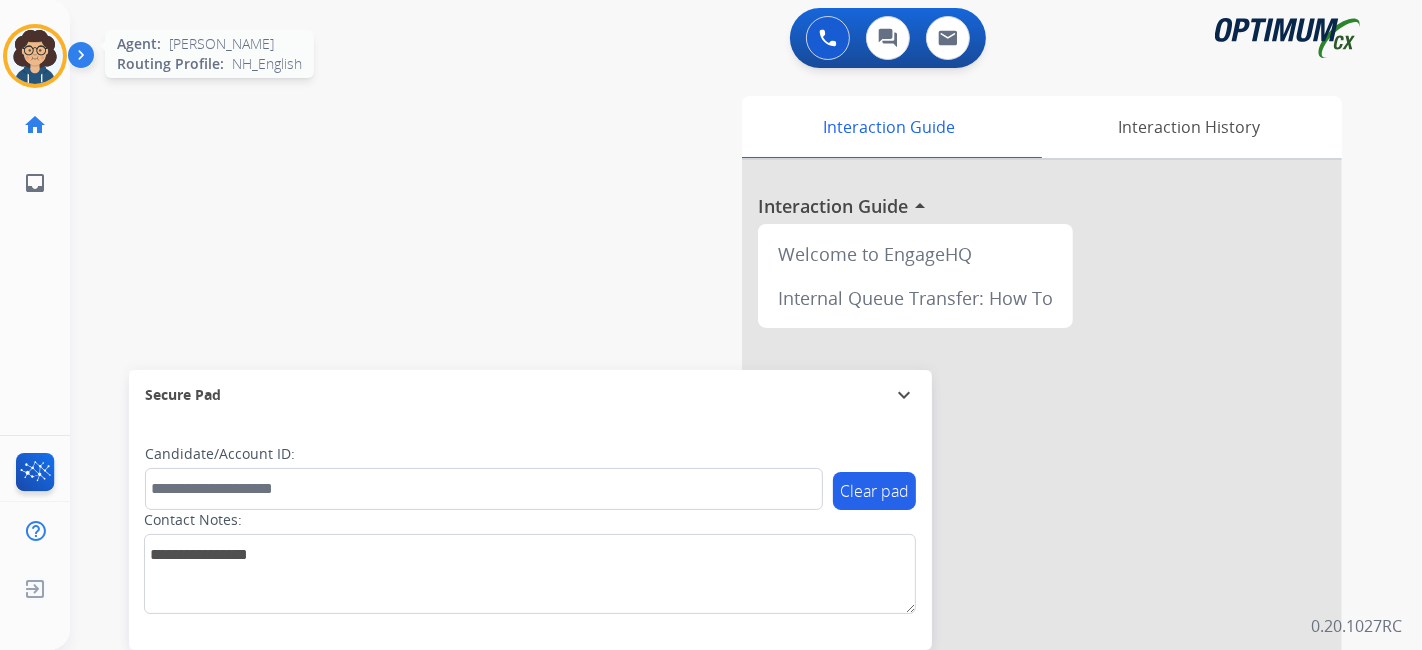 click at bounding box center (35, 56) 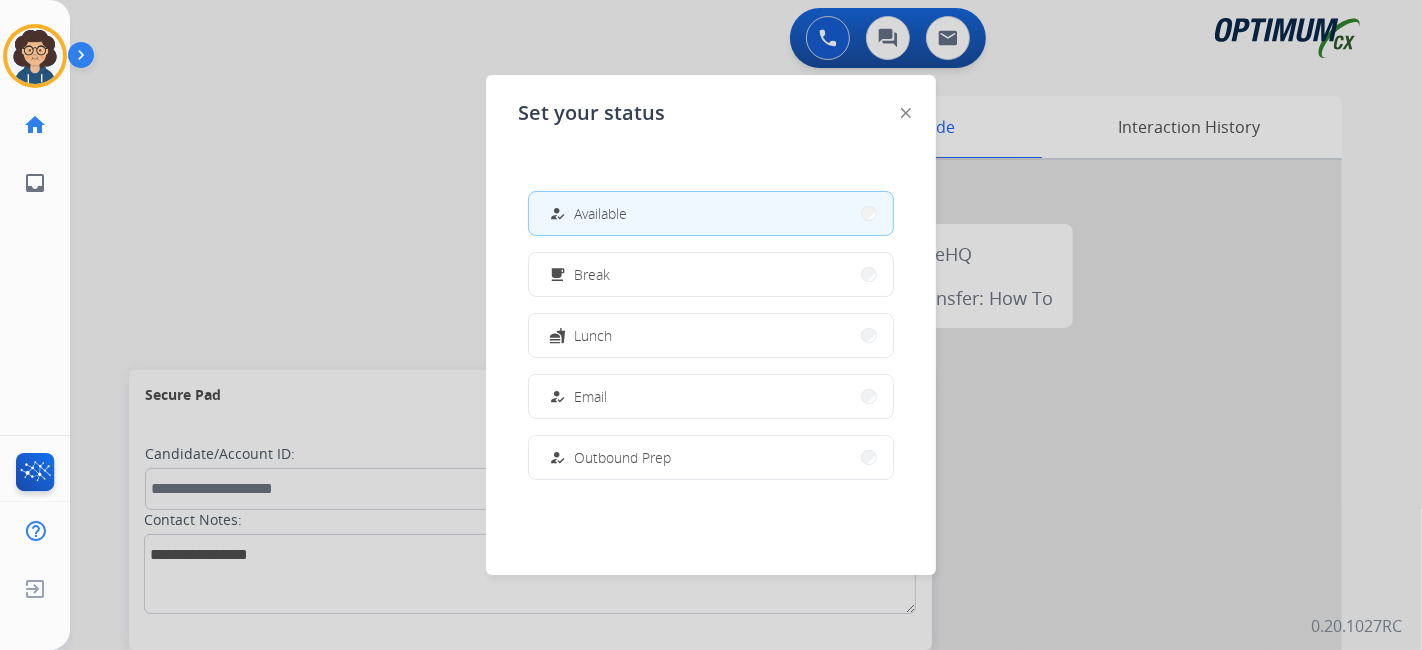 click at bounding box center [711, 325] 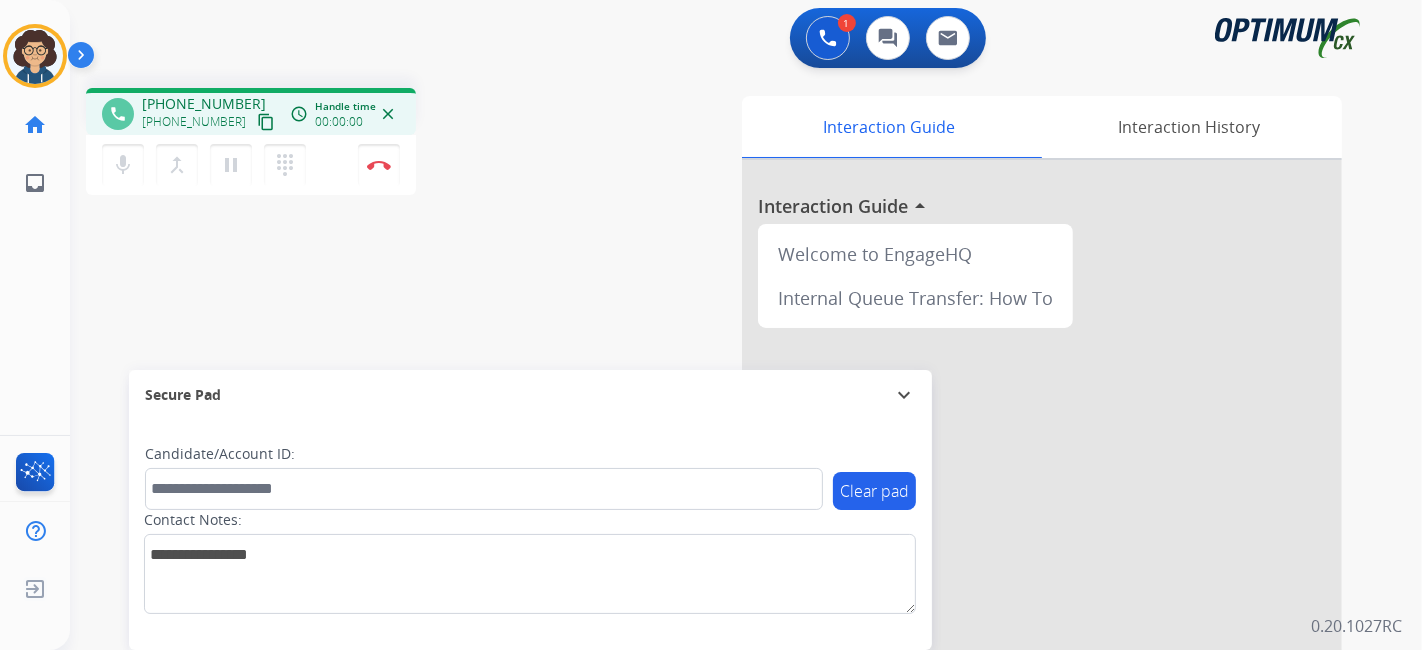 click on "content_copy" at bounding box center [266, 122] 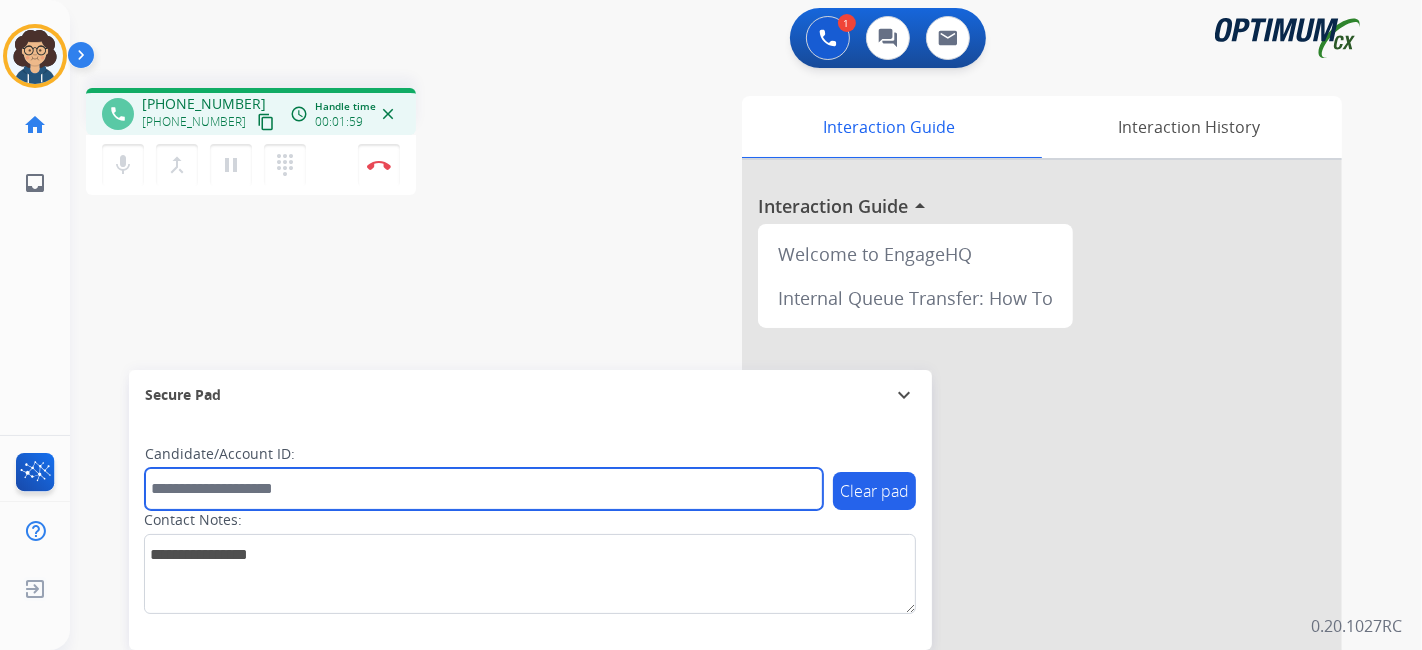 click at bounding box center (484, 489) 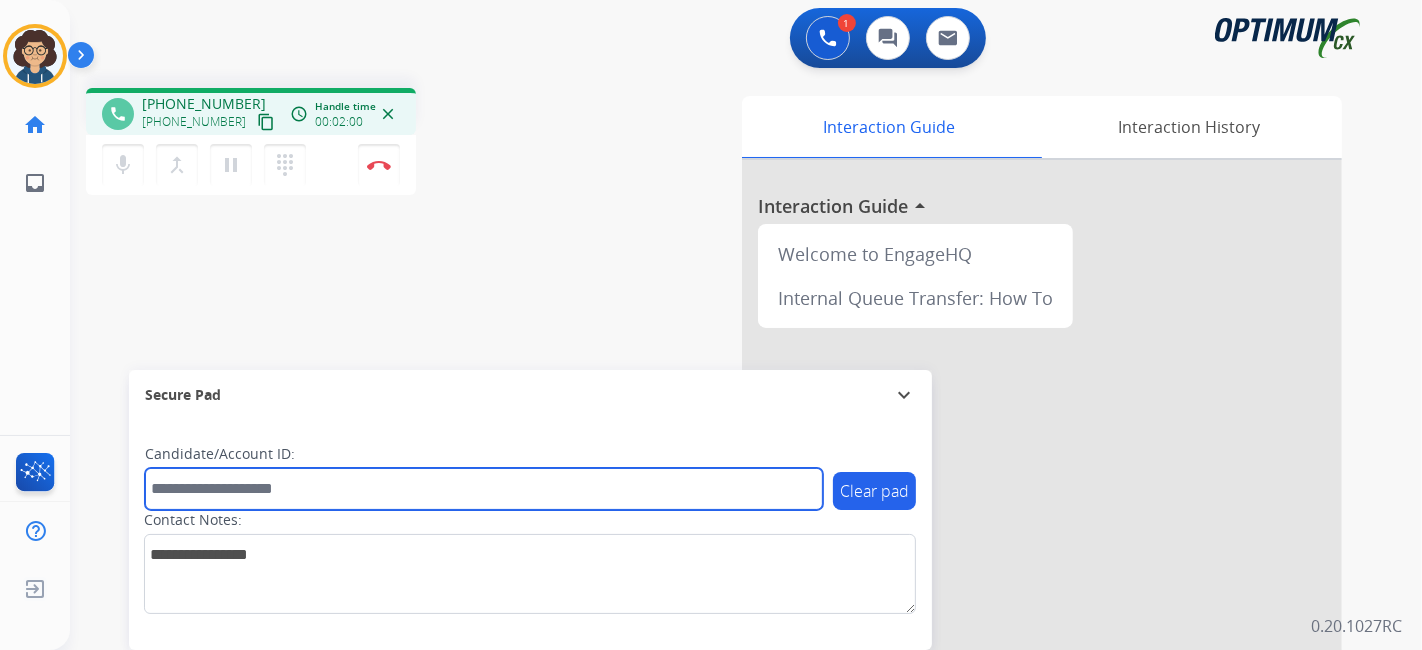 paste on "*******" 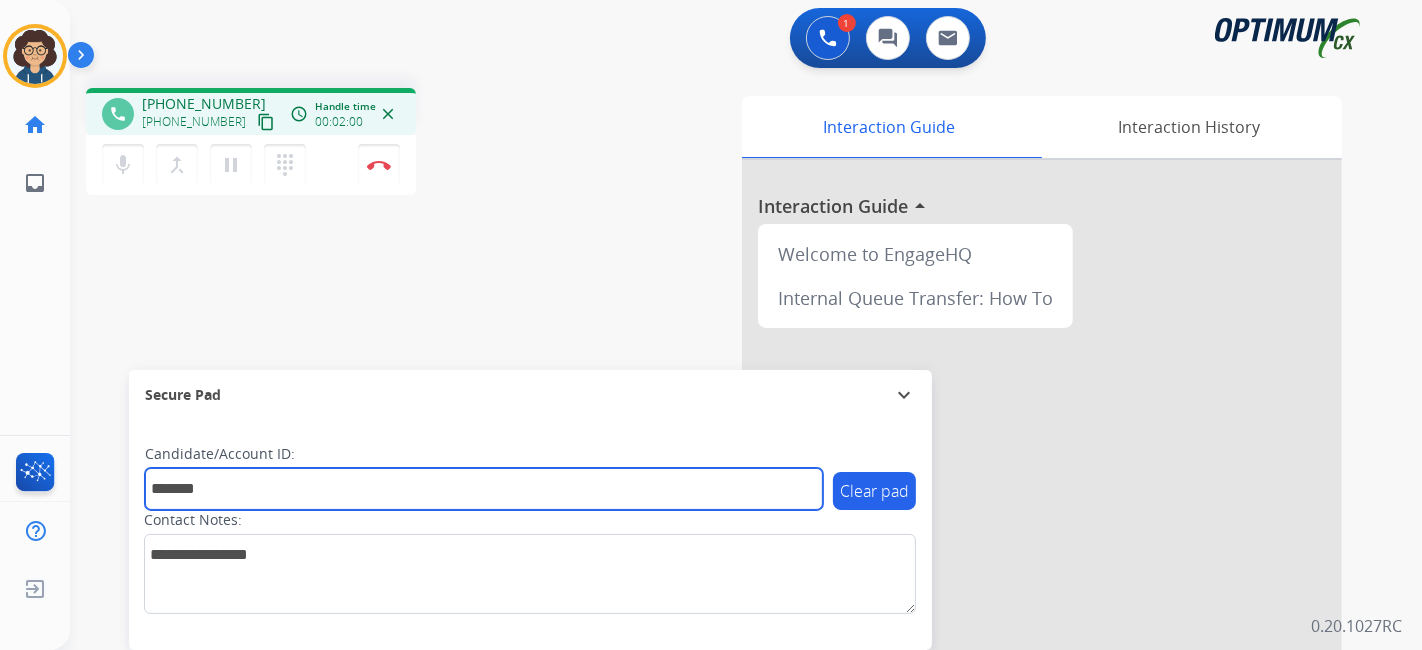 type on "*******" 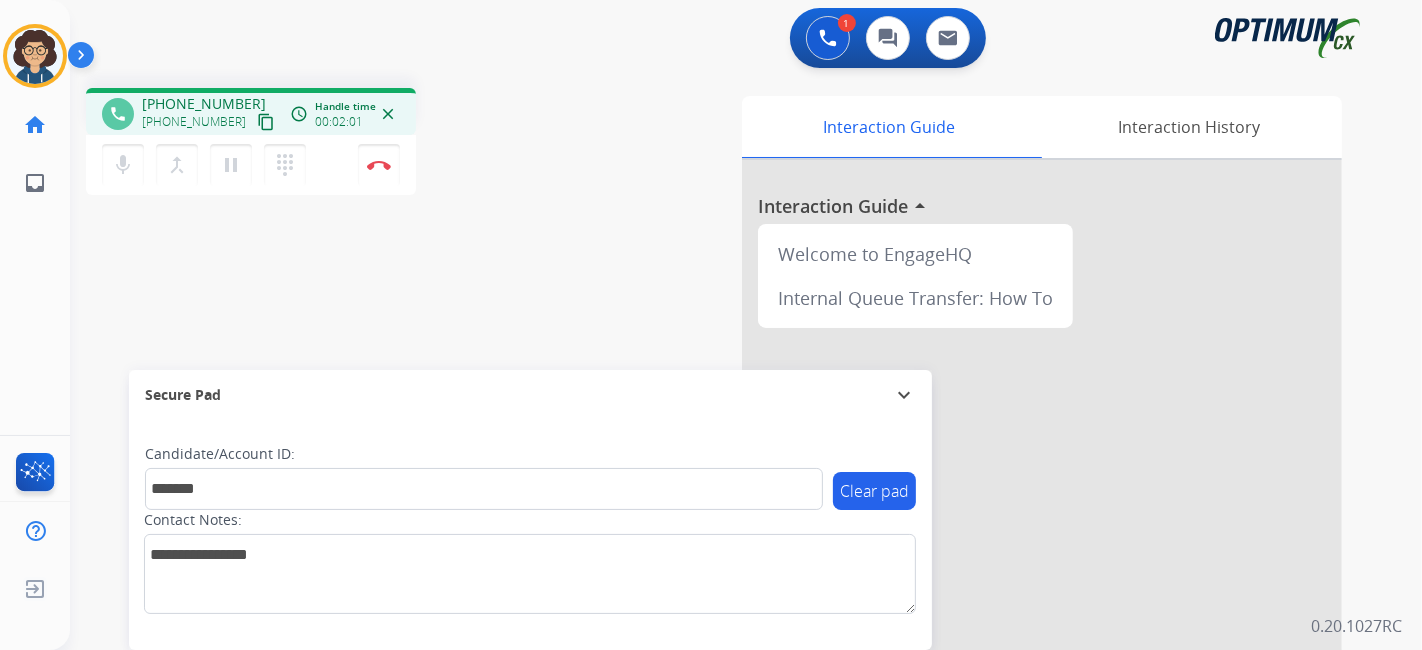 click on "phone [PHONE_NUMBER] [PHONE_NUMBER] content_copy access_time Call metrics Queue   00:10 Hold   00:00 Talk   02:02 Total   02:11 Handle time 00:02:01 close mic Mute merge_type Bridge pause Hold dialpad Dialpad Disconnect swap_horiz Break voice bridge close_fullscreen Connect 3-Way Call merge_type Separate 3-Way Call  Interaction Guide   Interaction History  Interaction Guide arrow_drop_up  Welcome to EngageHQ   Internal Queue Transfer: How To  Secure Pad expand_more Clear pad Candidate/Account ID: ******* Contact Notes:" at bounding box center (722, 489) 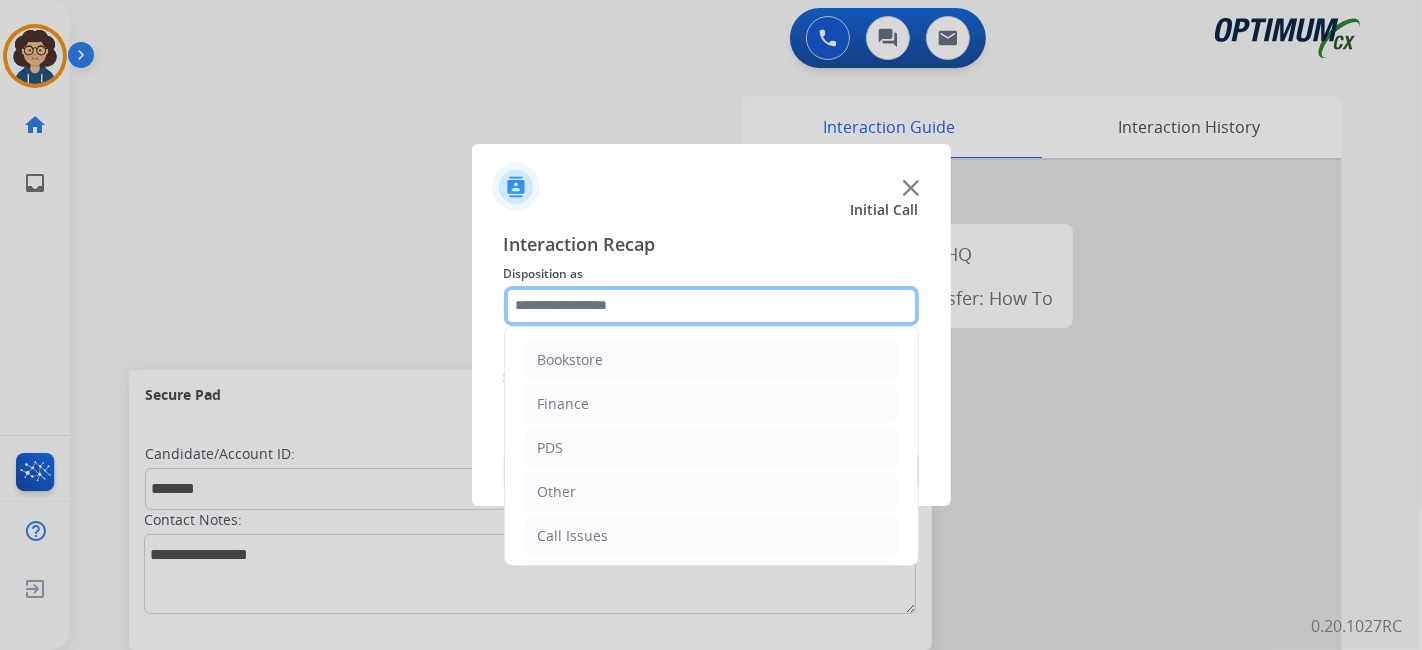 click 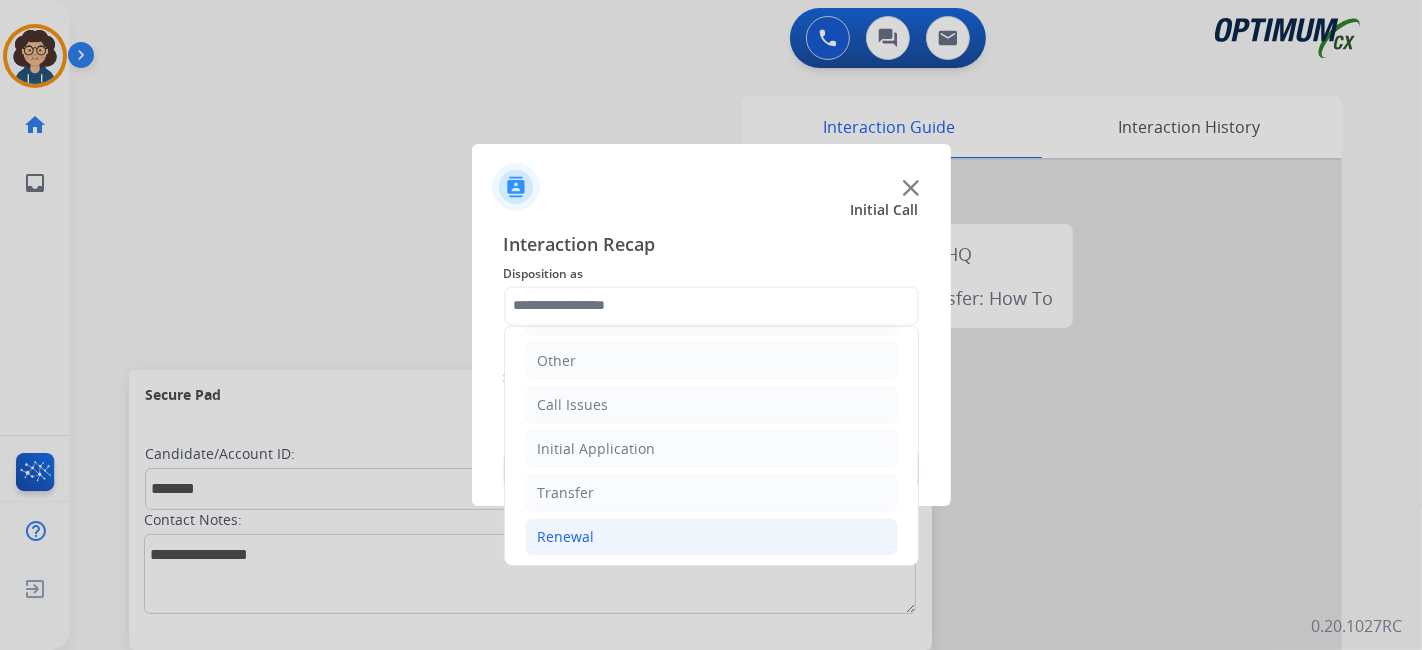 click on "Renewal" 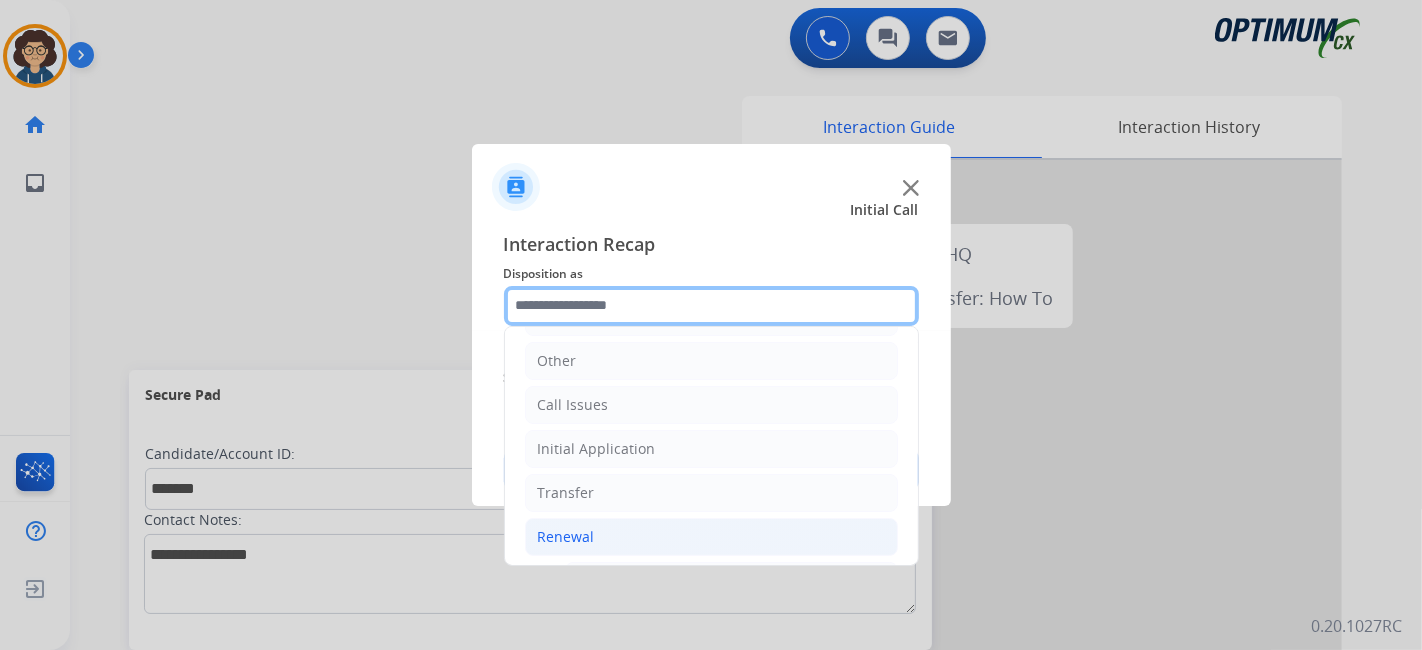 scroll, scrollTop: 686, scrollLeft: 0, axis: vertical 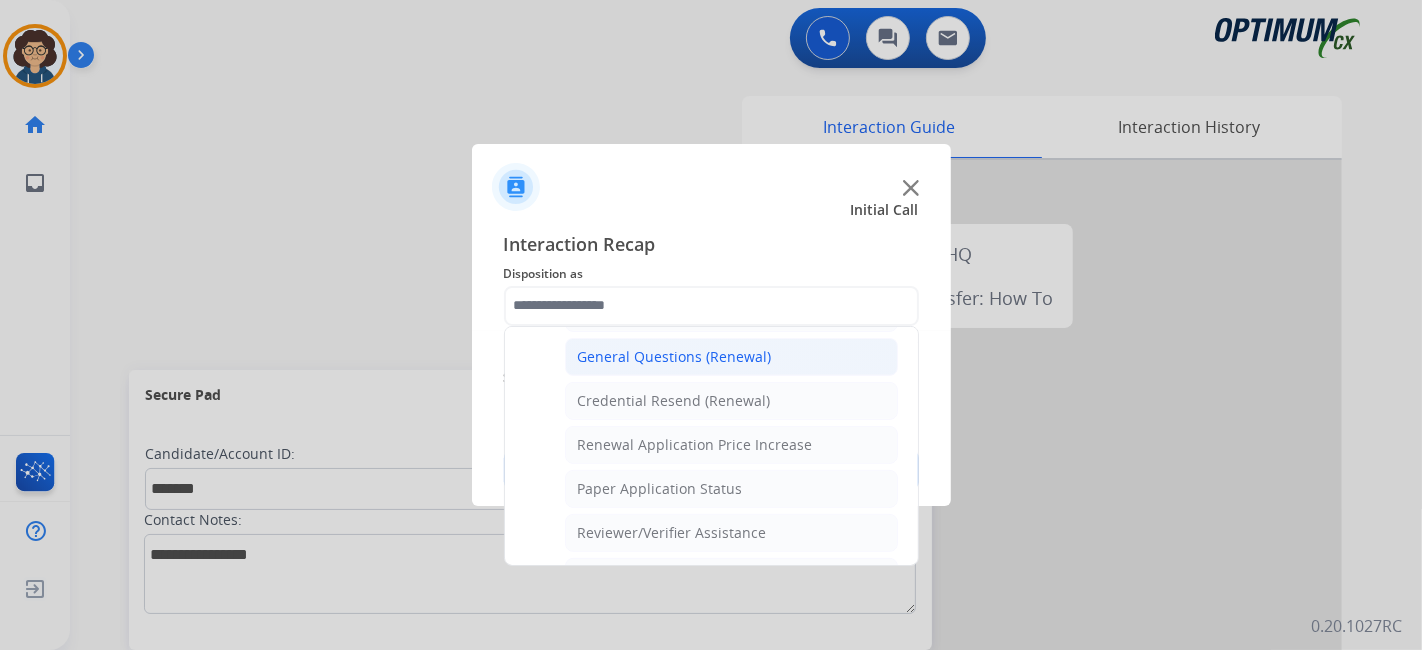 click on "General Questions (Renewal)" 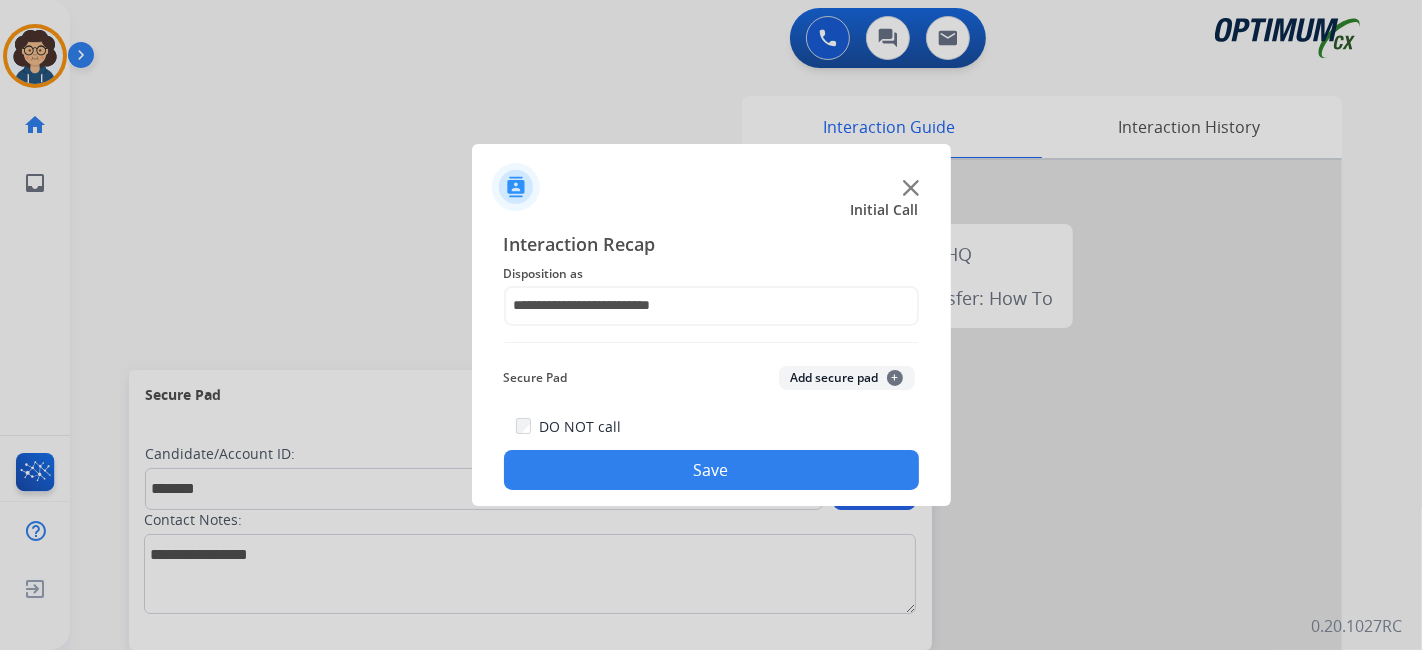 click on "Add secure pad  +" 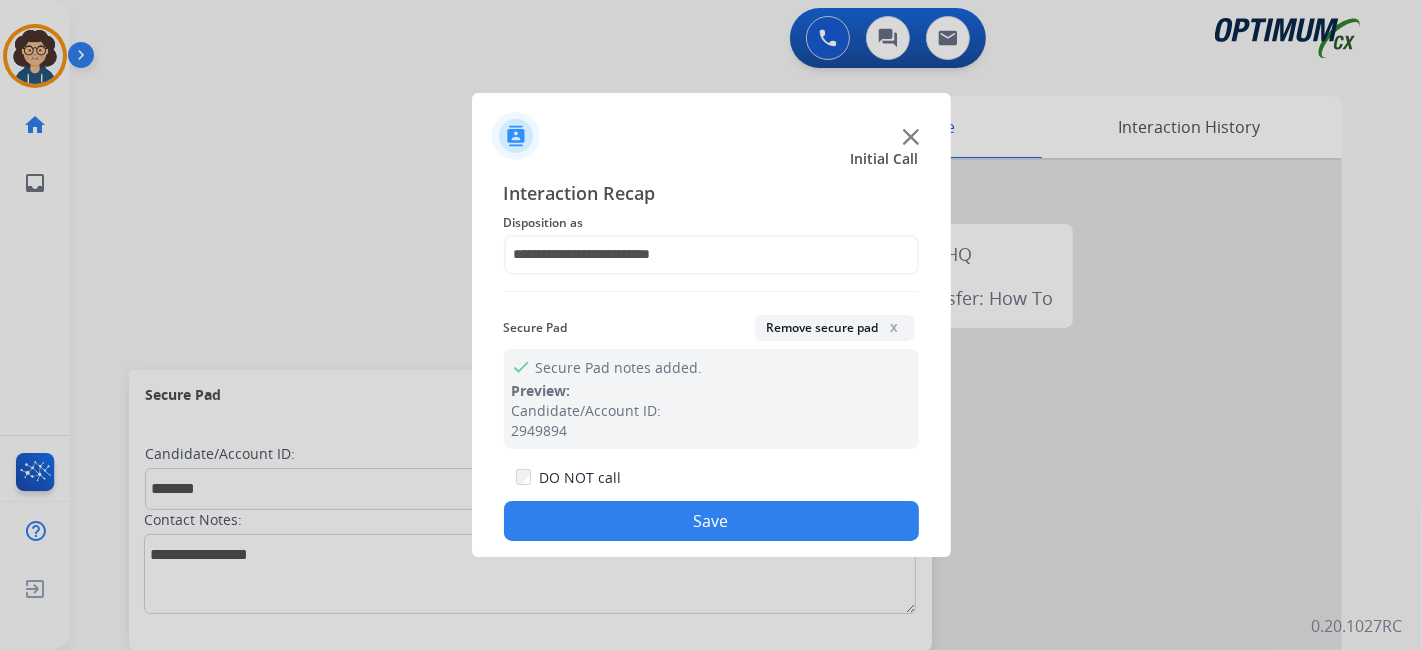 drag, startPoint x: 800, startPoint y: 526, endPoint x: 485, endPoint y: 128, distance: 507.57166 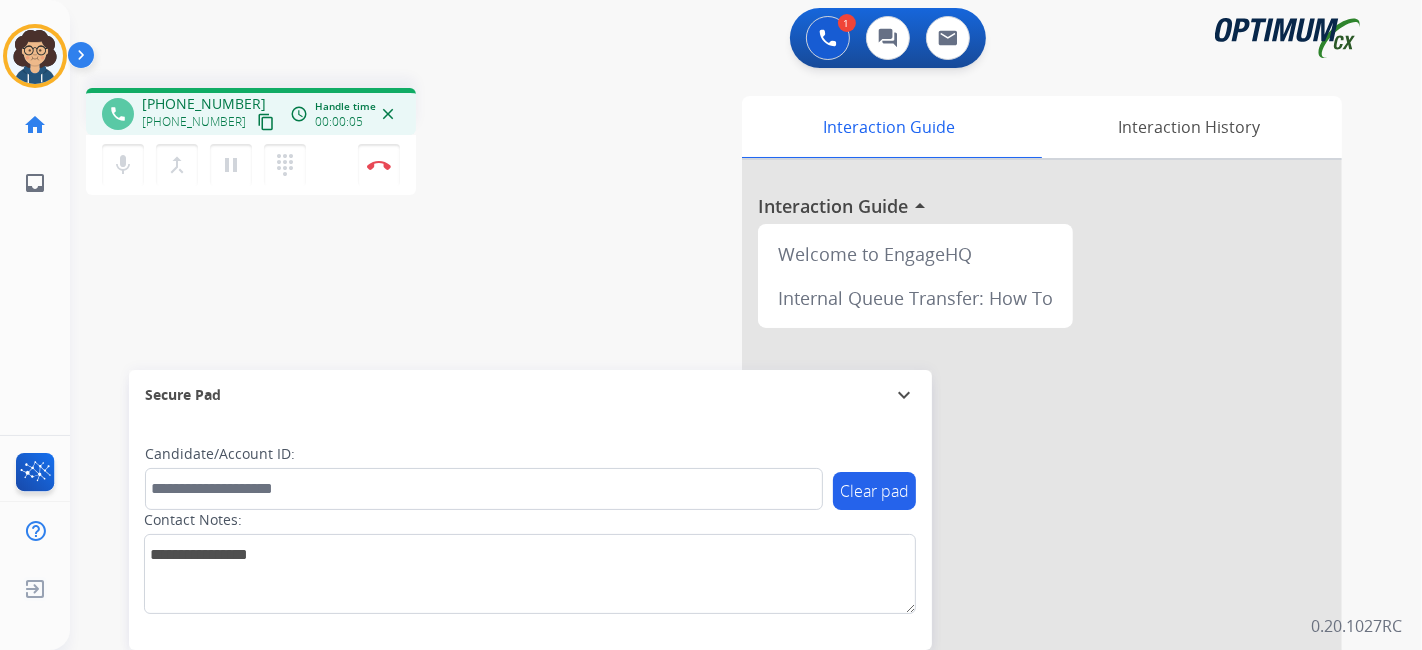 click on "content_copy" at bounding box center (266, 122) 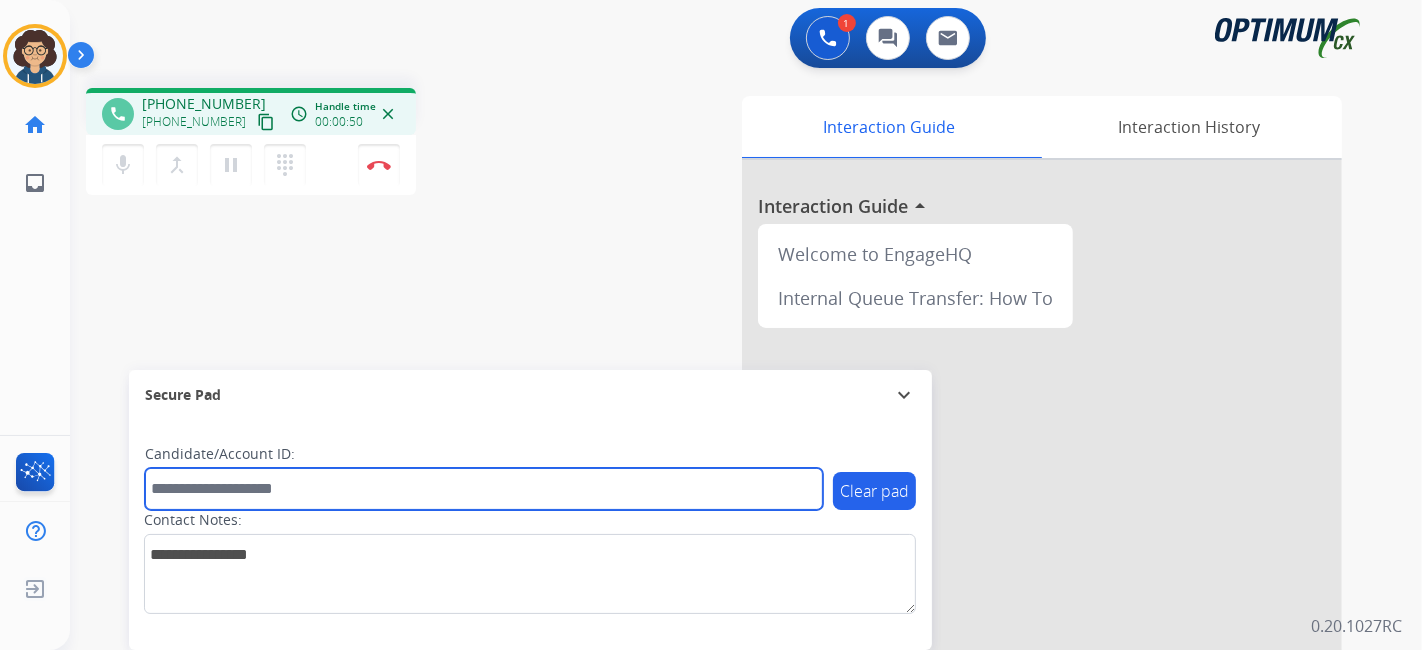 click at bounding box center [484, 489] 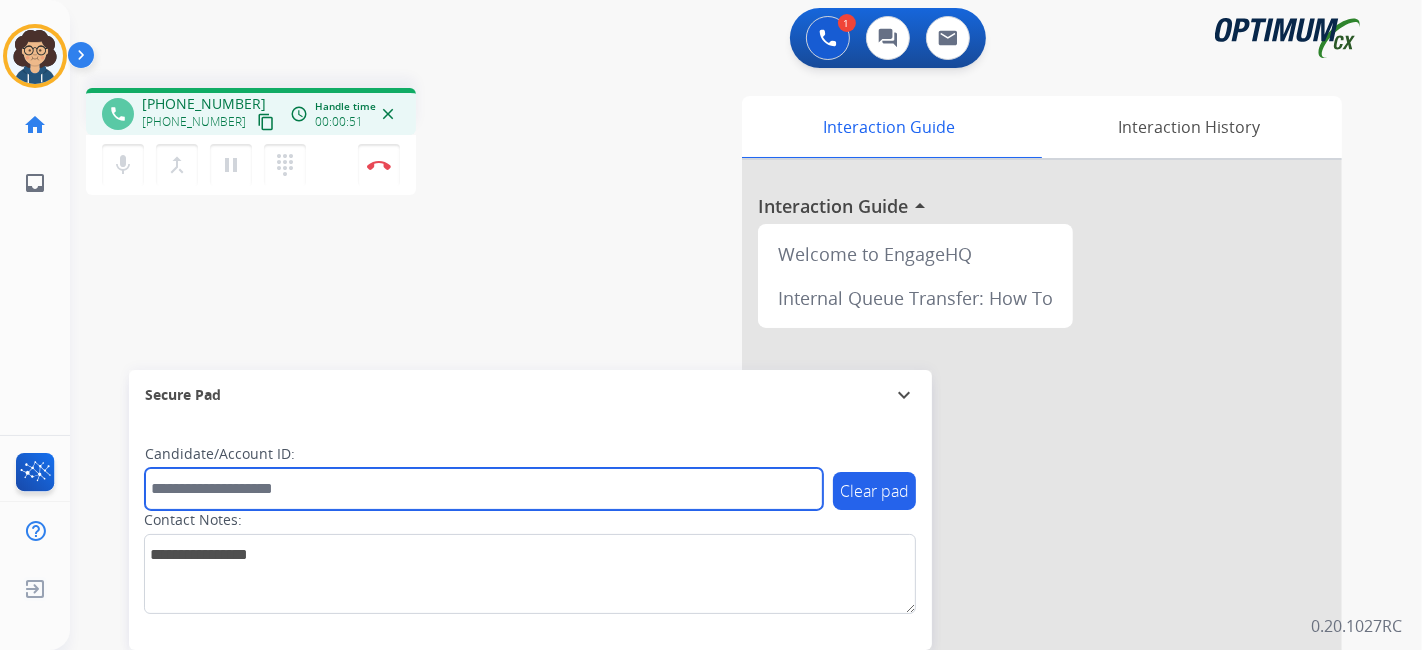 paste on "*******" 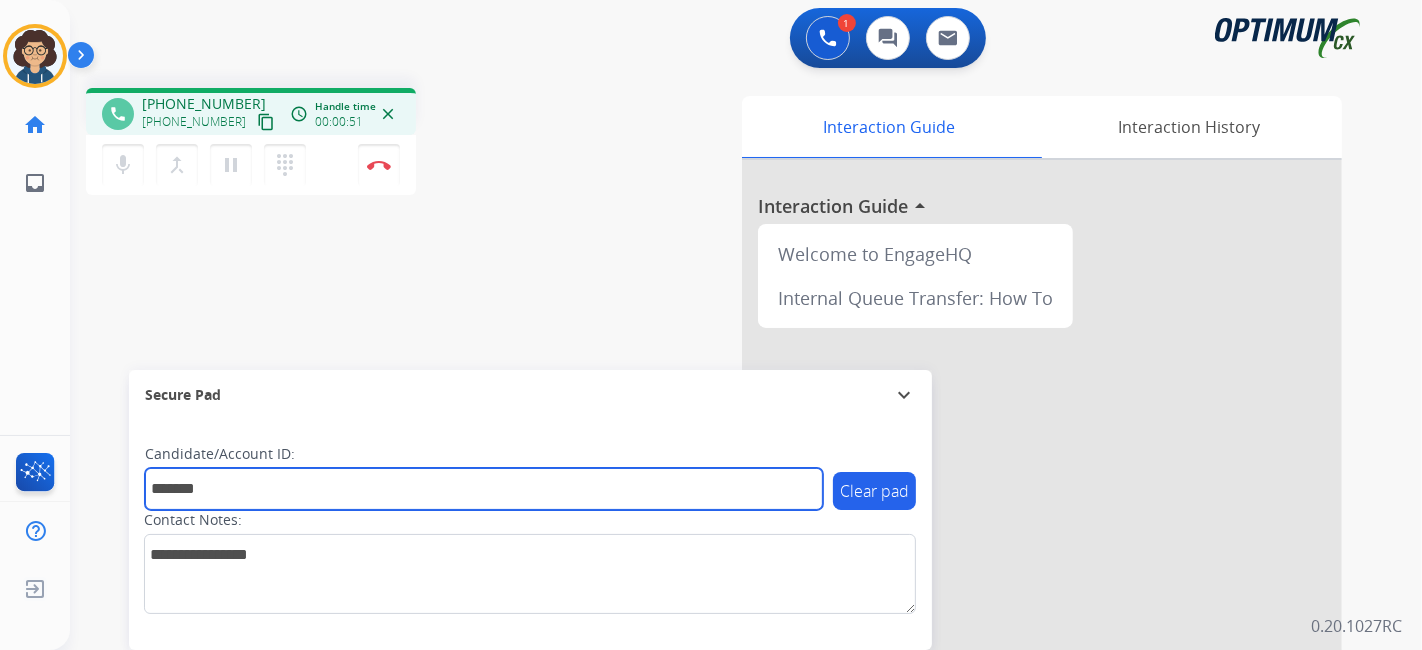 type on "*******" 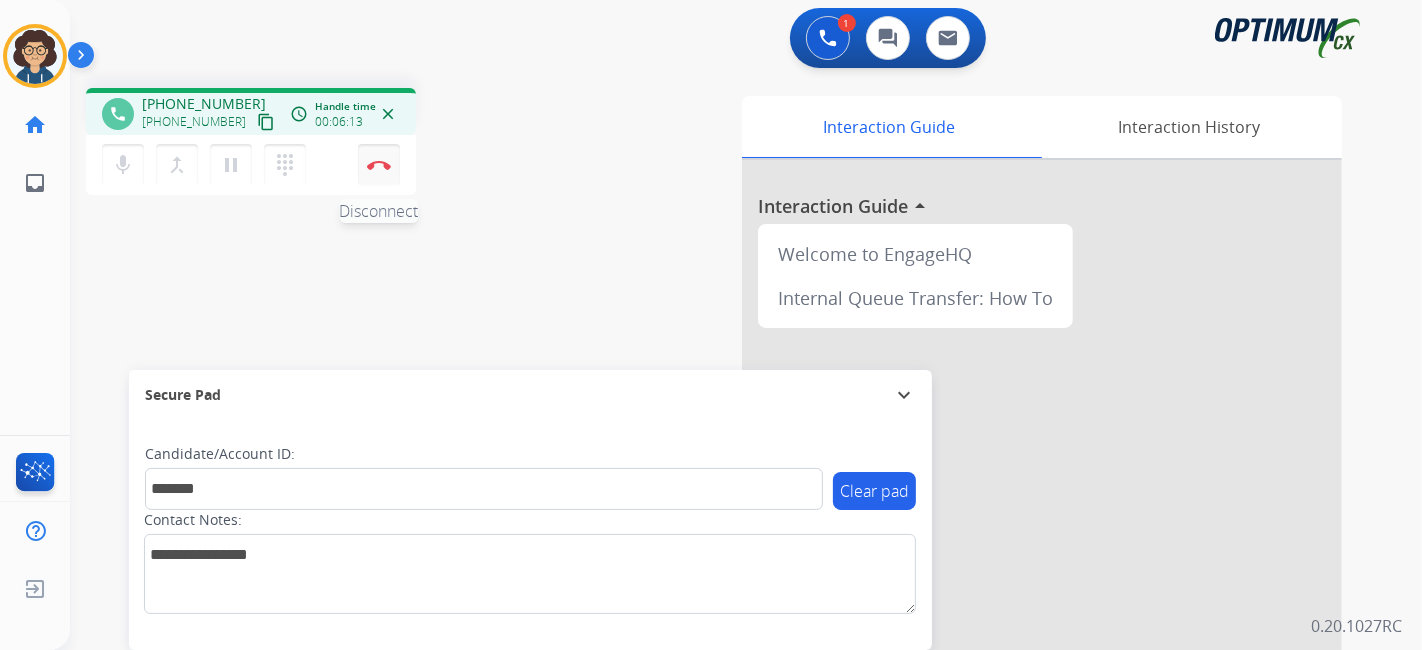 click on "Disconnect" at bounding box center (379, 165) 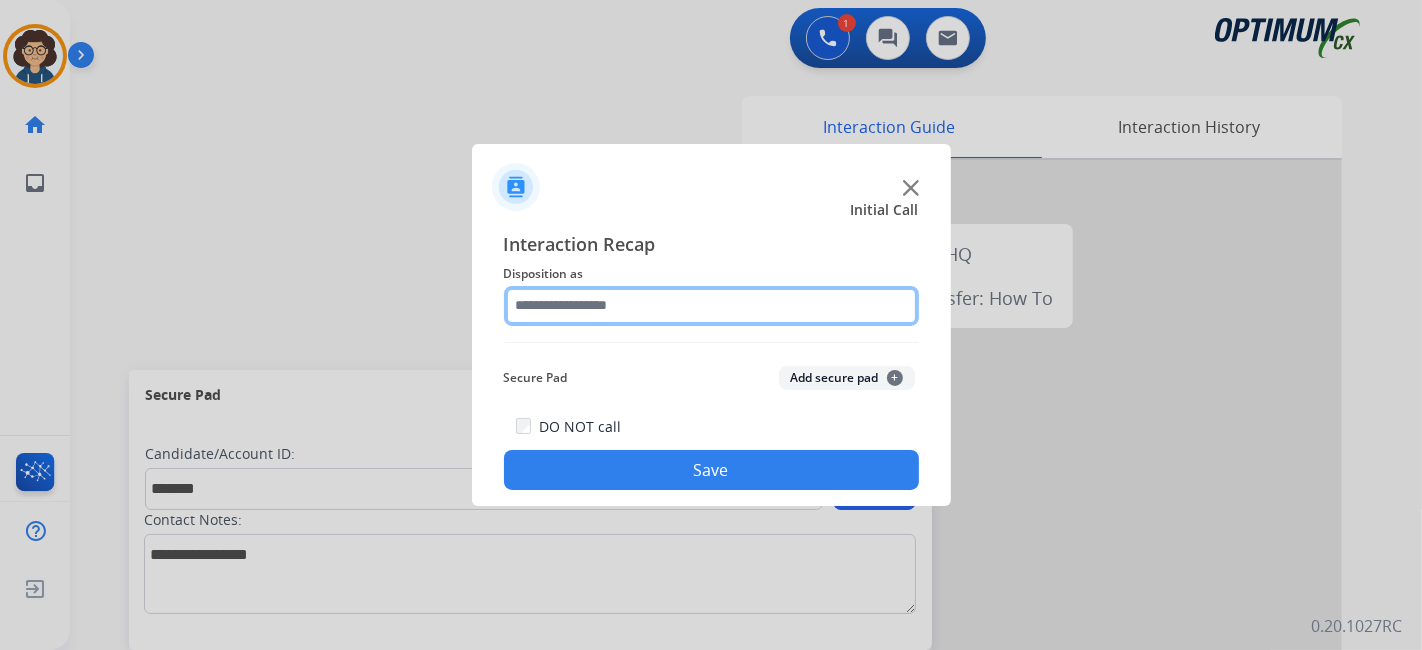 click 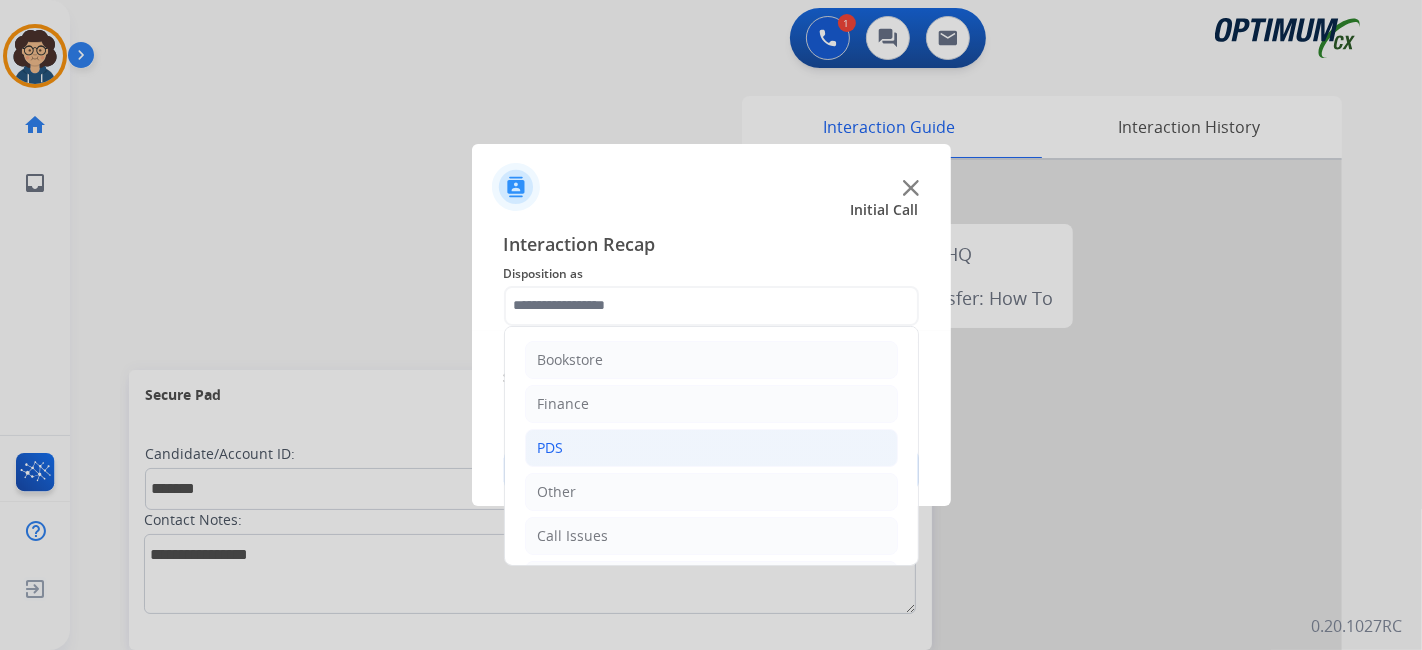 click on "PDS" 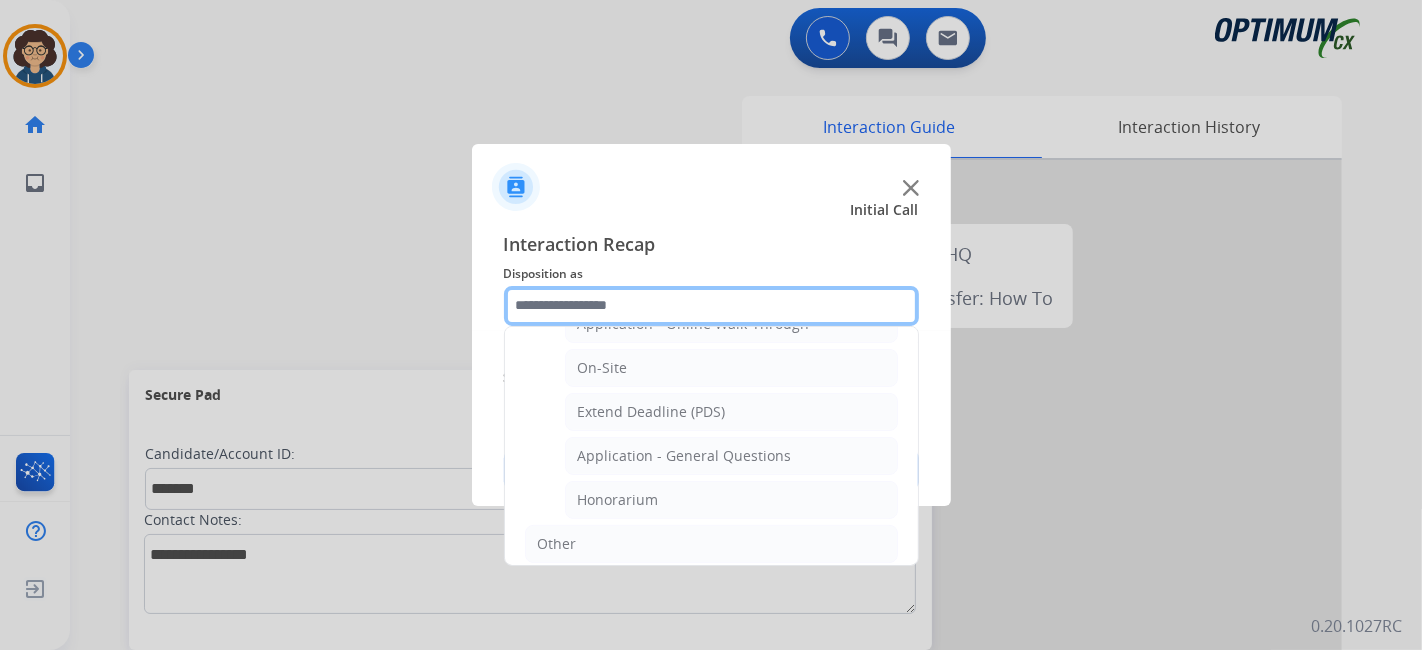 scroll, scrollTop: 539, scrollLeft: 0, axis: vertical 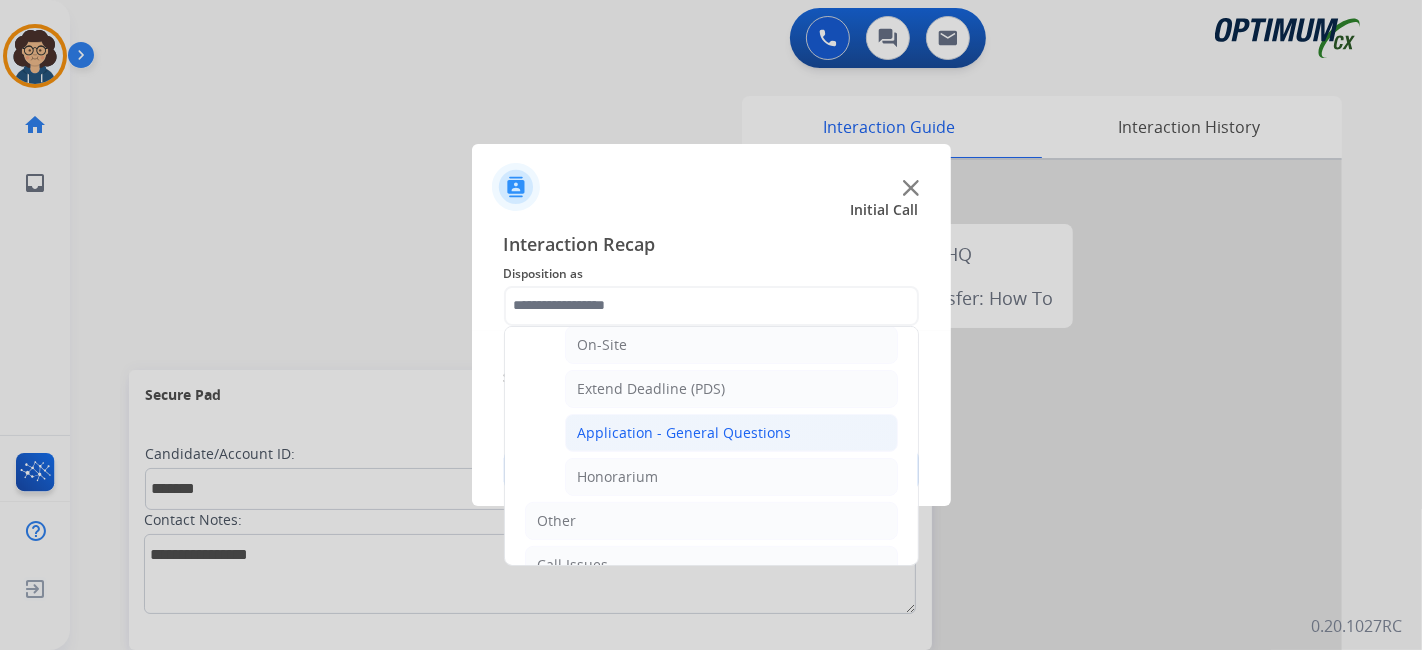 click on "Application - General Questions" 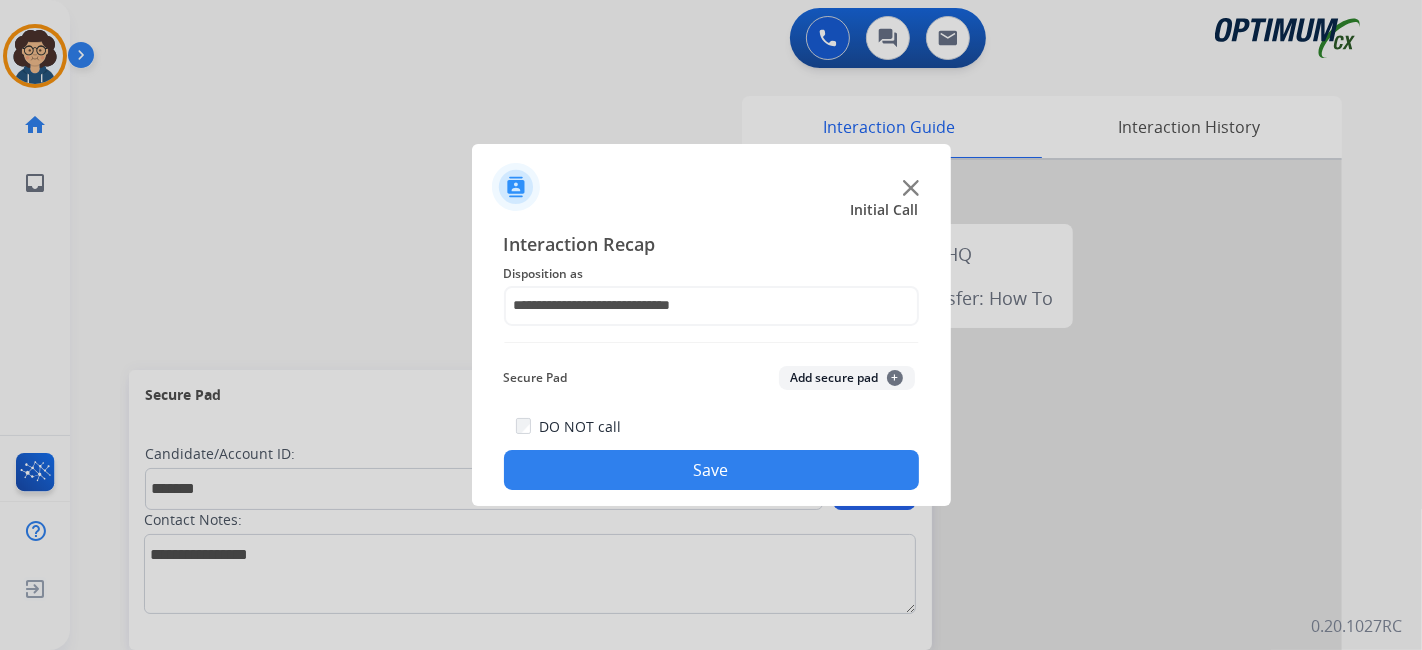 click on "Add secure pad  +" 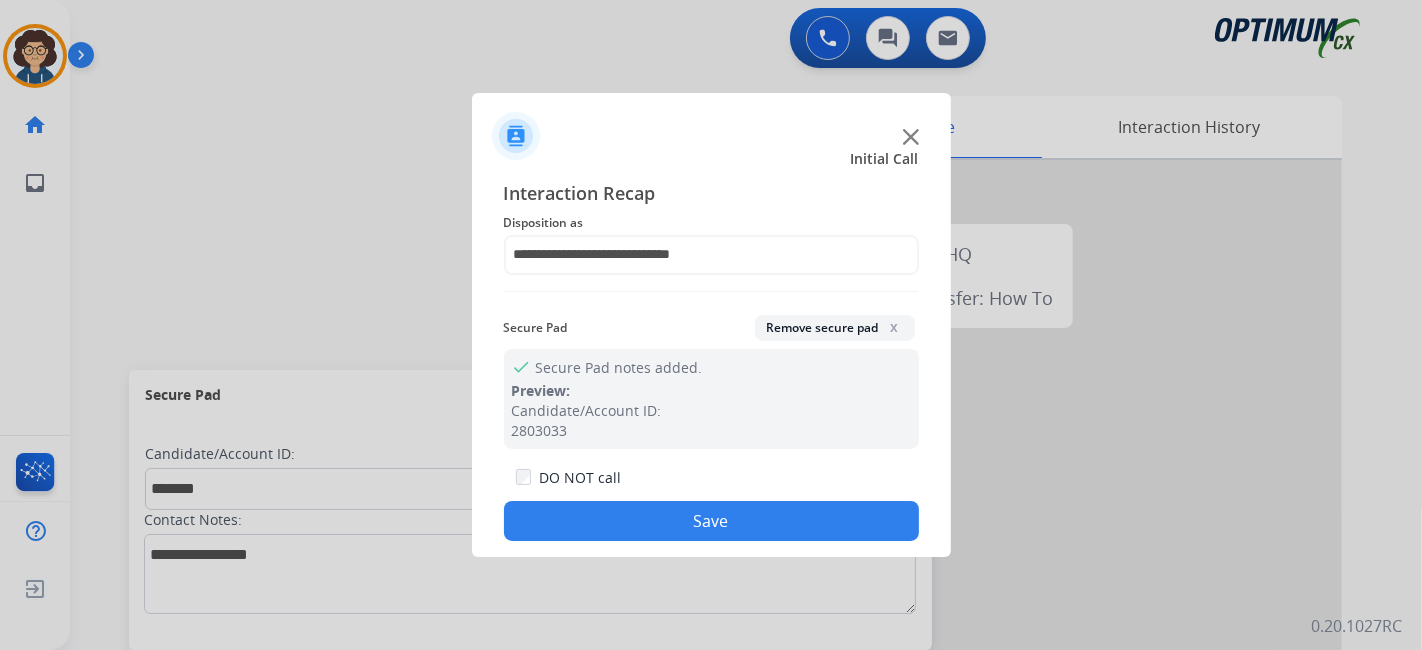 click on "**********" 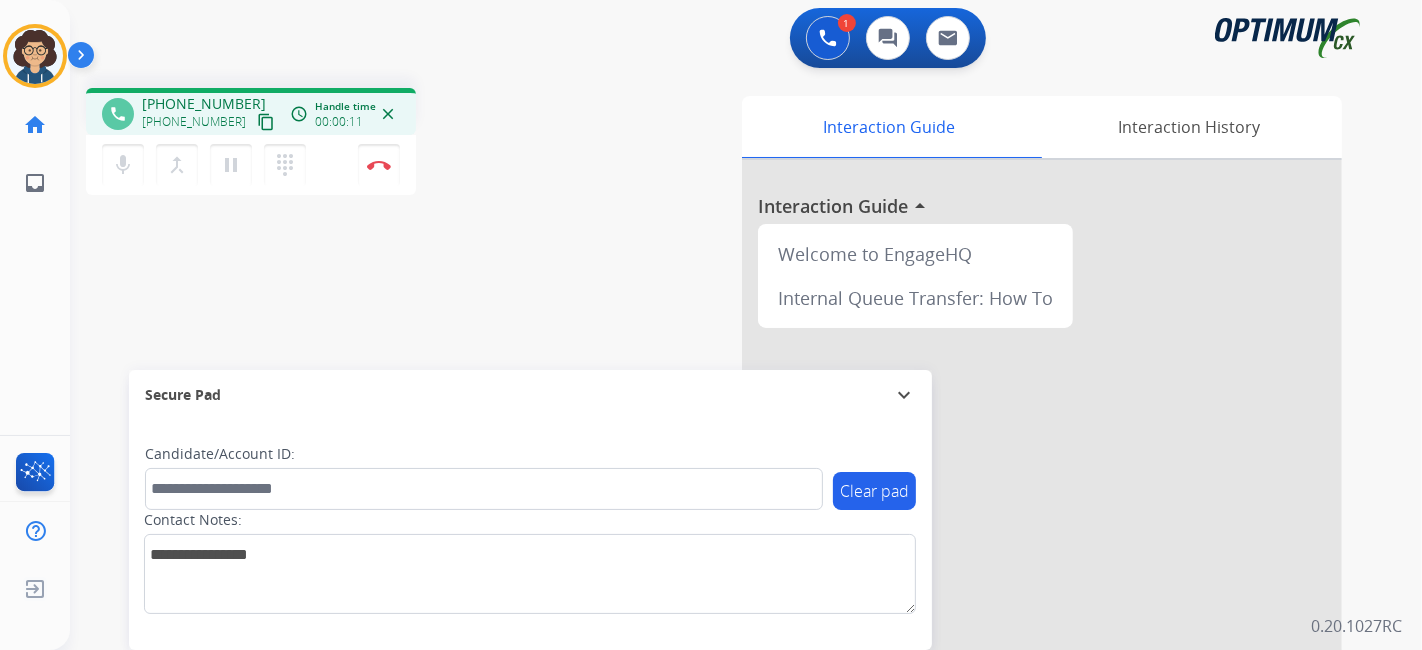 click on "content_copy" at bounding box center (266, 122) 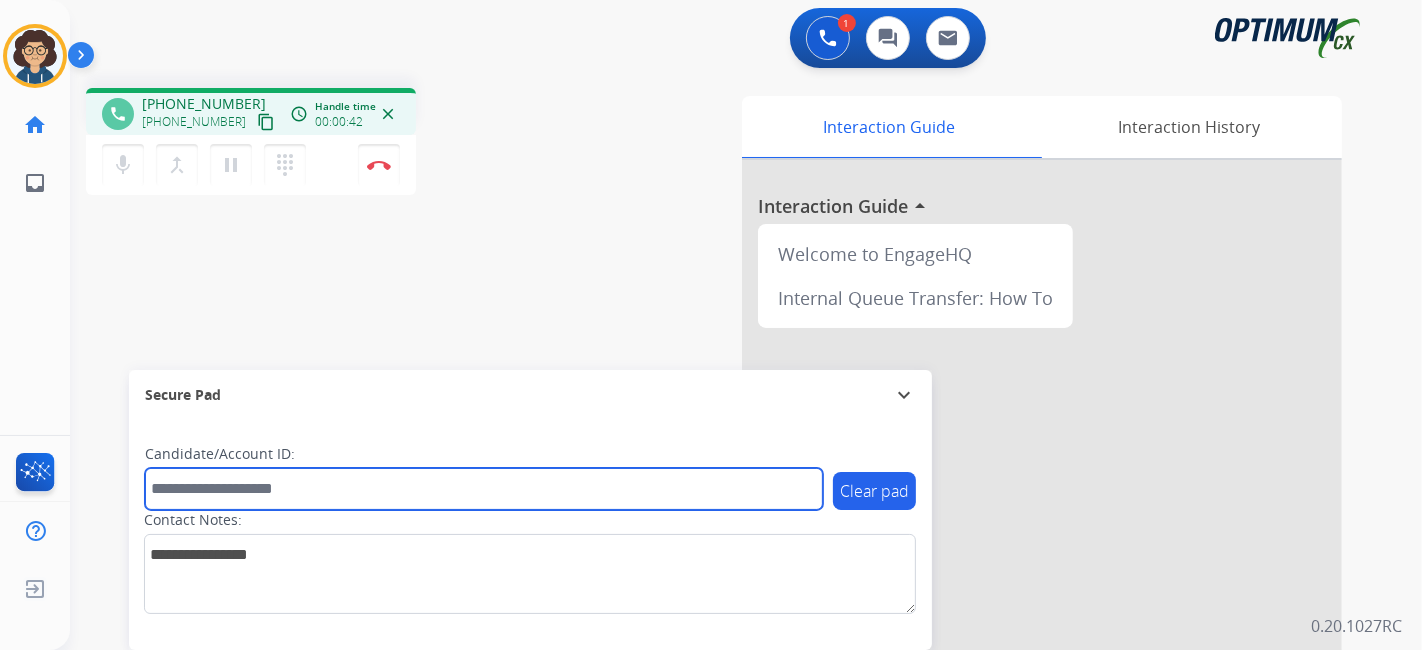 click at bounding box center [484, 489] 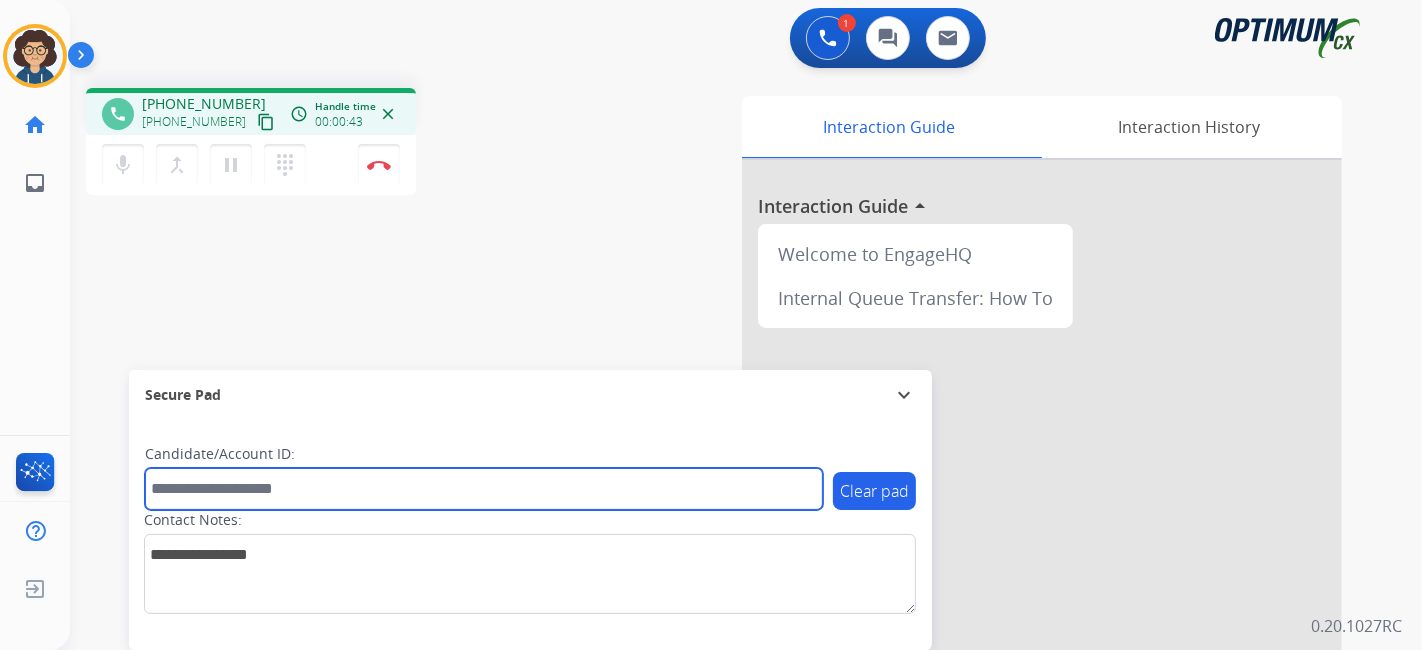 paste on "*******" 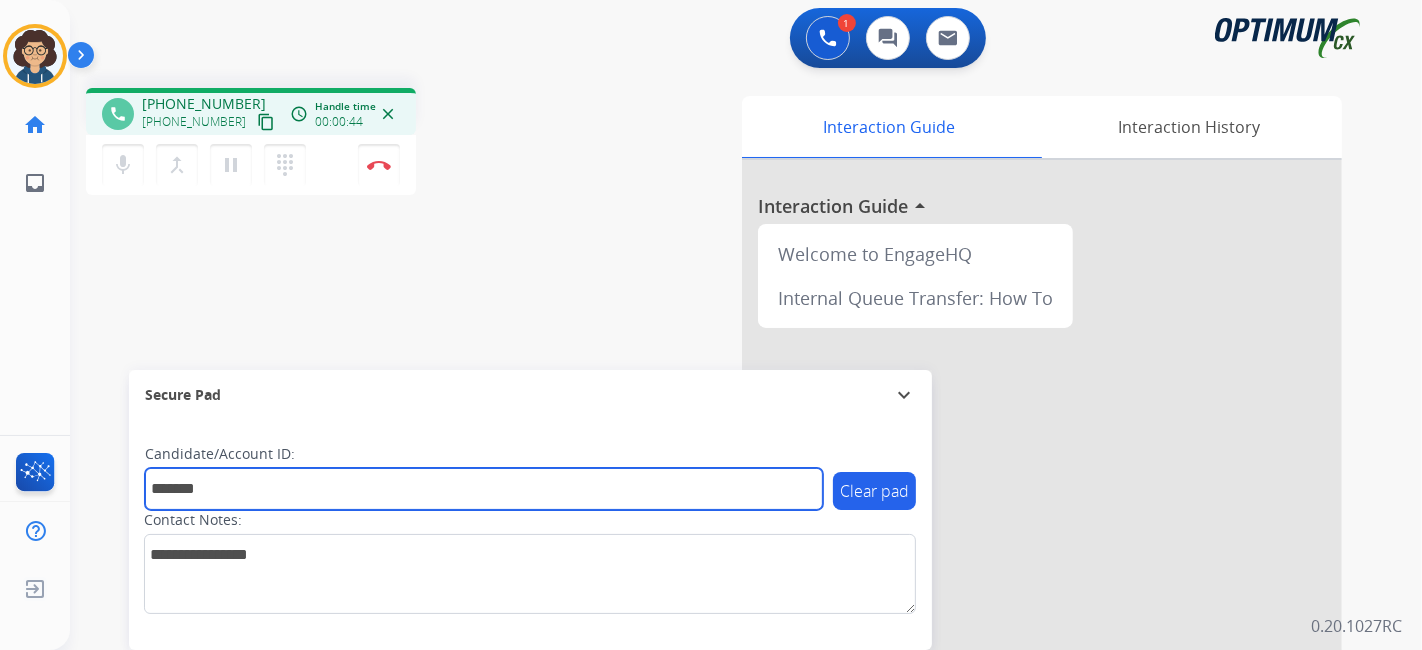 type on "*******" 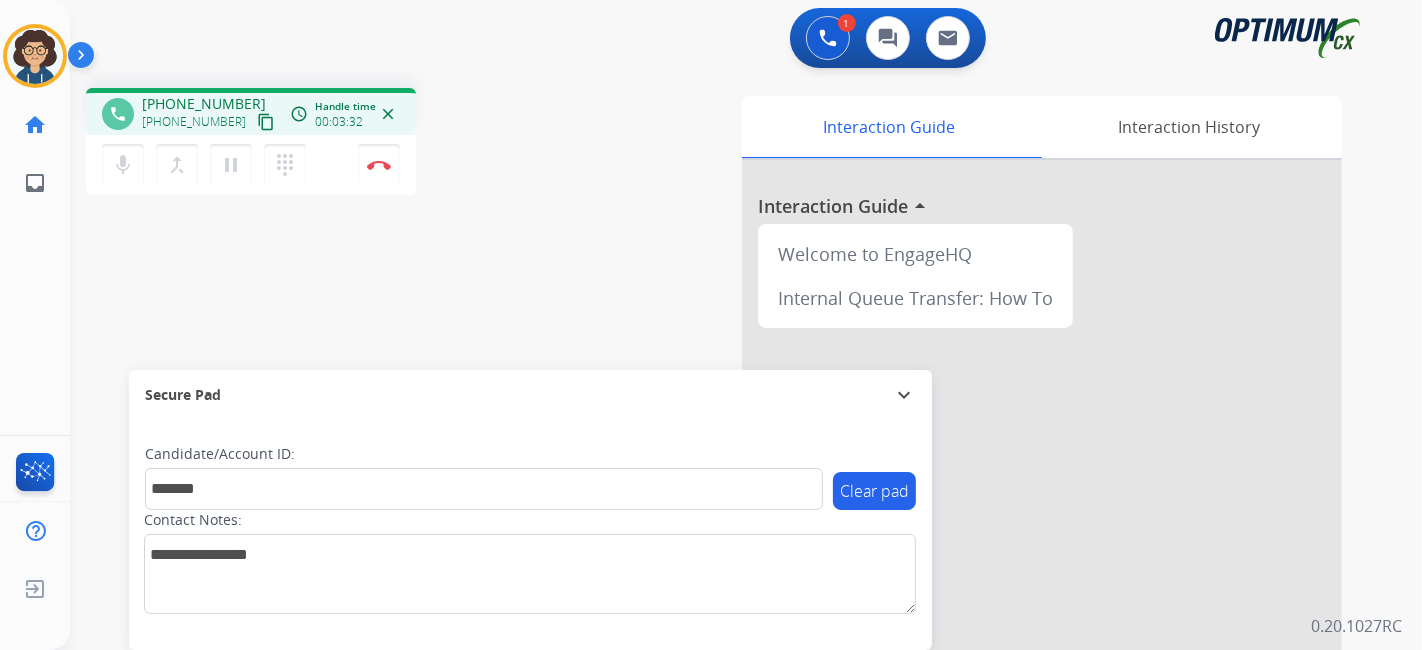 click on "phone [PHONE_NUMBER] [PHONE_NUMBER] content_copy access_time Call metrics Queue   00:09 Hold   00:00 Talk   03:33 Total   03:41 Handle time 00:03:32 close mic Mute merge_type Bridge pause Hold dialpad Dialpad Disconnect swap_horiz Break voice bridge close_fullscreen Connect 3-Way Call merge_type Separate 3-Way Call  Interaction Guide   Interaction History  Interaction Guide arrow_drop_up  Welcome to EngageHQ   Internal Queue Transfer: How To  Secure Pad expand_more Clear pad Candidate/Account ID: ******* Contact Notes:" at bounding box center (722, 489) 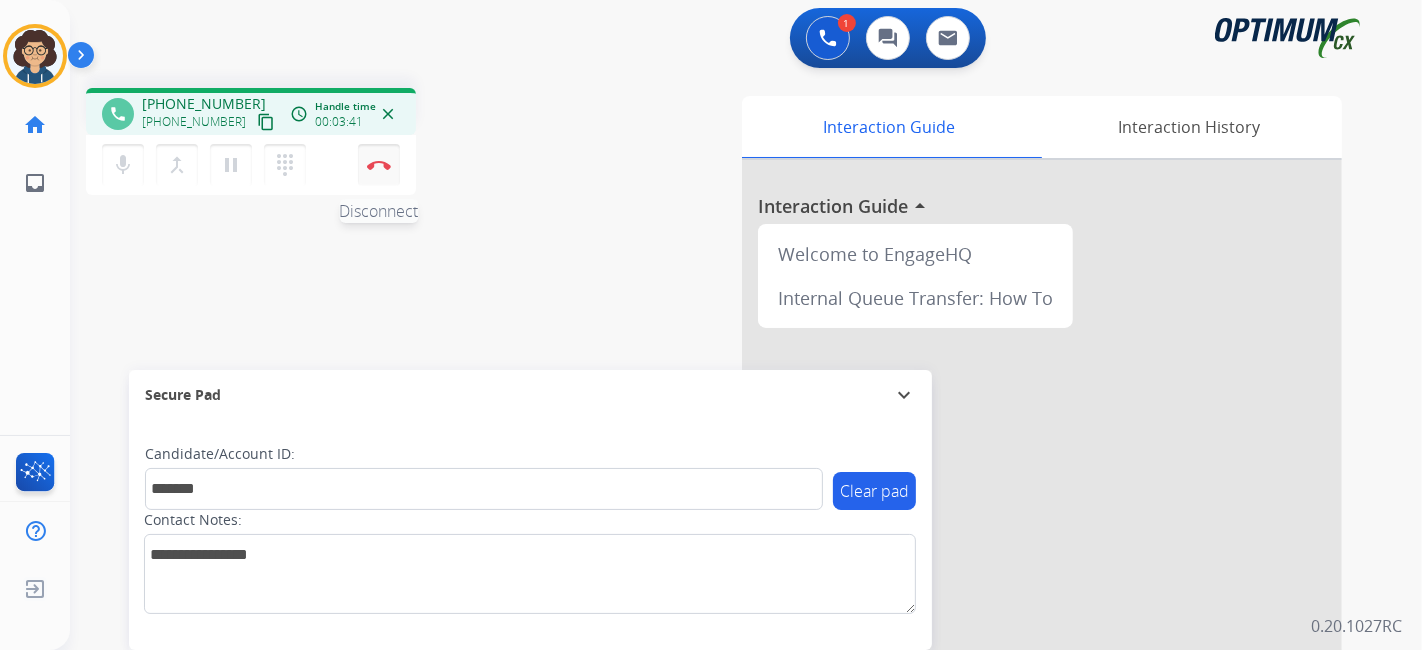 click at bounding box center [379, 165] 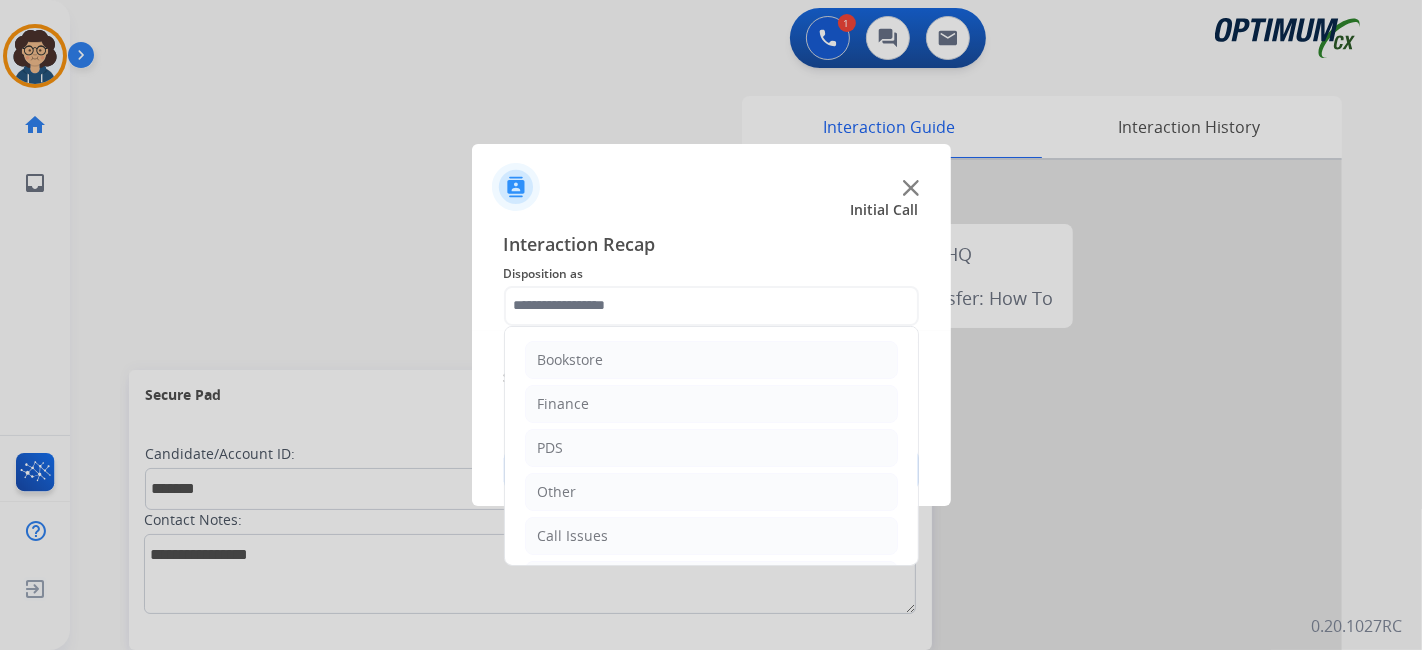 click 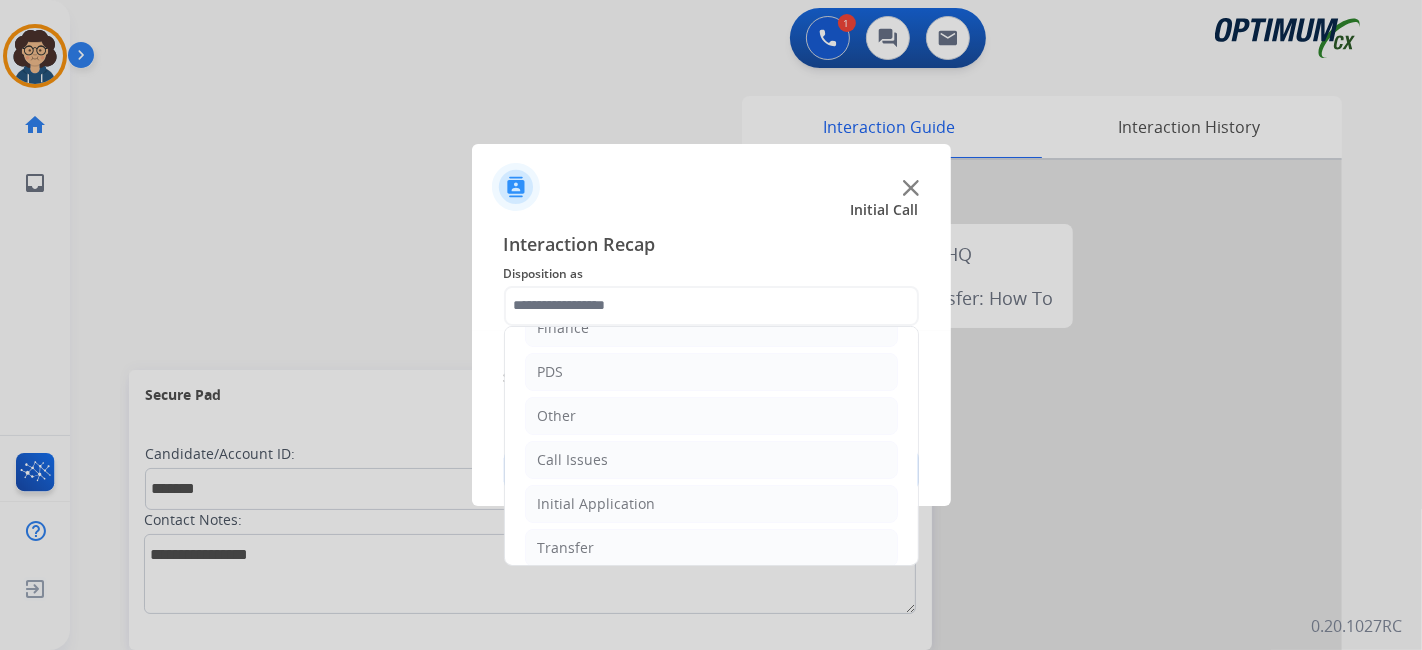 scroll, scrollTop: 131, scrollLeft: 0, axis: vertical 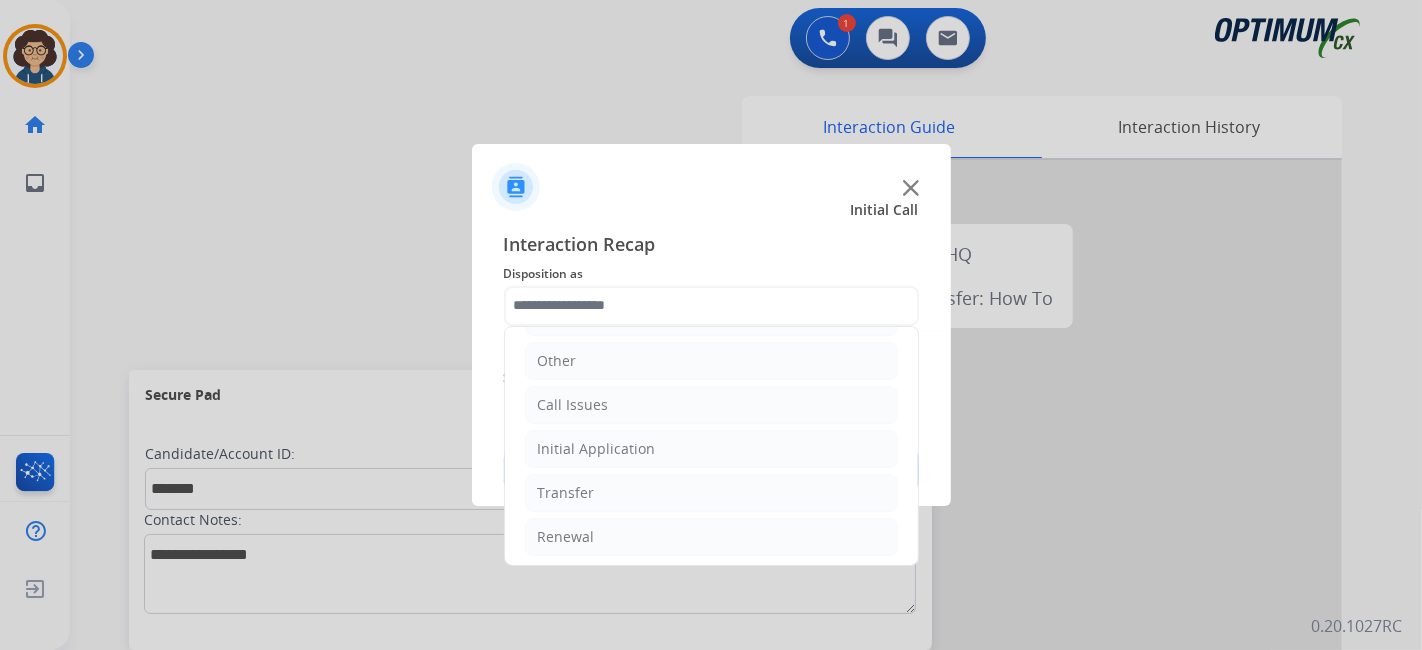 drag, startPoint x: 703, startPoint y: 336, endPoint x: 1004, endPoint y: 416, distance: 311.44983 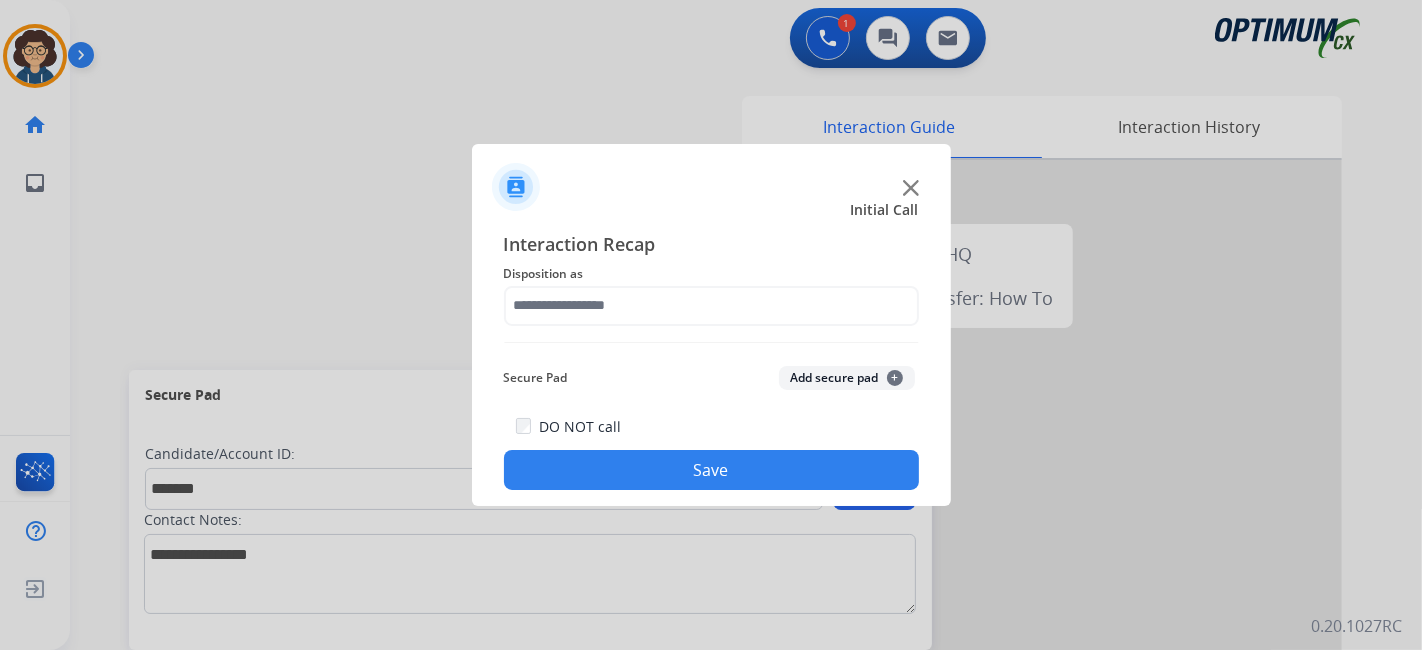 click on "Add secure pad  +" 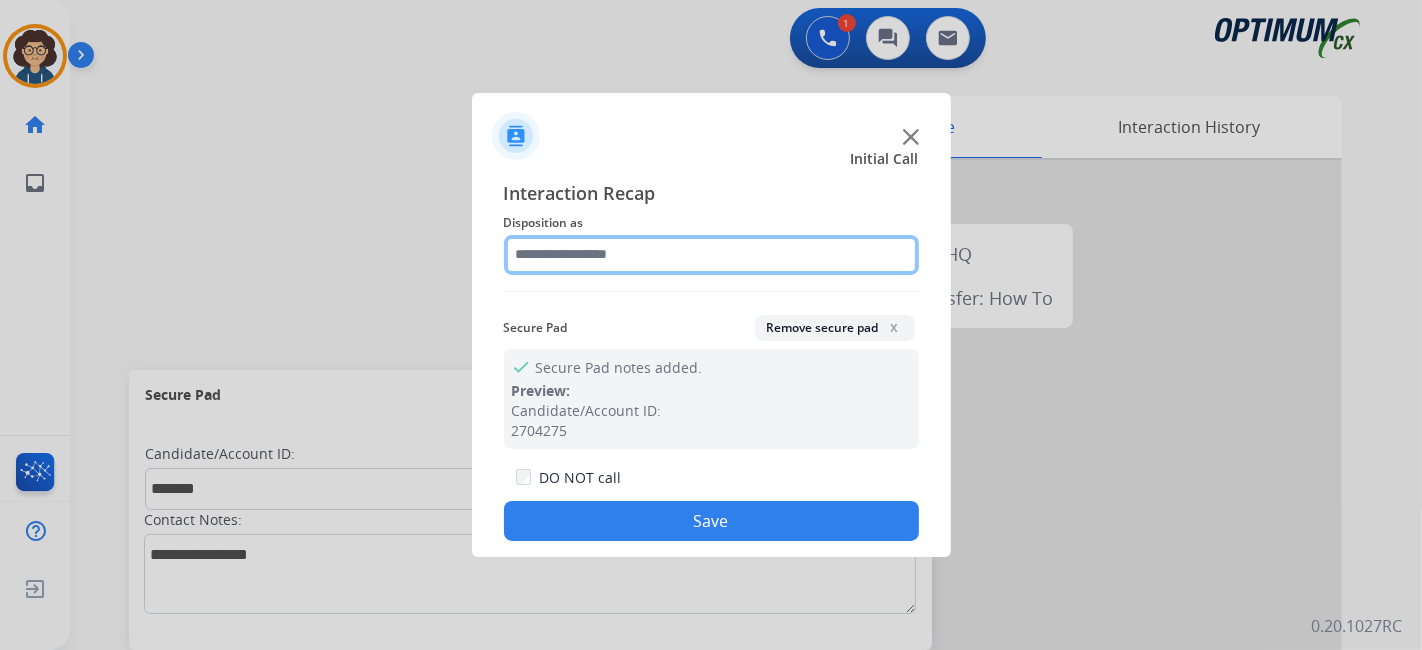 click 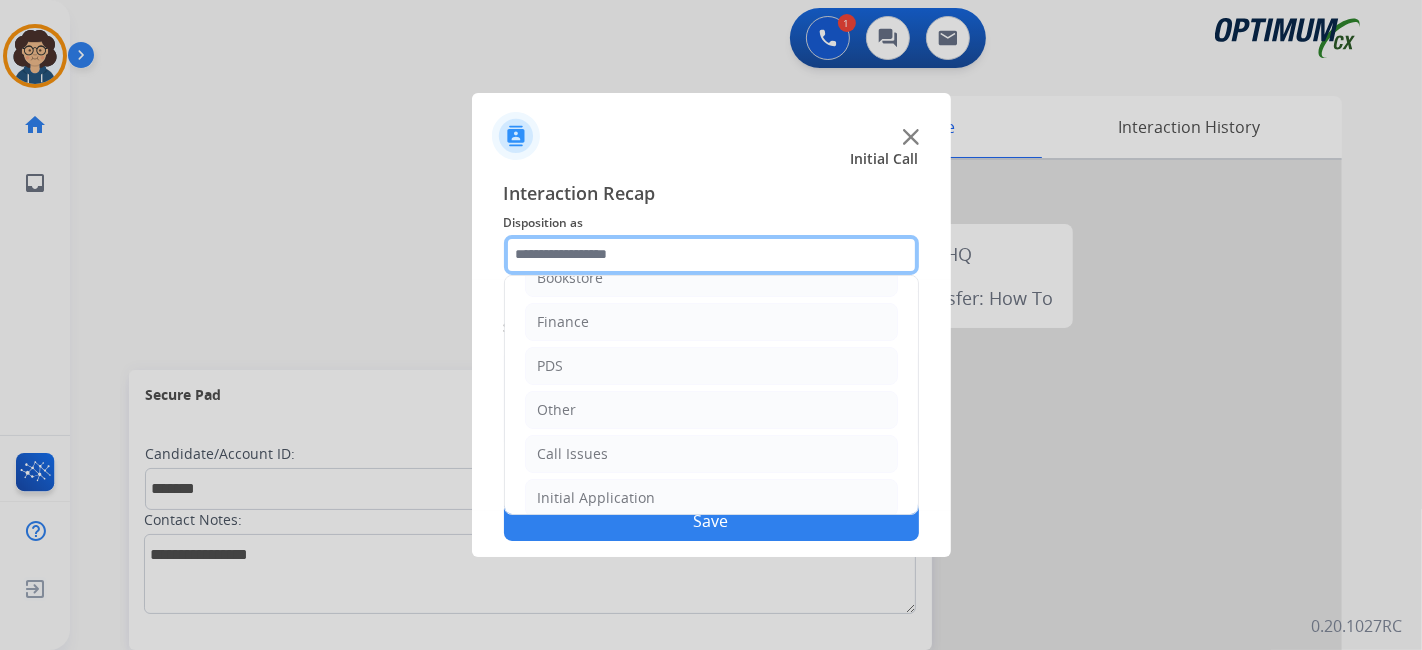 scroll, scrollTop: 48, scrollLeft: 0, axis: vertical 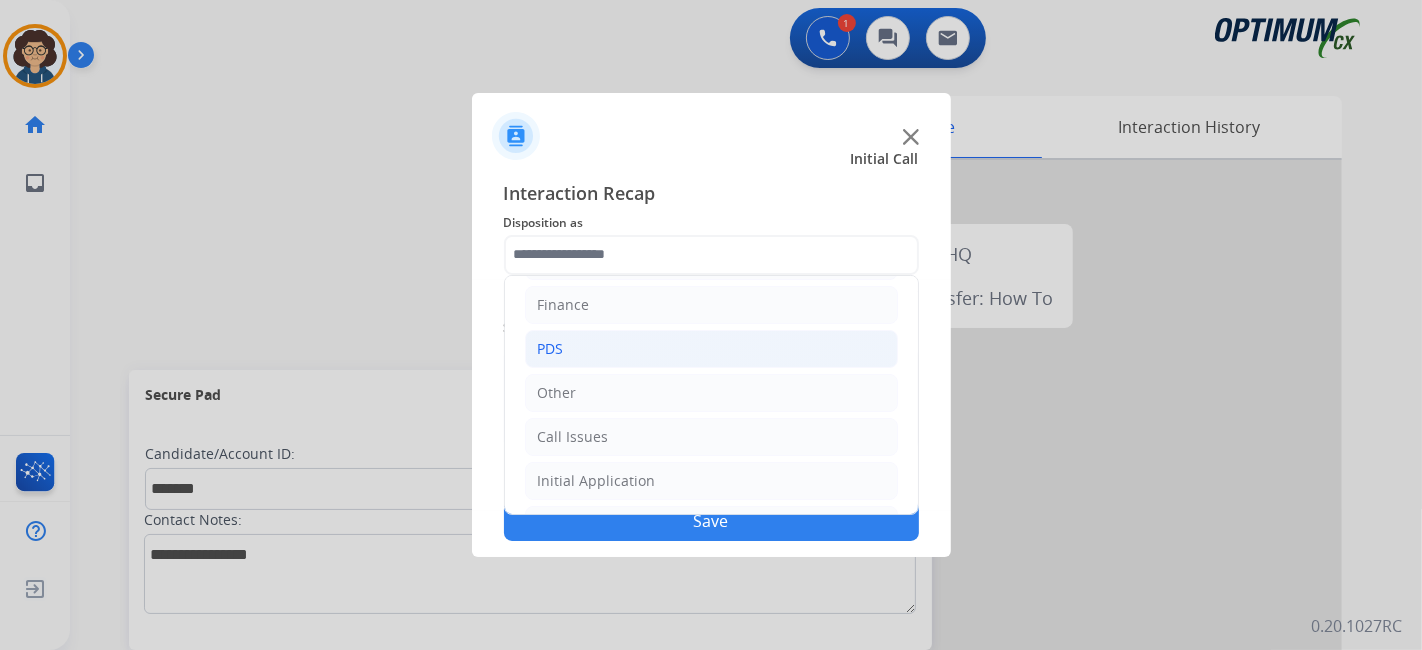 click on "PDS" 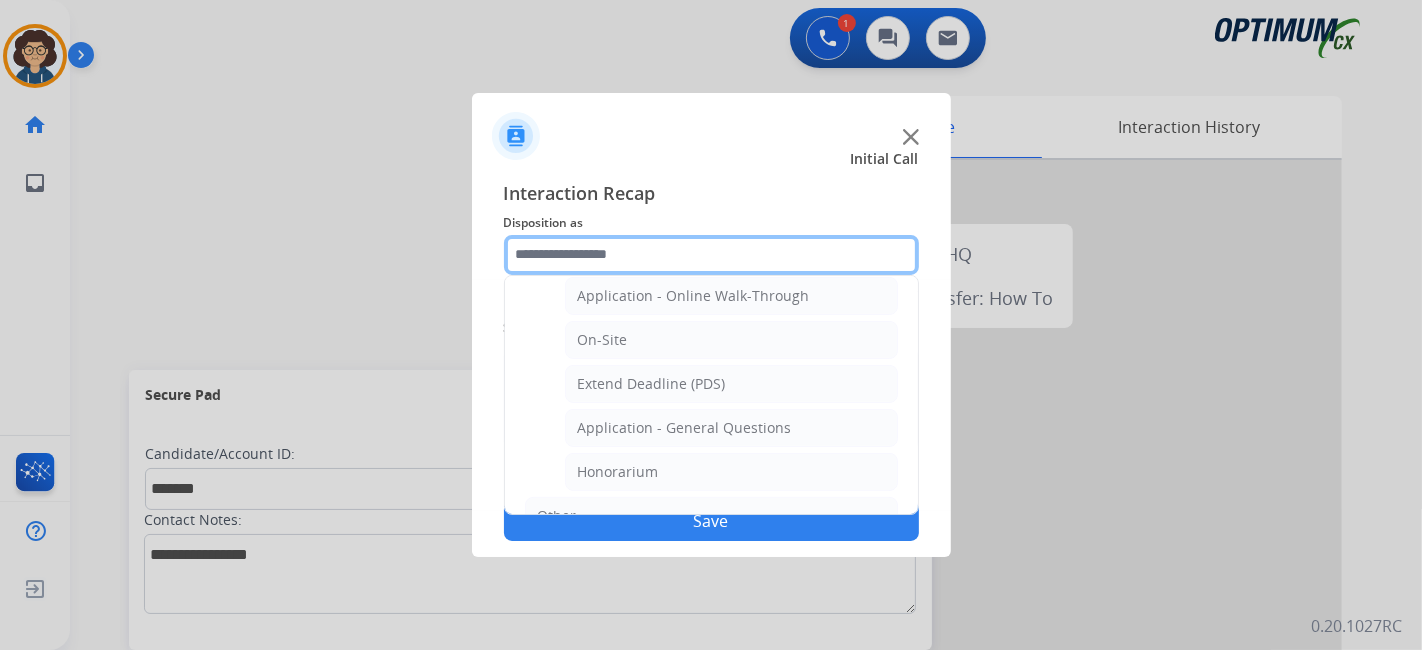 scroll, scrollTop: 508, scrollLeft: 0, axis: vertical 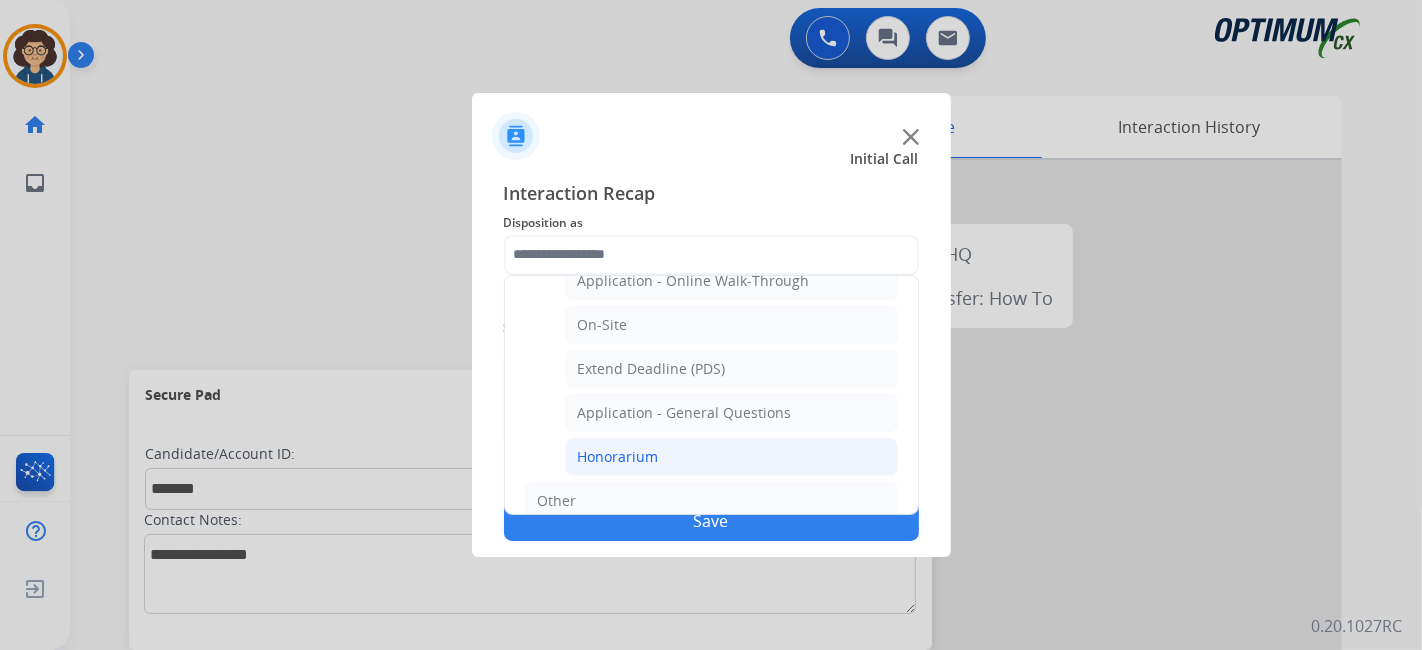 click on "Honorarium" 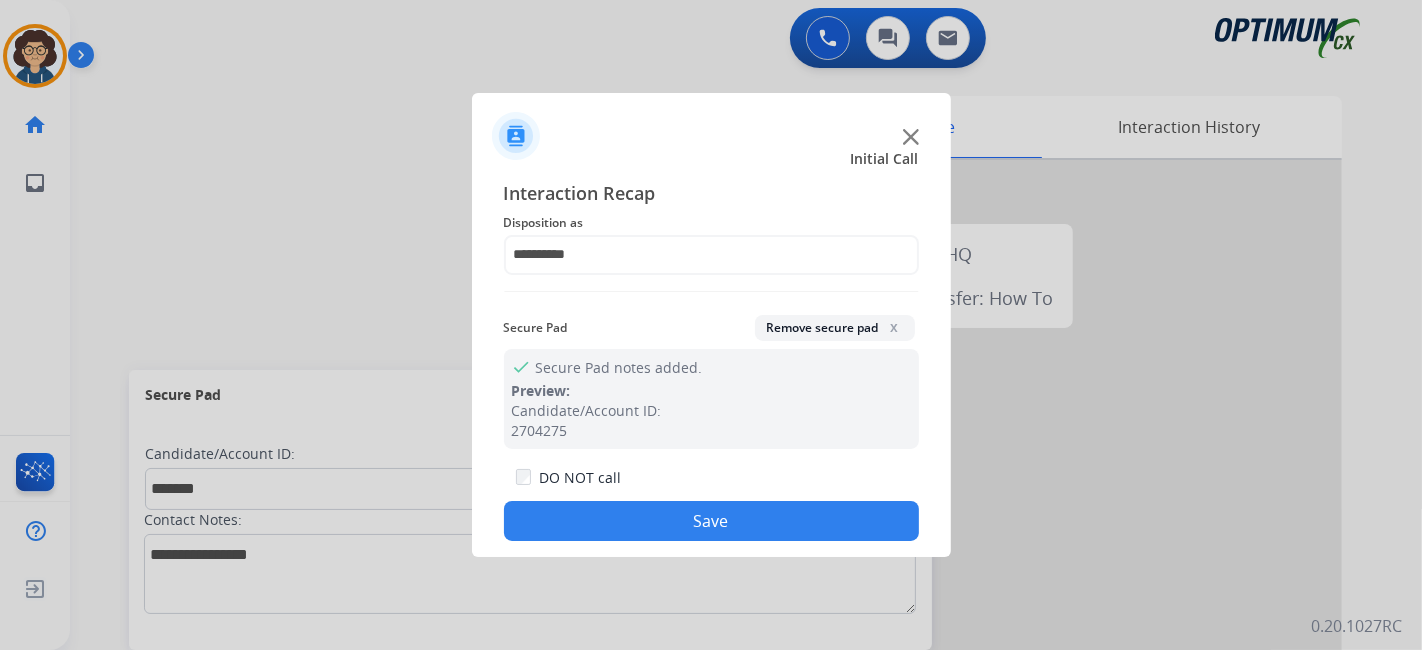 drag, startPoint x: 737, startPoint y: 512, endPoint x: 697, endPoint y: 370, distance: 147.52628 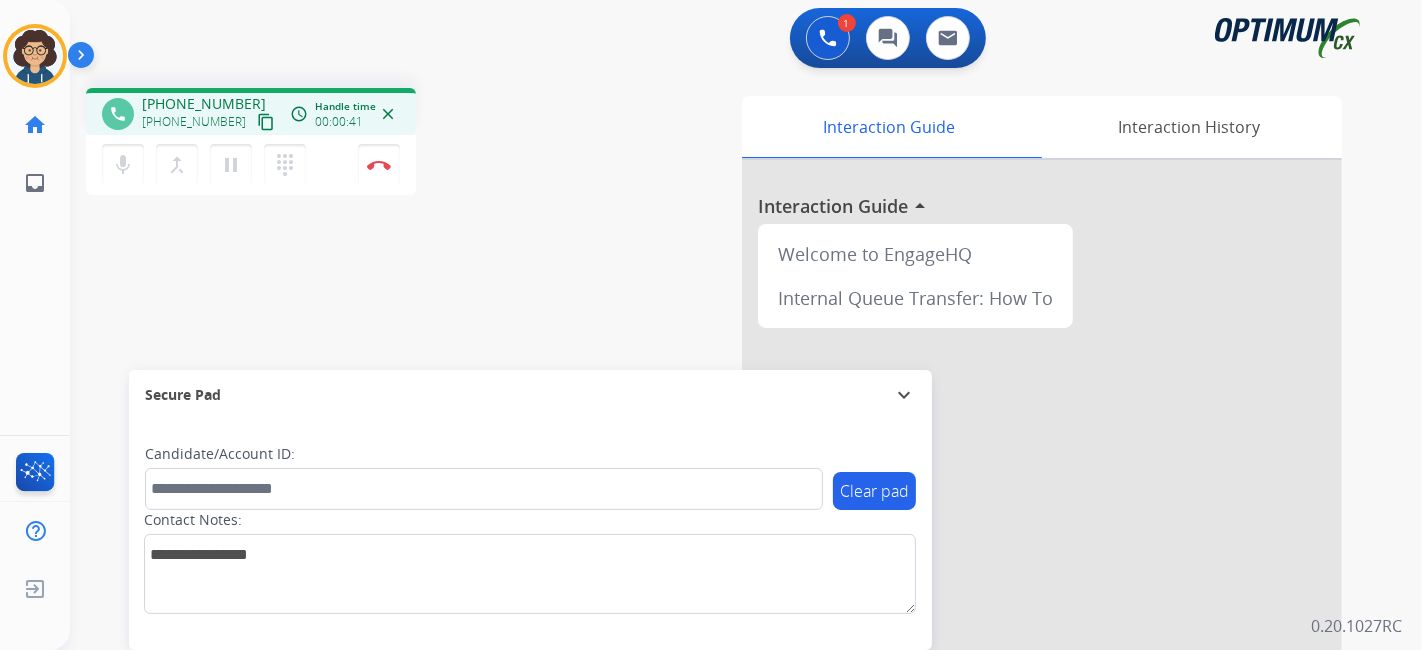 click on "content_copy" at bounding box center [266, 122] 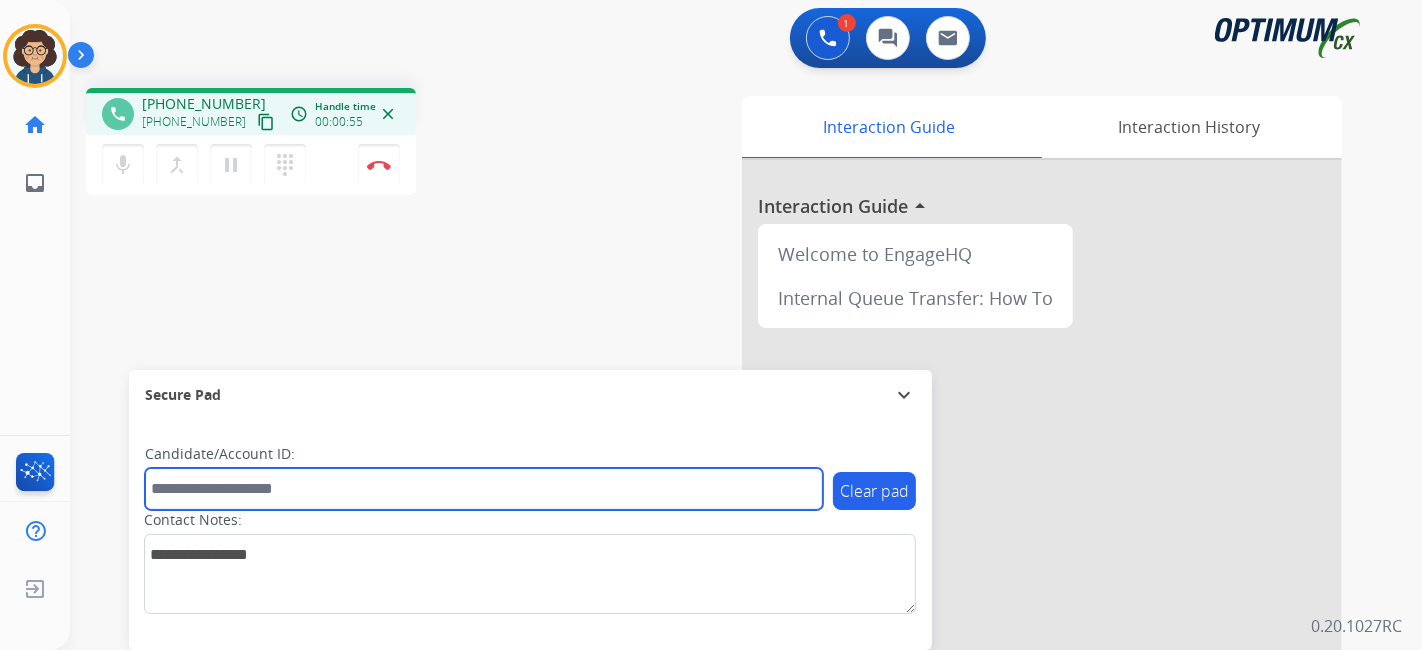 drag, startPoint x: 320, startPoint y: 467, endPoint x: 331, endPoint y: 477, distance: 14.866069 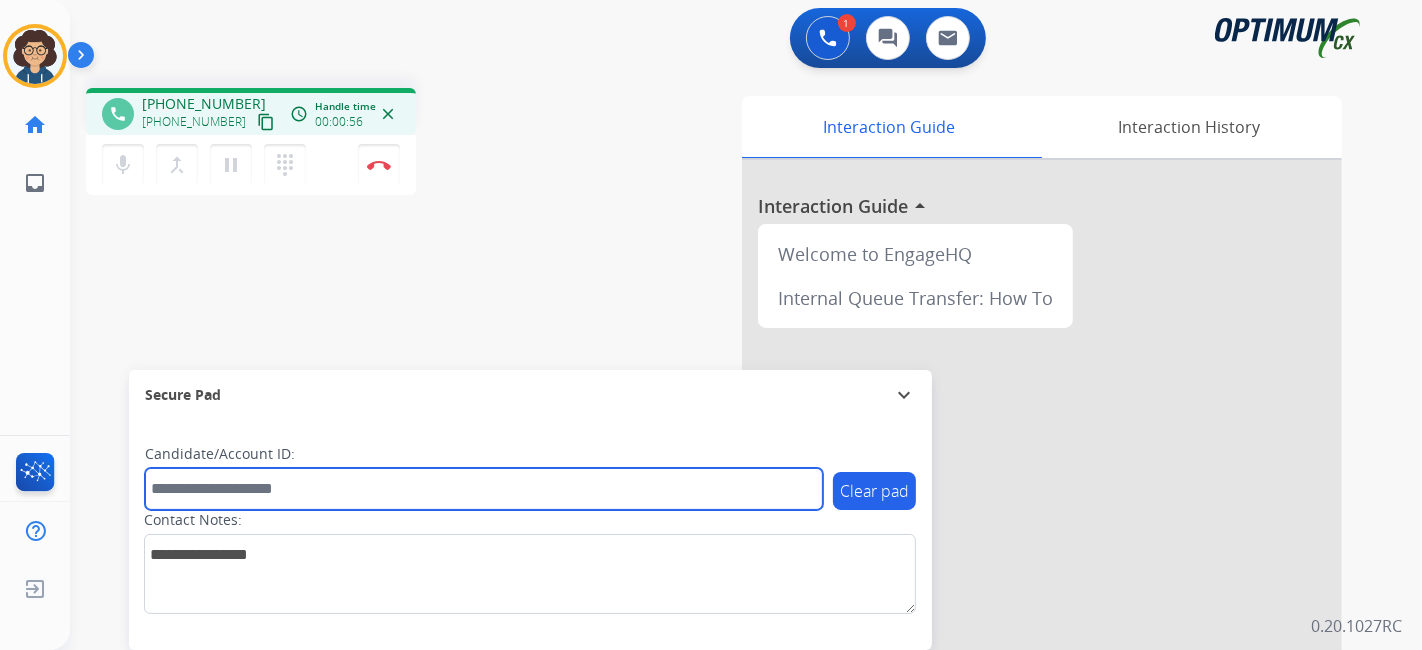 paste on "*******" 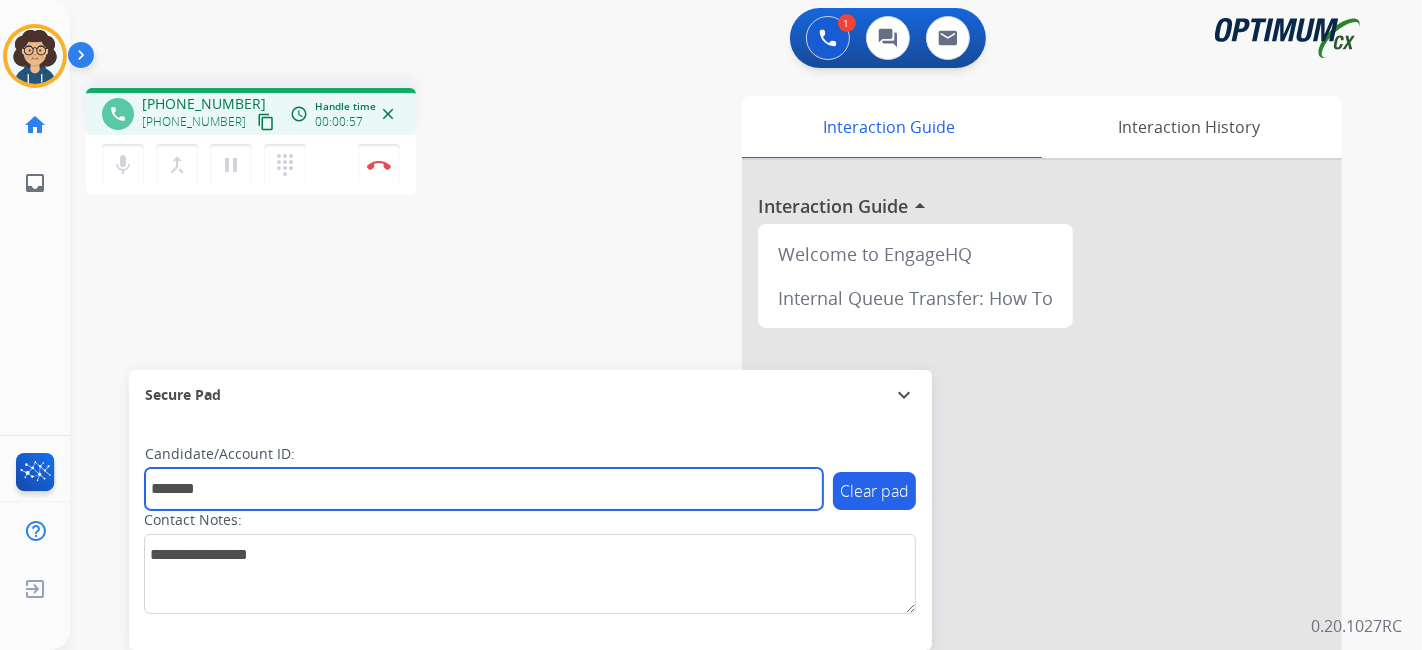 type on "*******" 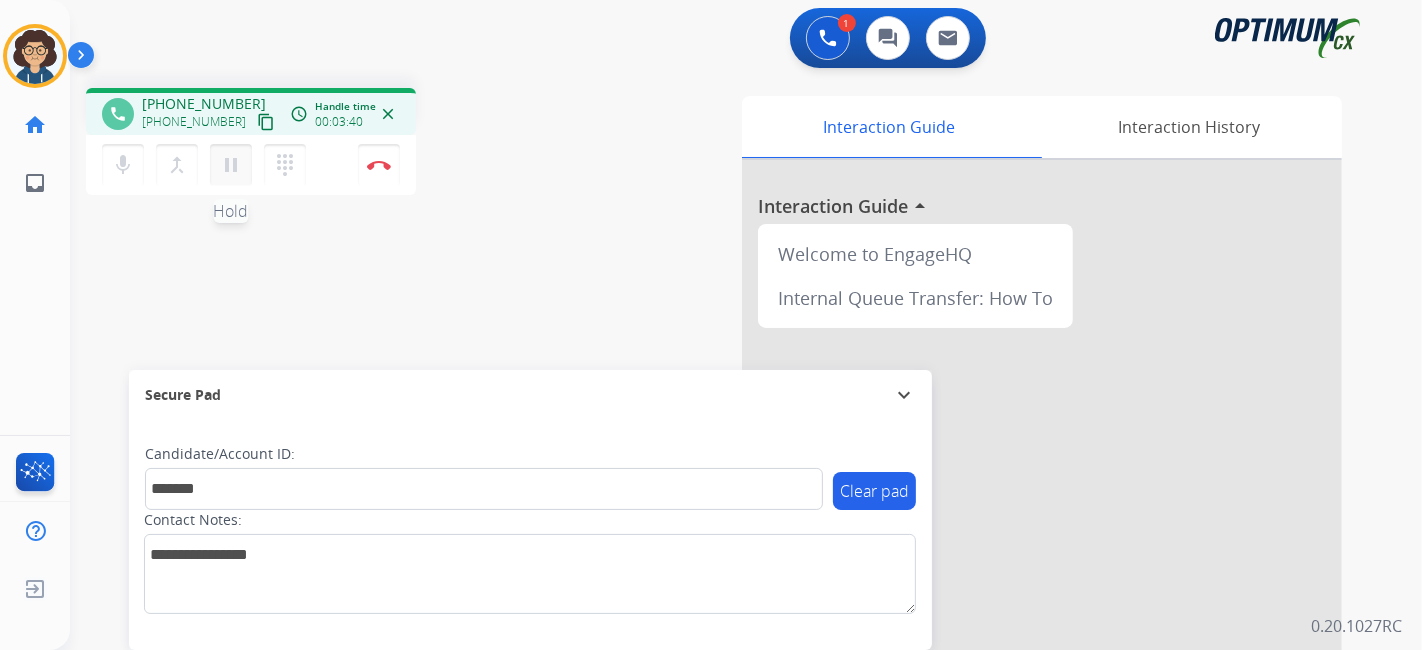 click on "pause" at bounding box center [231, 165] 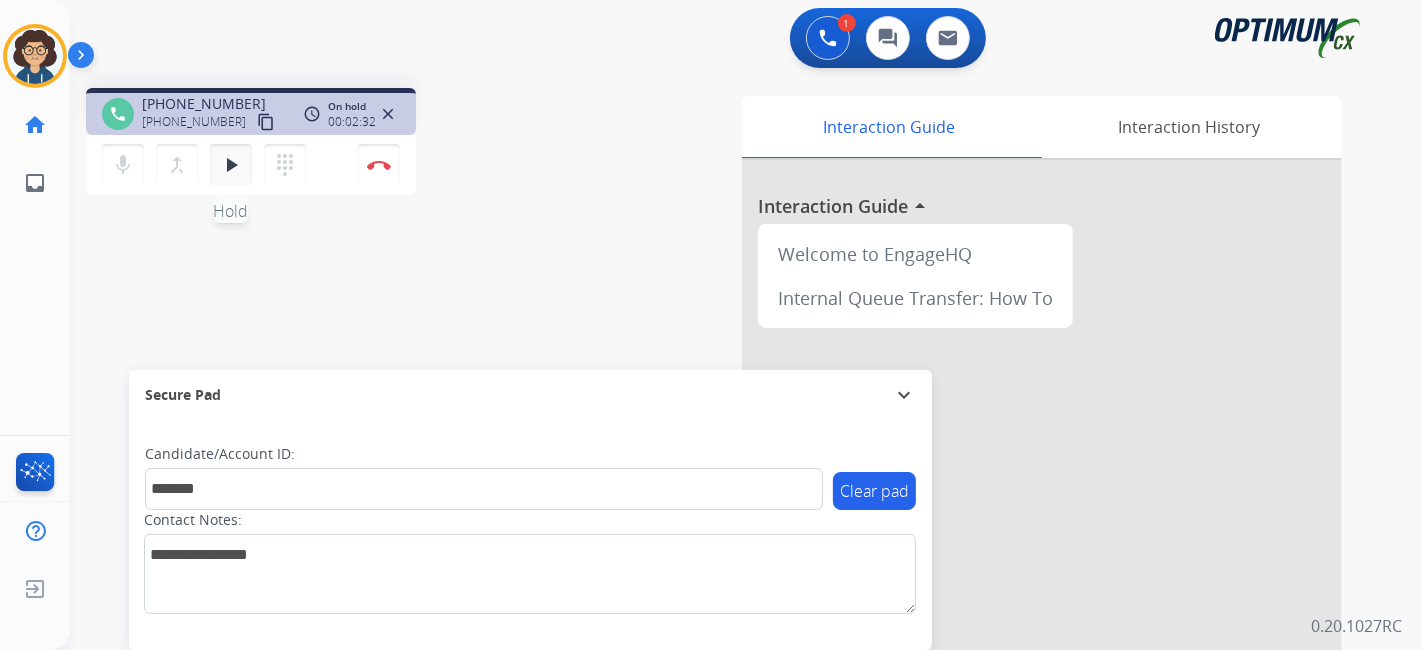 click on "play_arrow Hold" at bounding box center (231, 165) 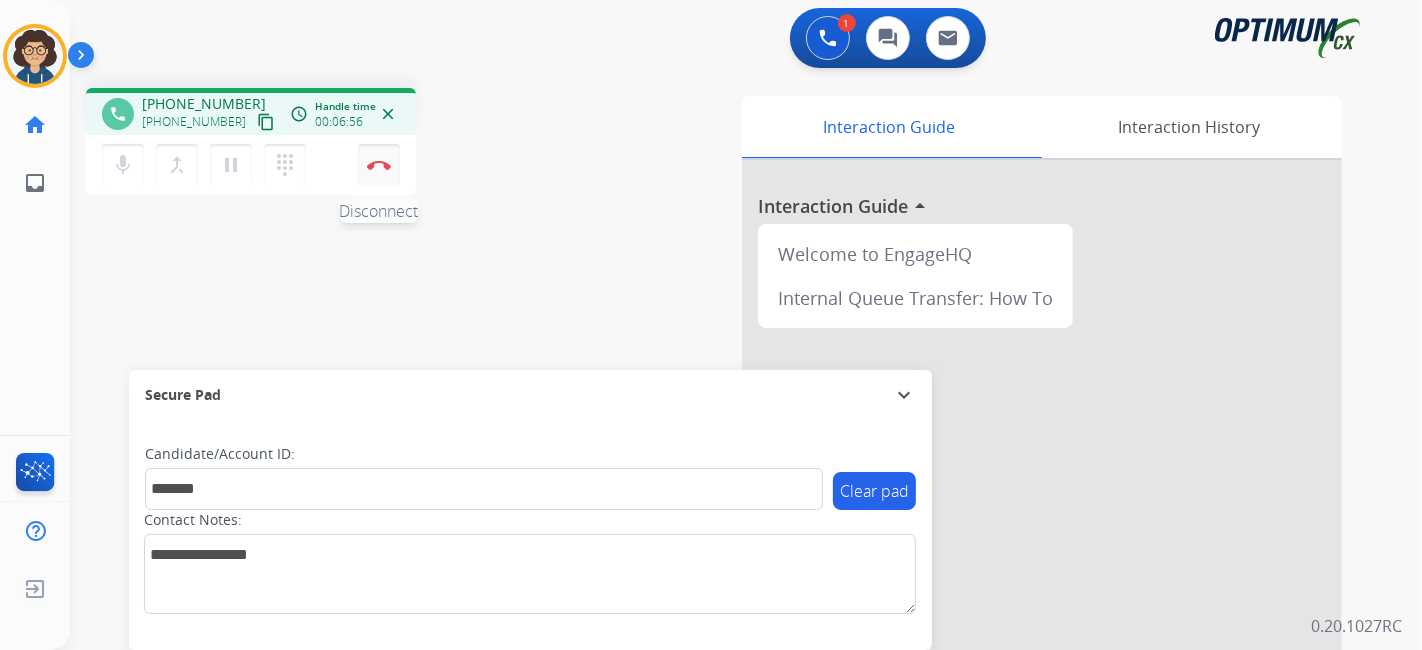 click at bounding box center [379, 165] 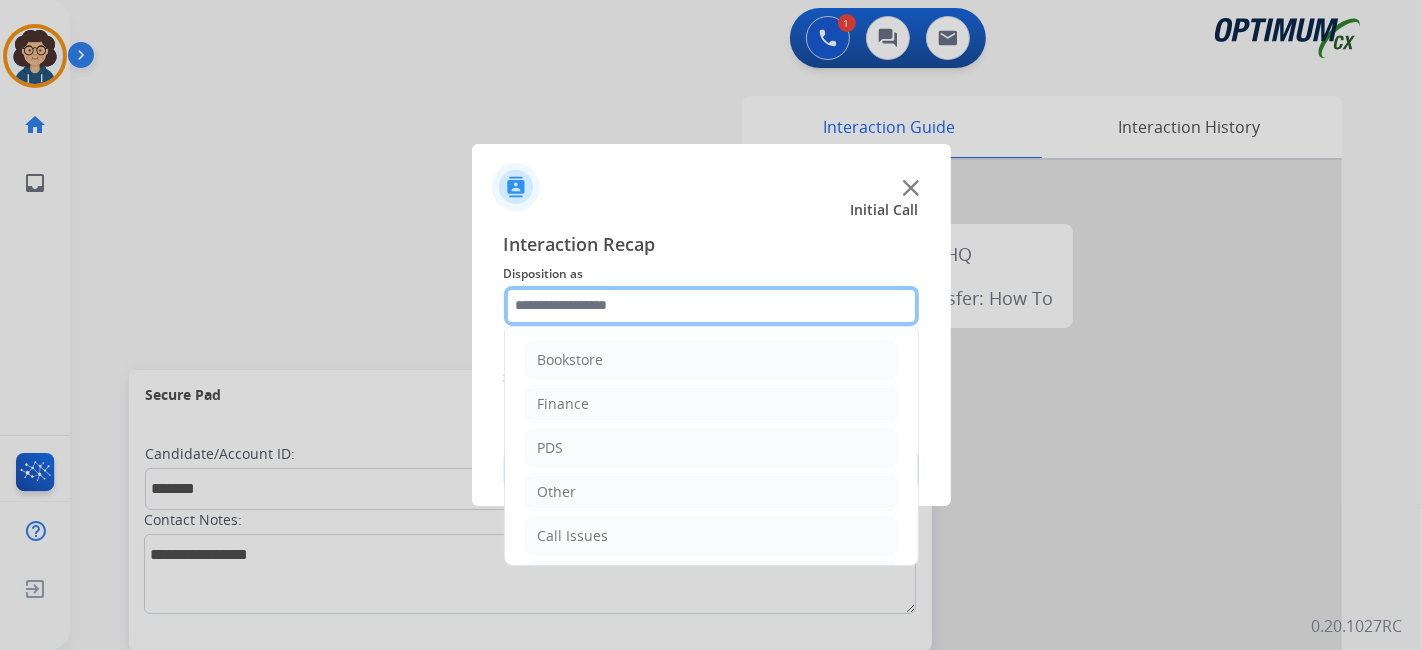 click 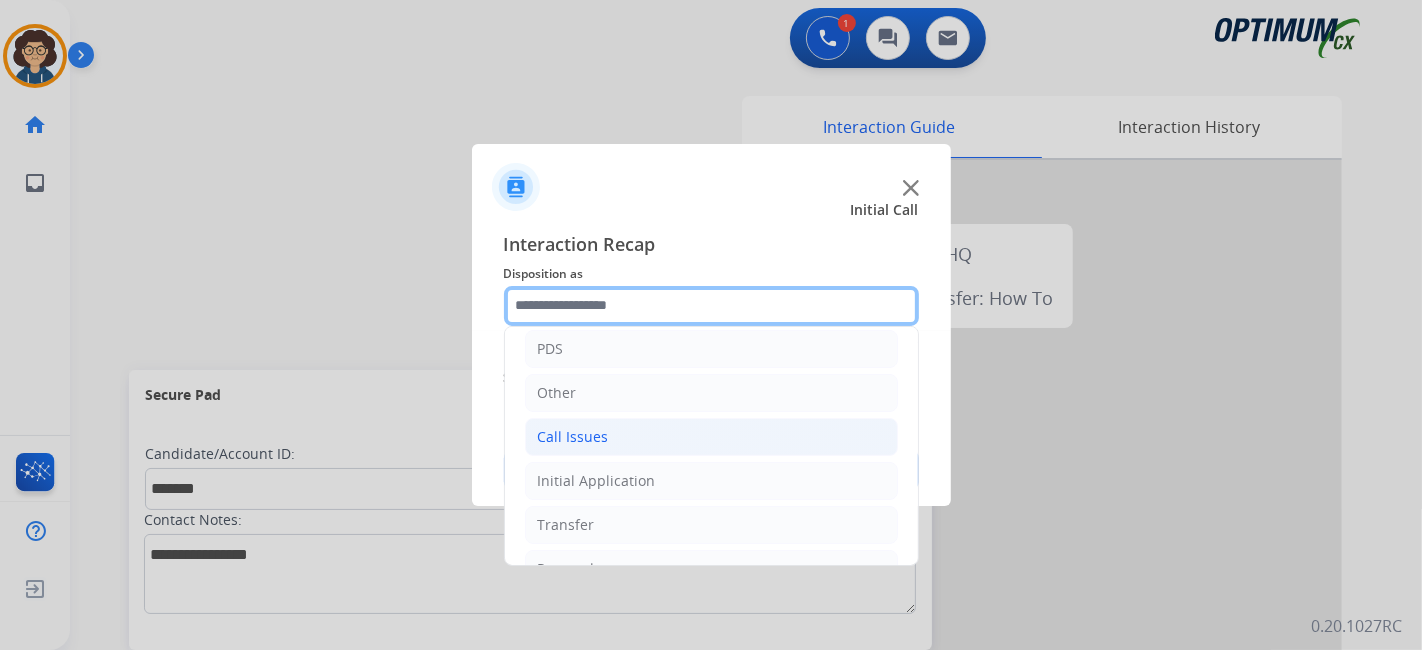 scroll, scrollTop: 131, scrollLeft: 0, axis: vertical 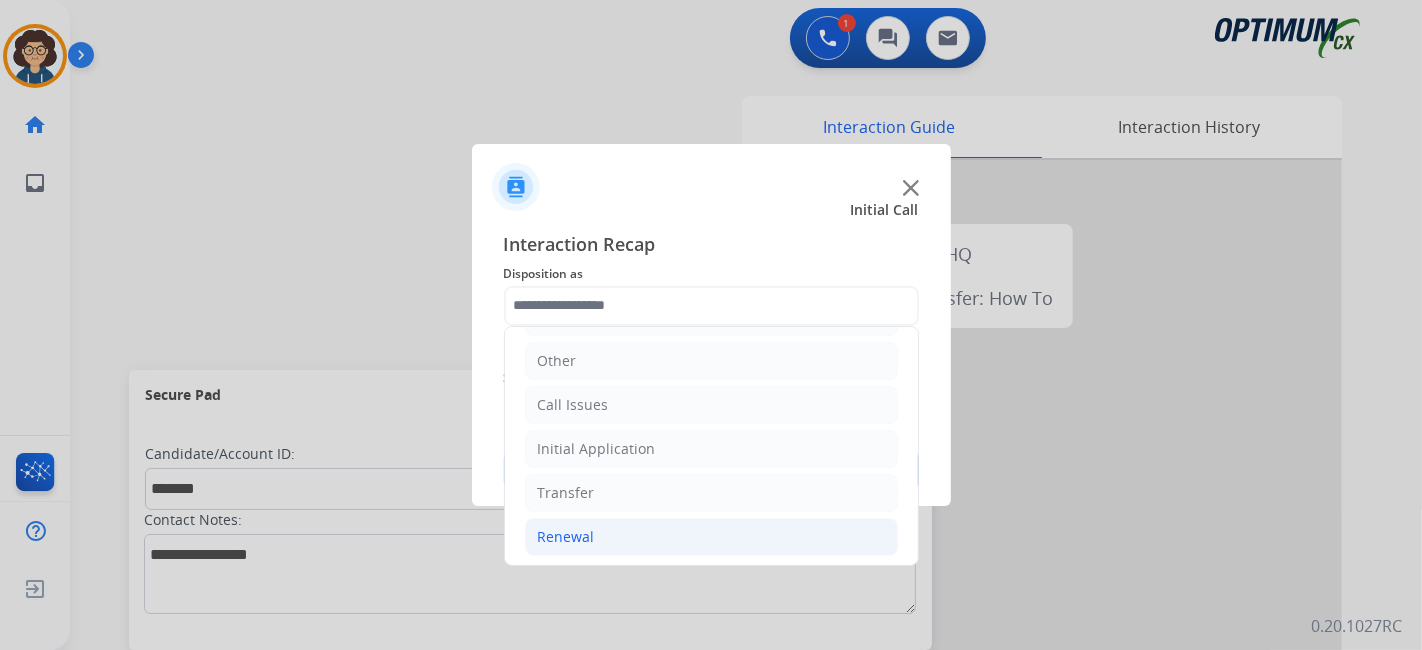 click on "Renewal" 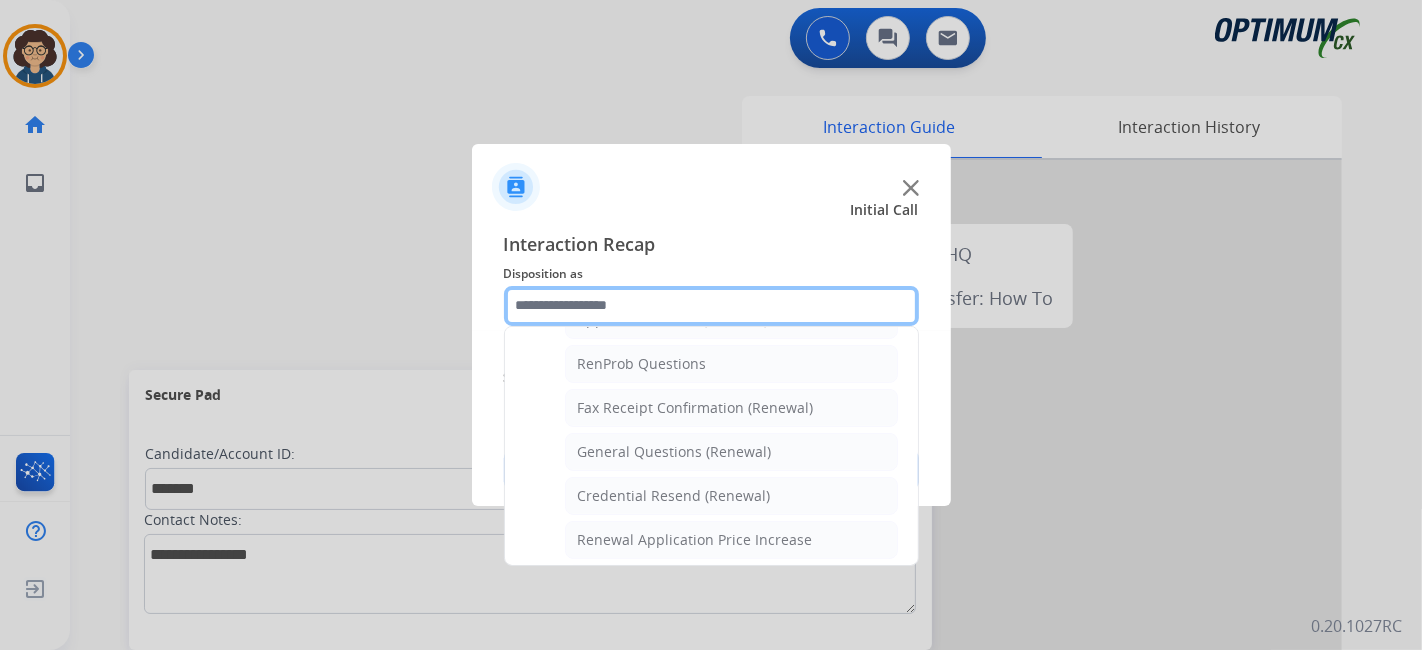 scroll, scrollTop: 520, scrollLeft: 0, axis: vertical 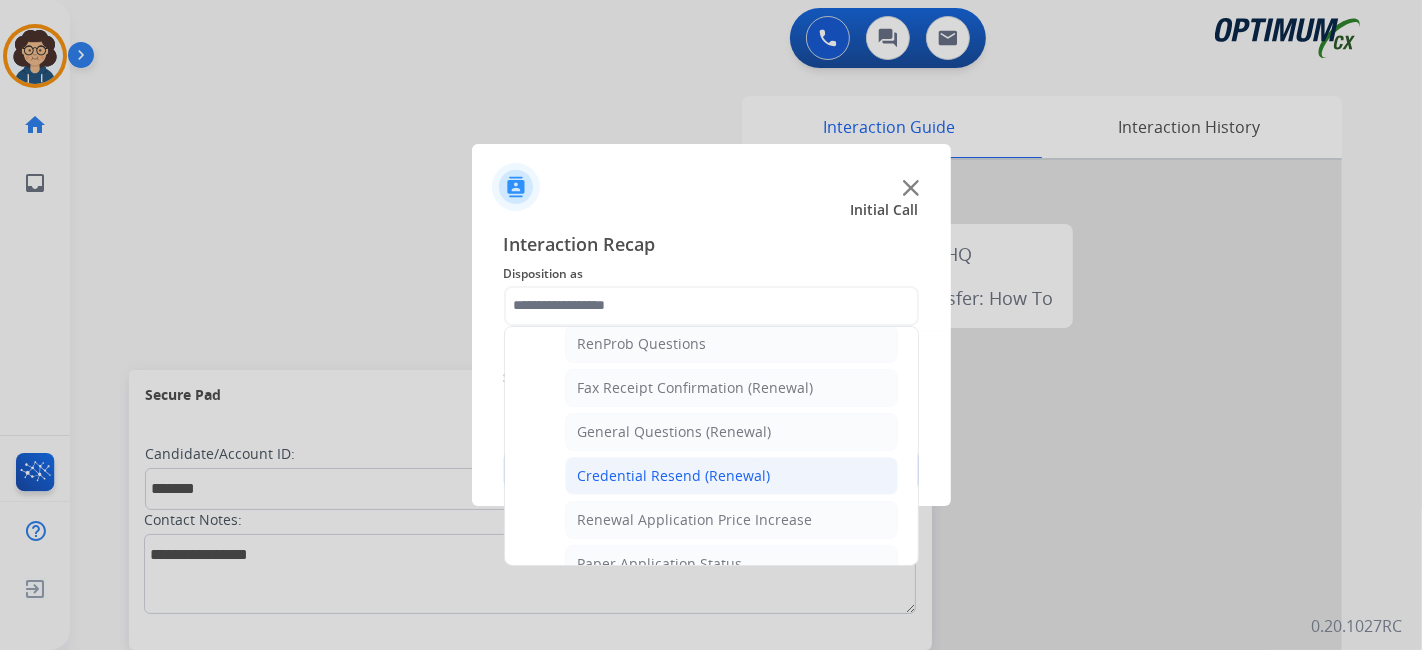 click on "Credential Resend (Renewal)" 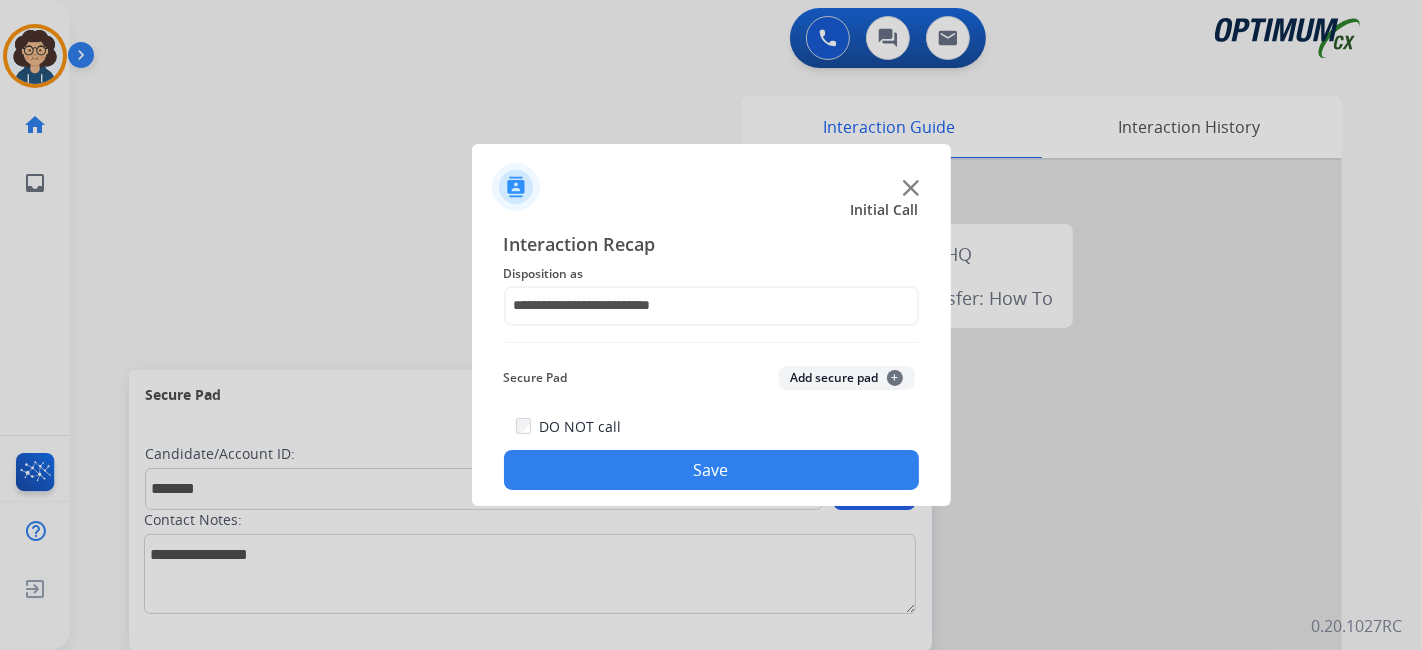 click on "Add secure pad  +" 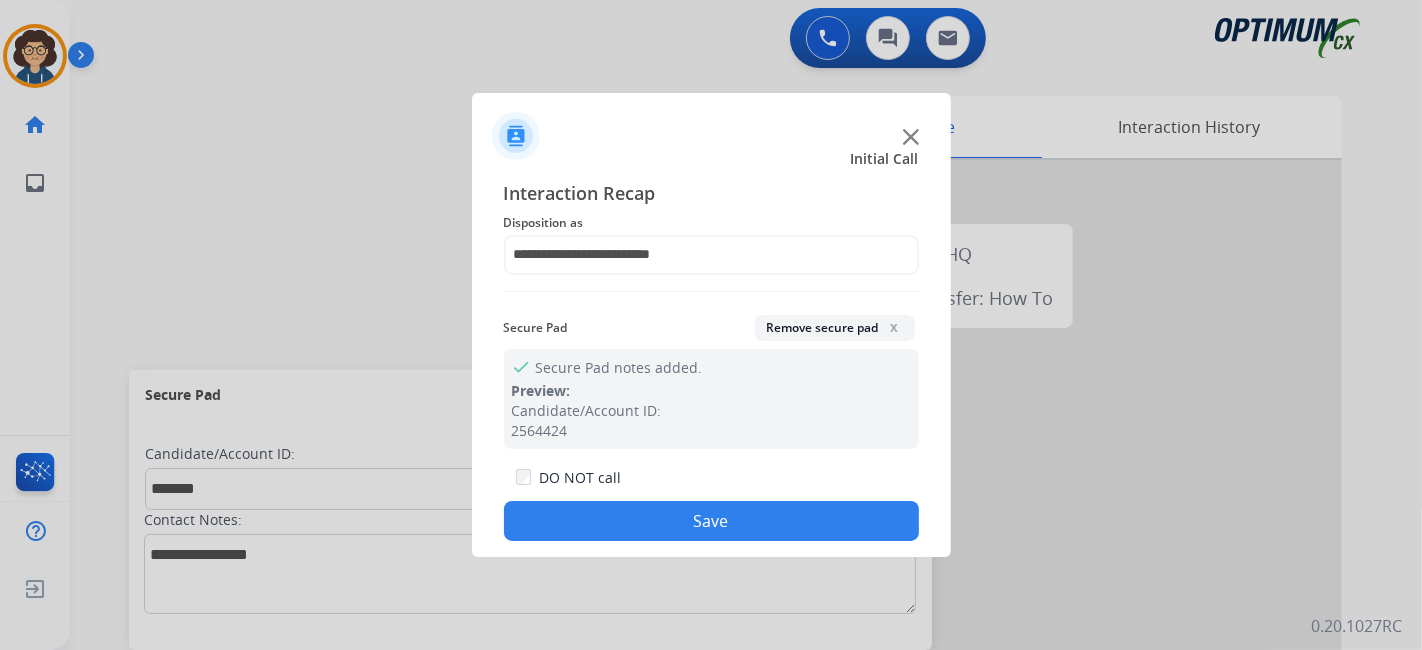 click on "Save" 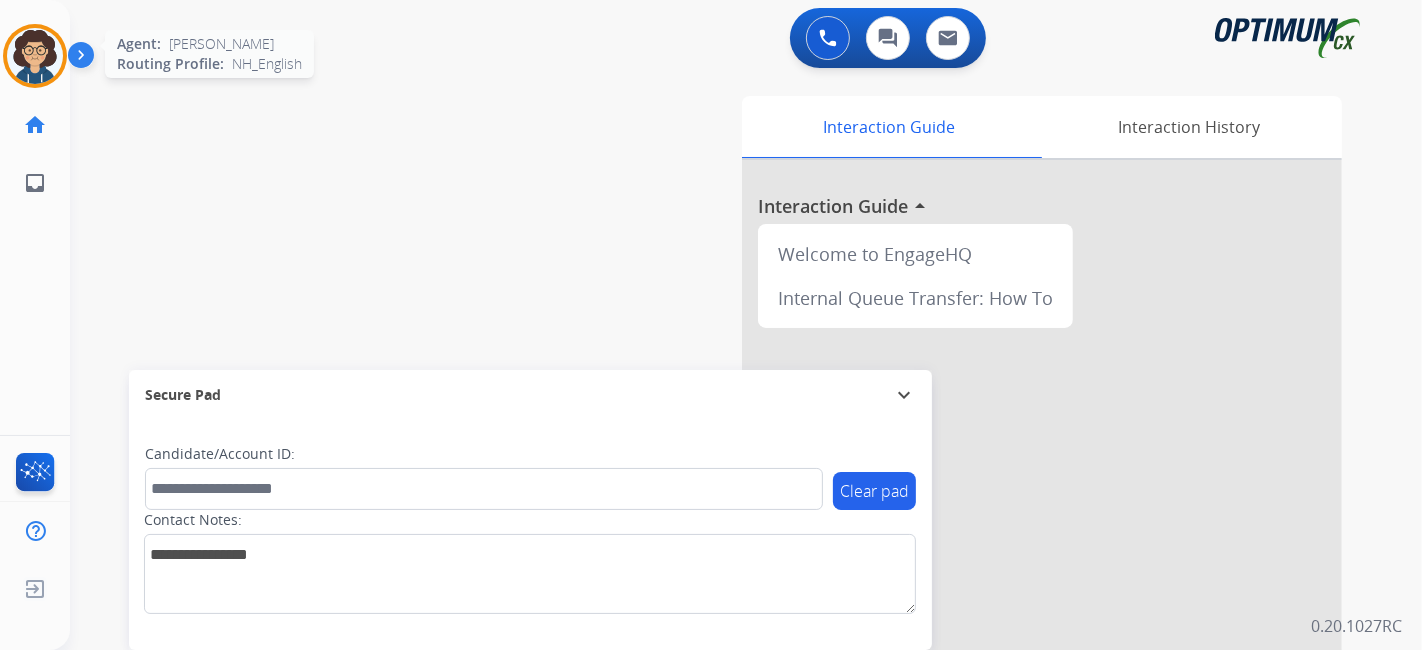 click at bounding box center [35, 56] 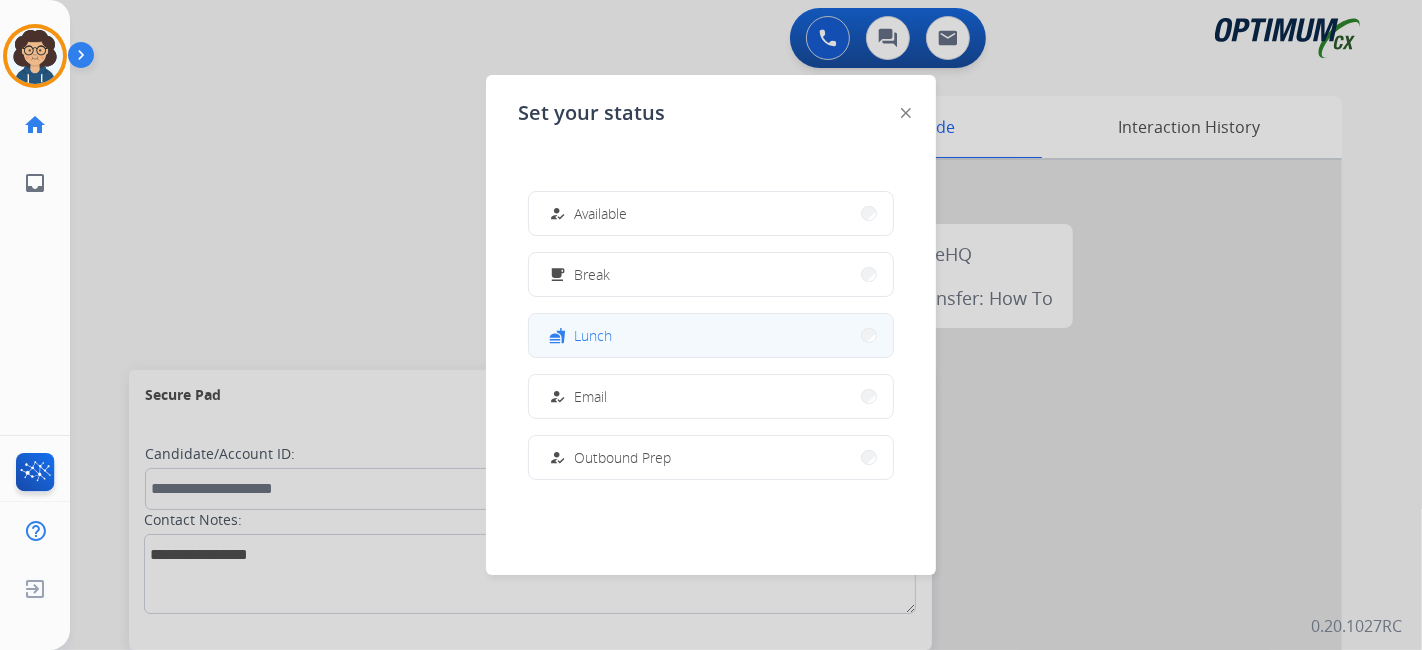 click on "fastfood Lunch" at bounding box center [711, 335] 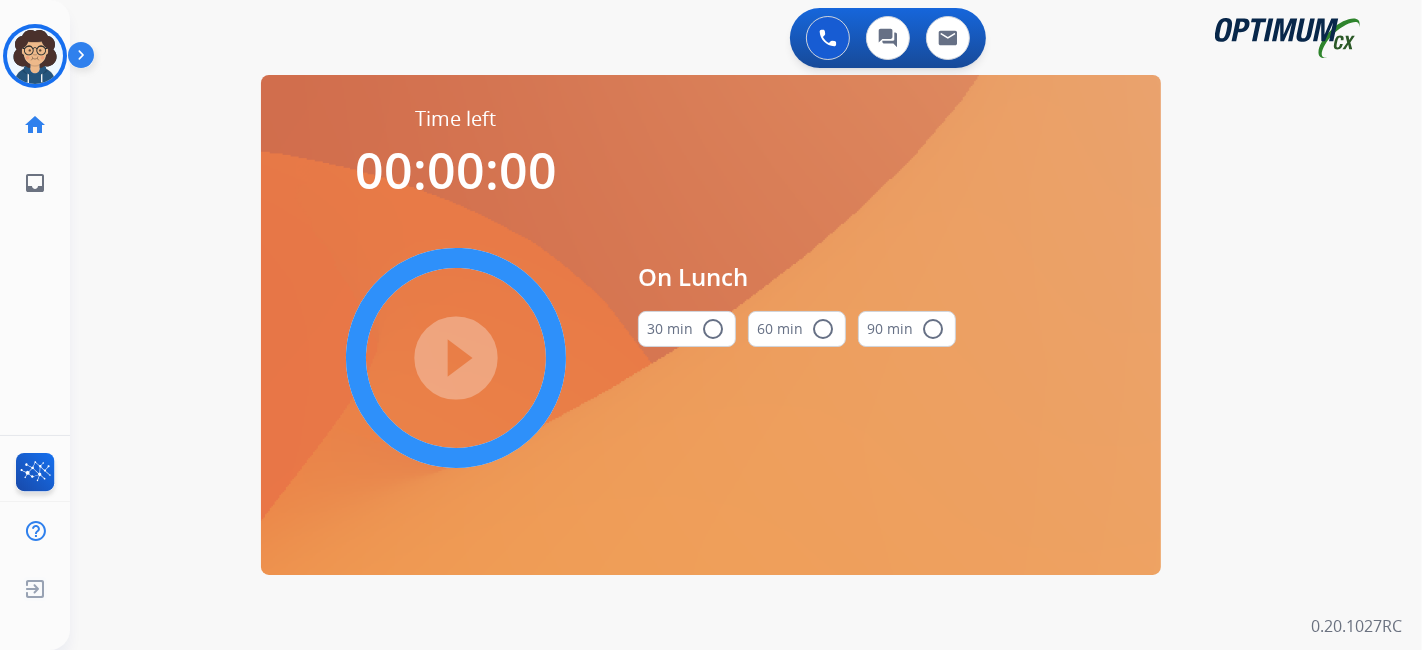 click on "radio_button_unchecked" at bounding box center (713, 329) 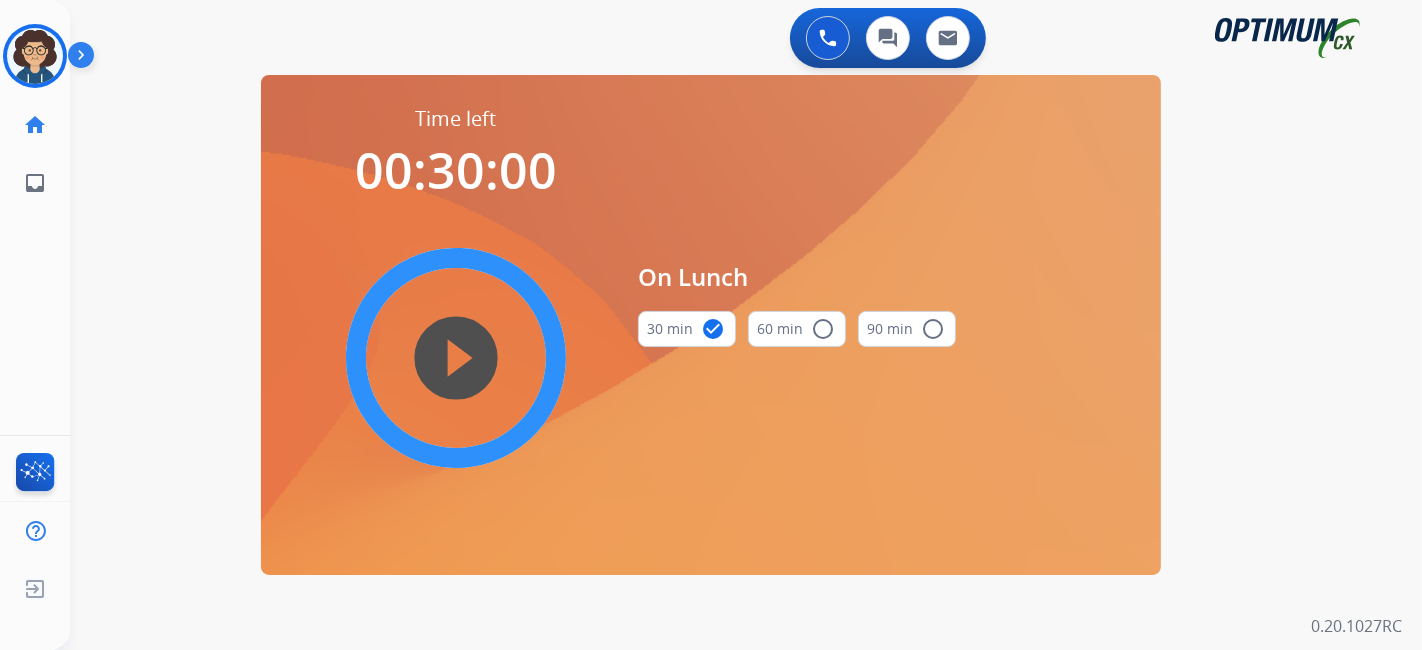 click on "play_circle_filled" at bounding box center (456, 358) 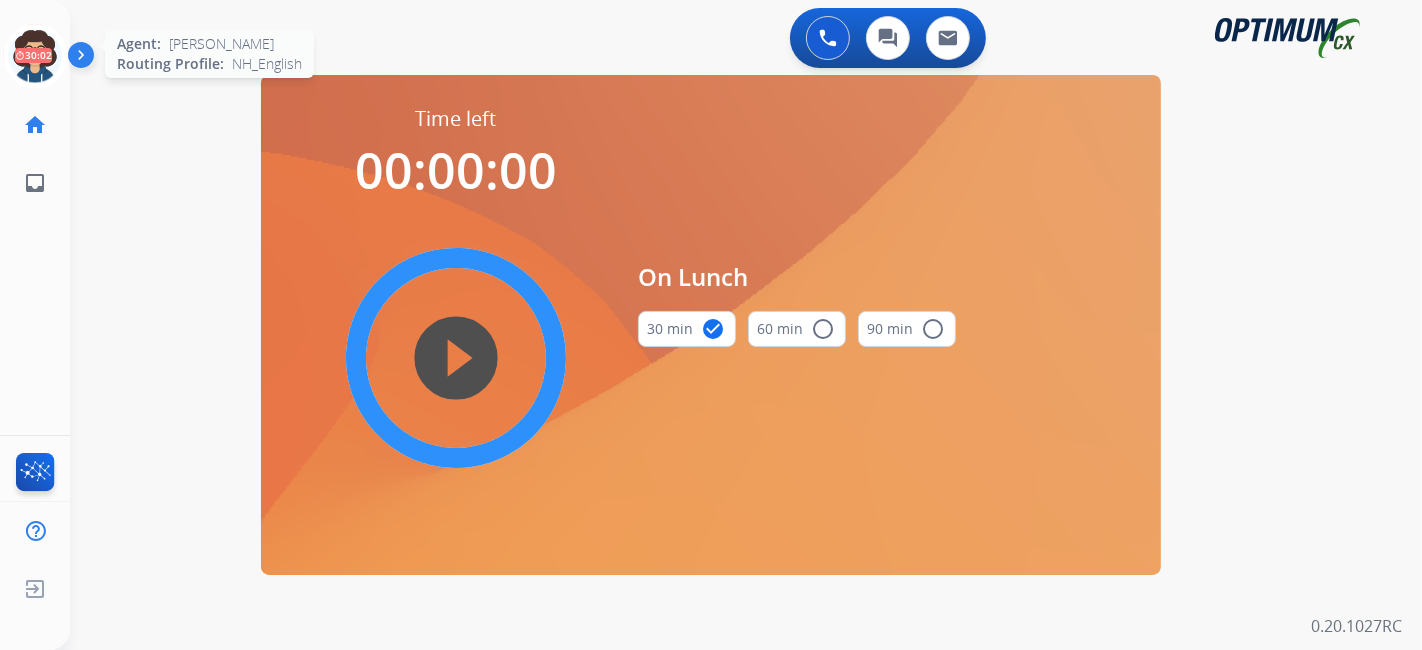 click 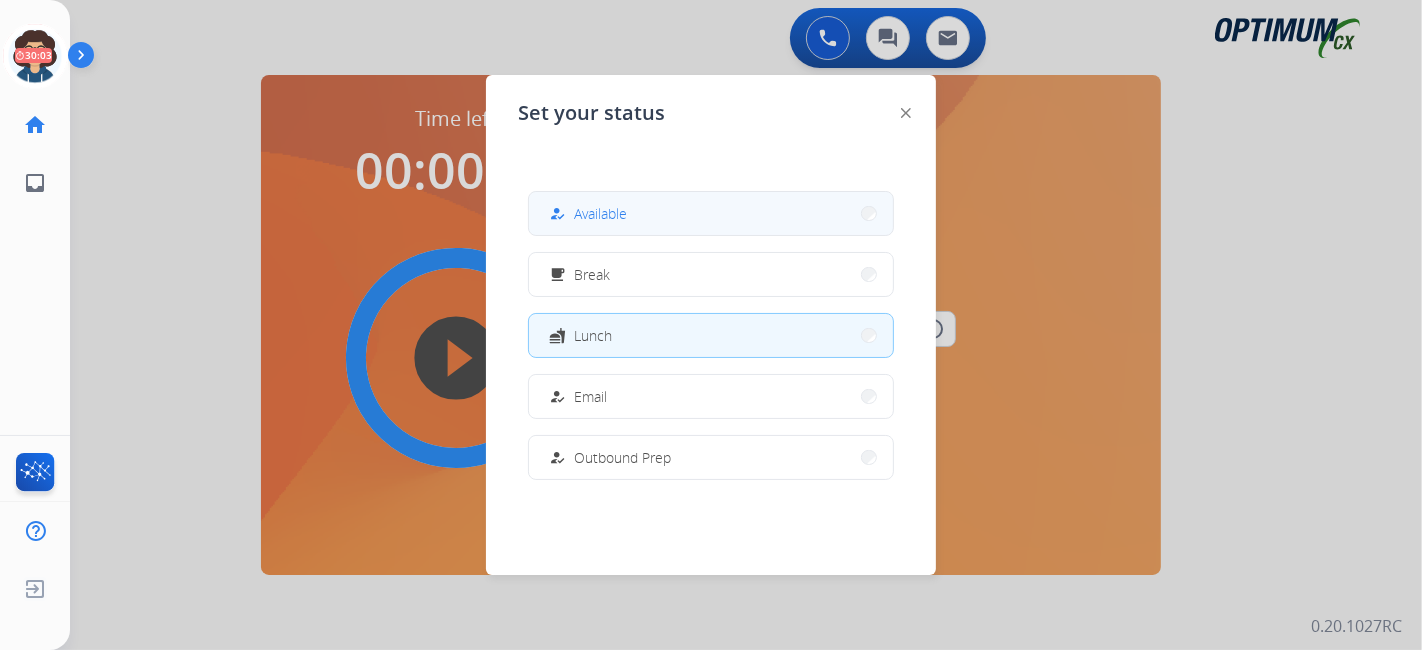 click on "how_to_reg Available" at bounding box center (711, 213) 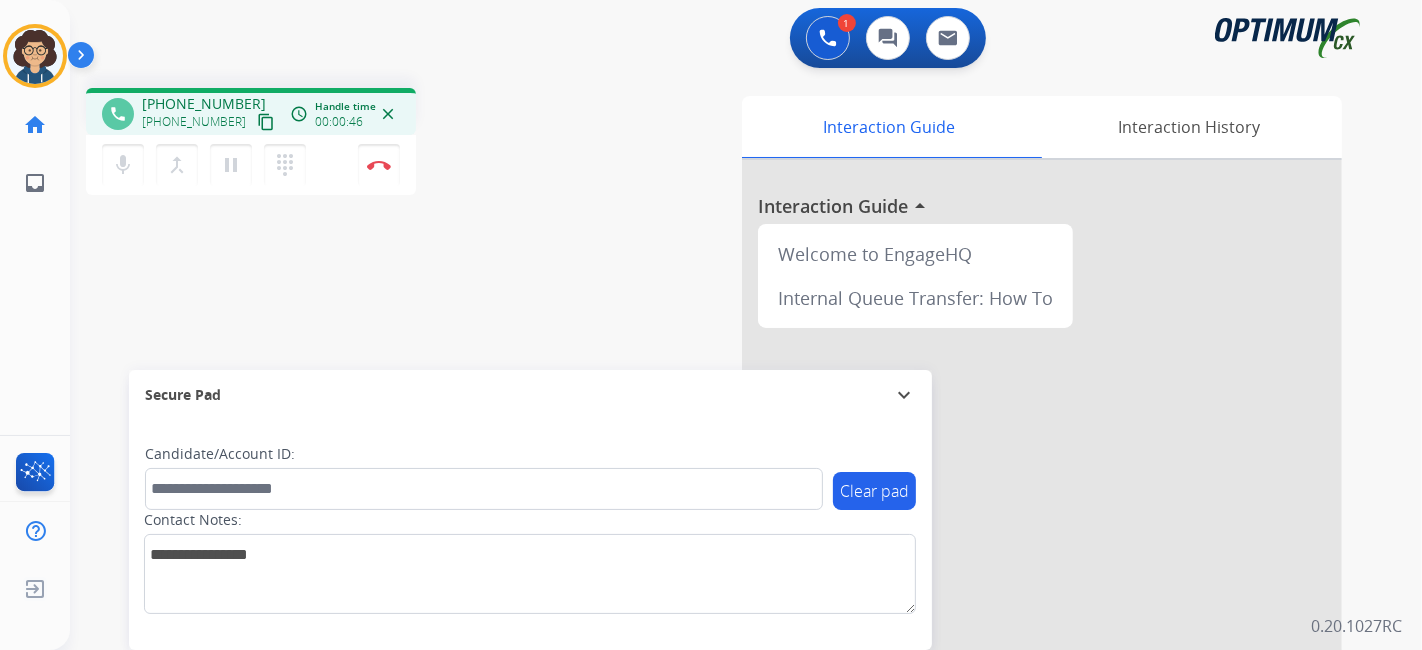 click on "content_copy" at bounding box center (266, 122) 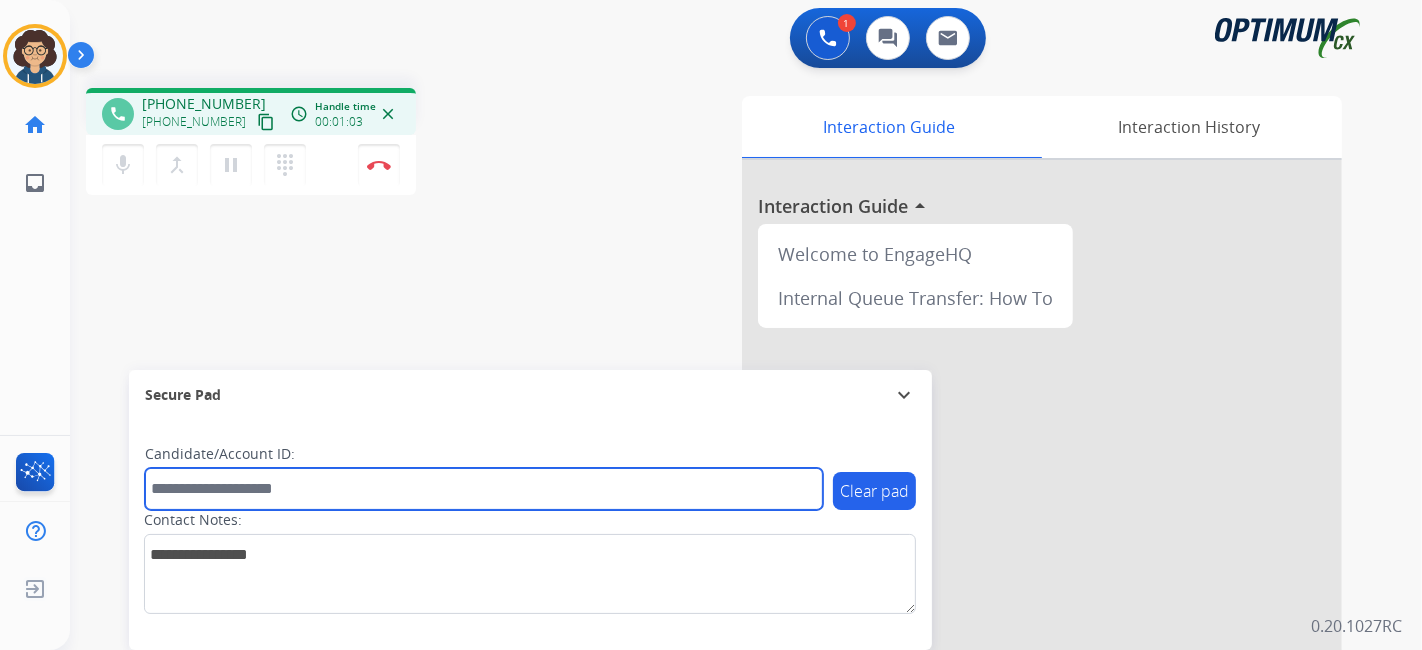 click at bounding box center [484, 489] 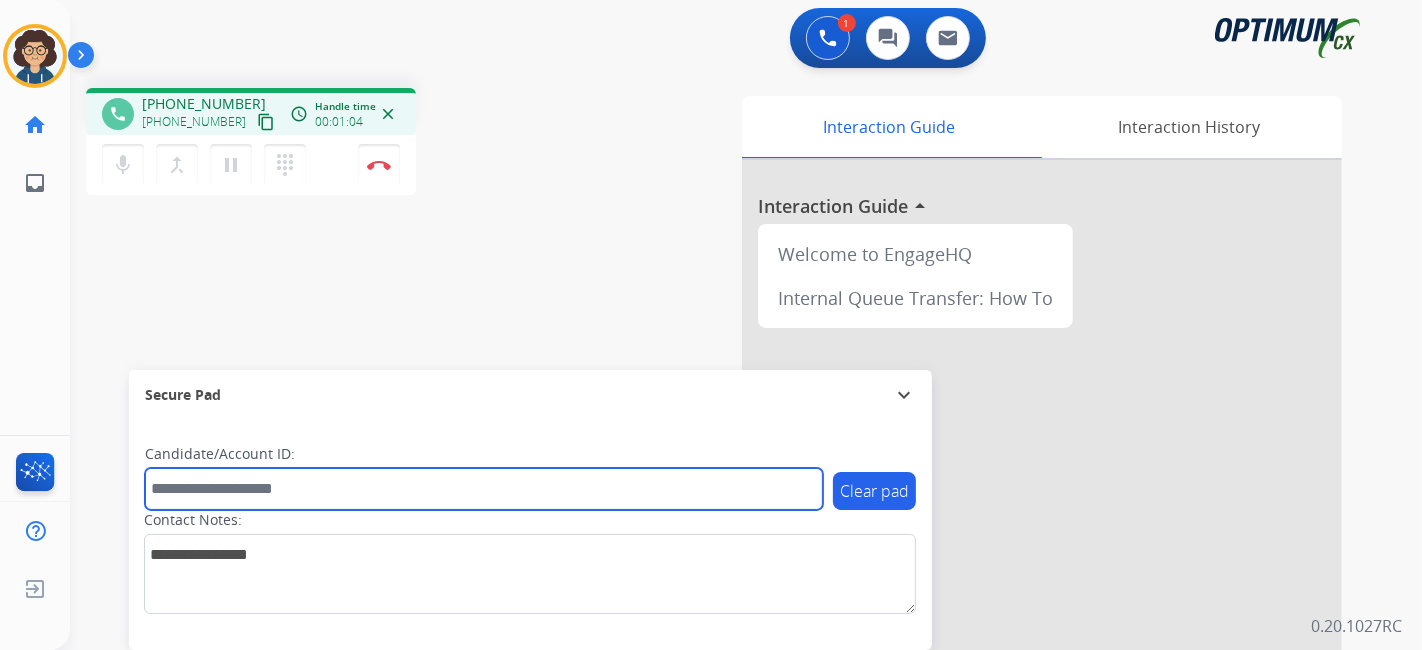 paste on "*******" 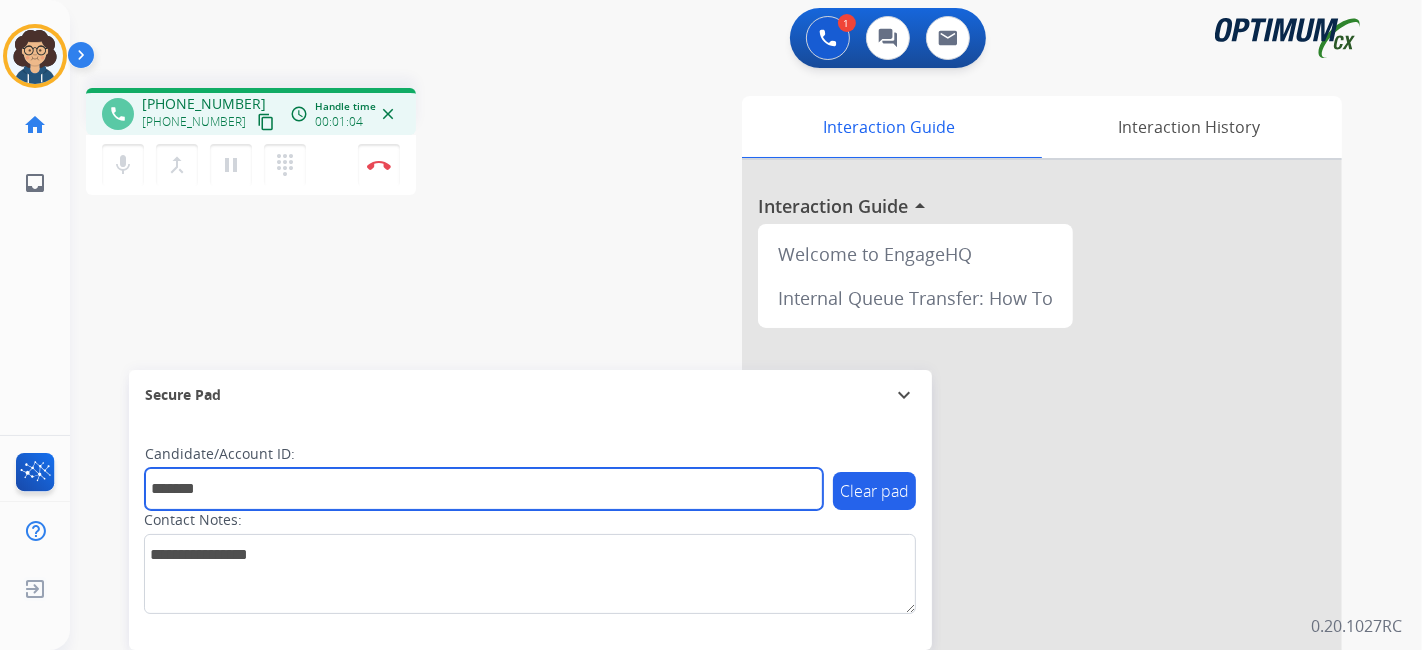 type on "*******" 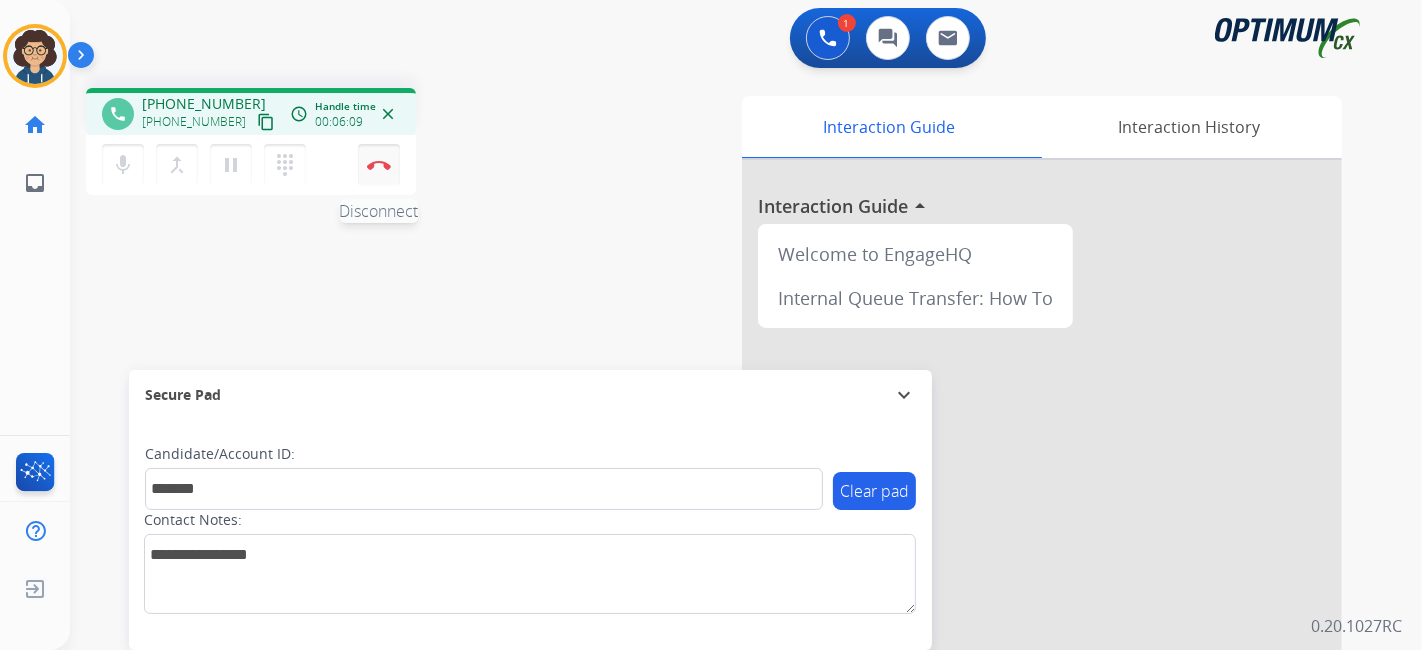 click at bounding box center [379, 165] 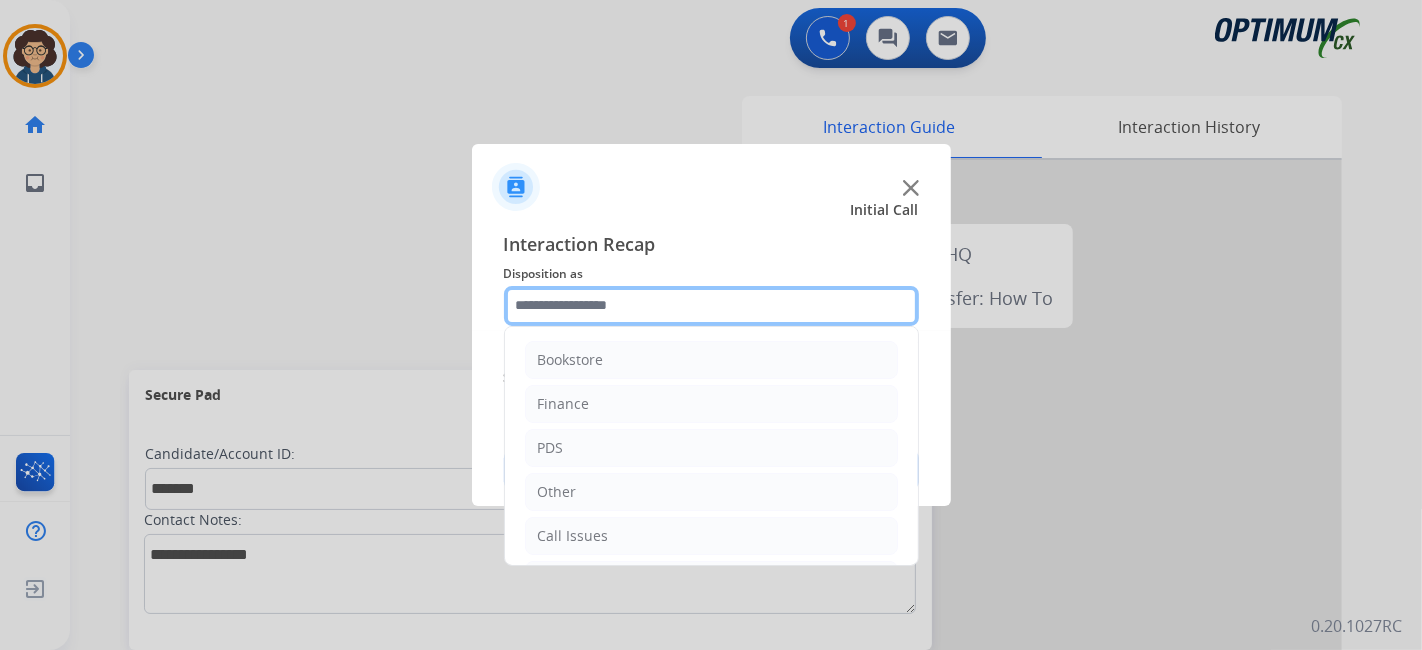 click 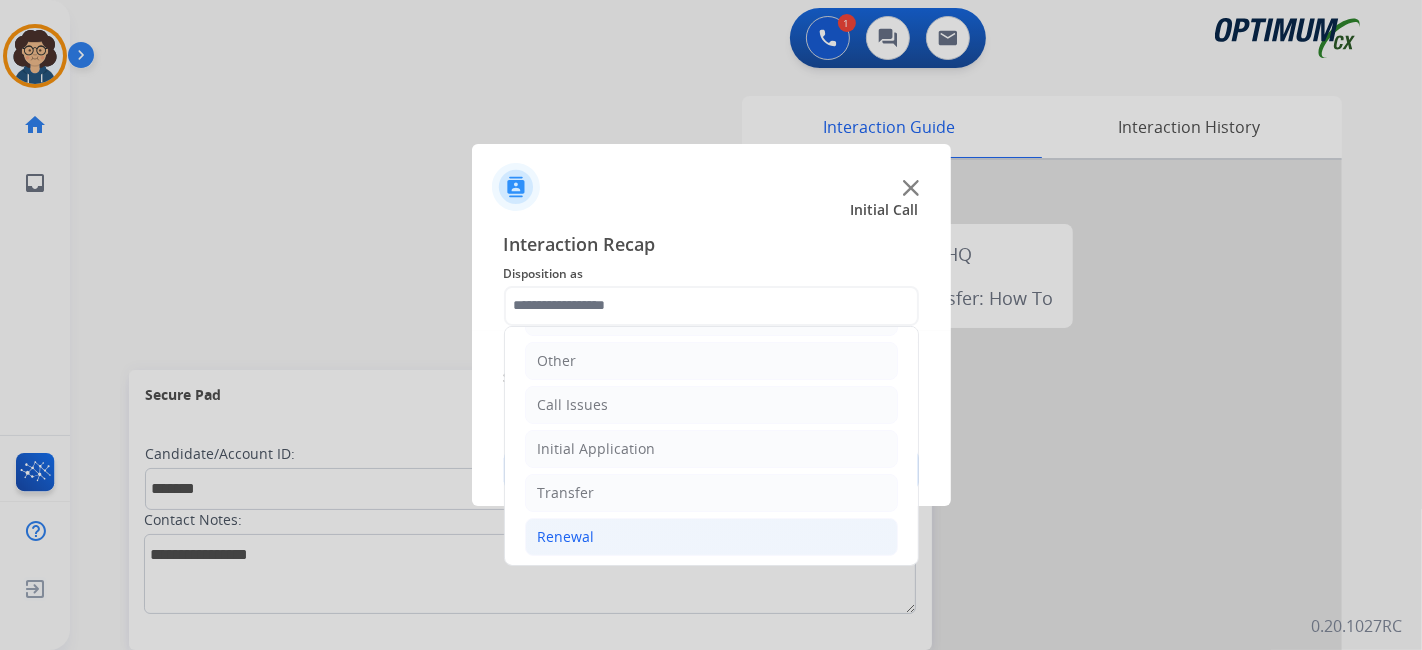 click on "Renewal" 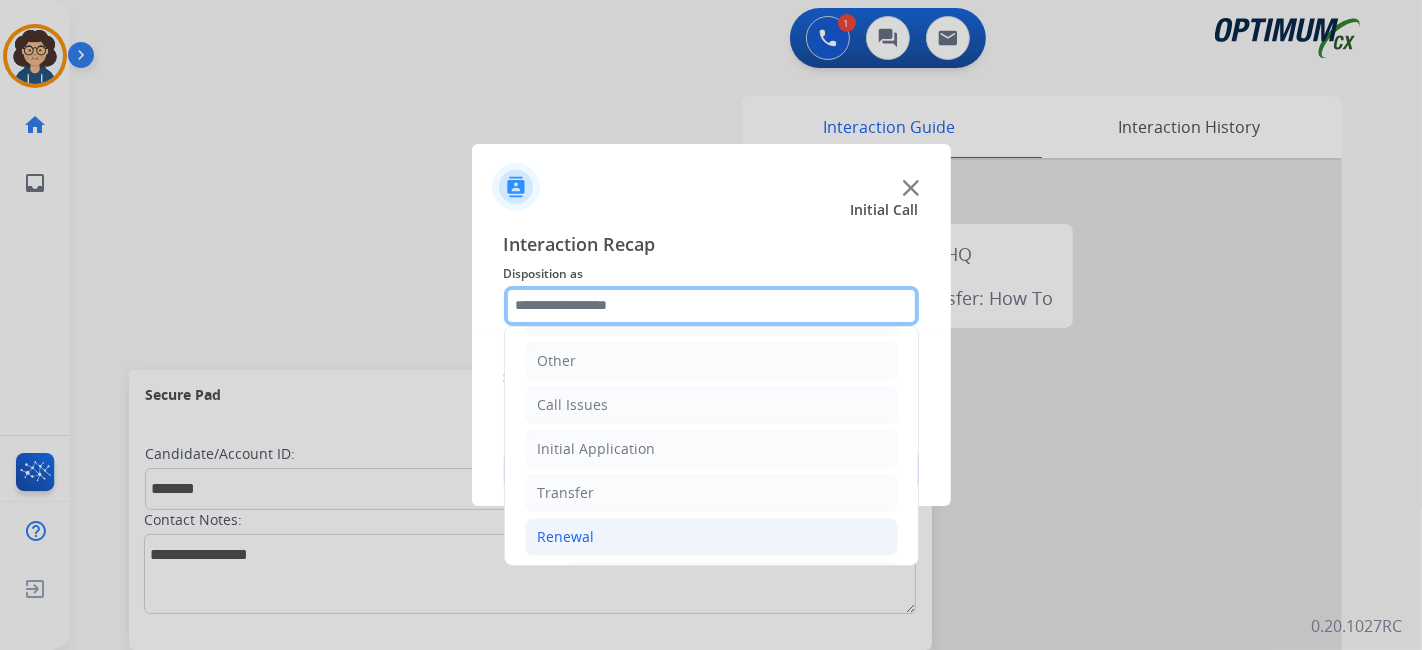 scroll, scrollTop: 760, scrollLeft: 0, axis: vertical 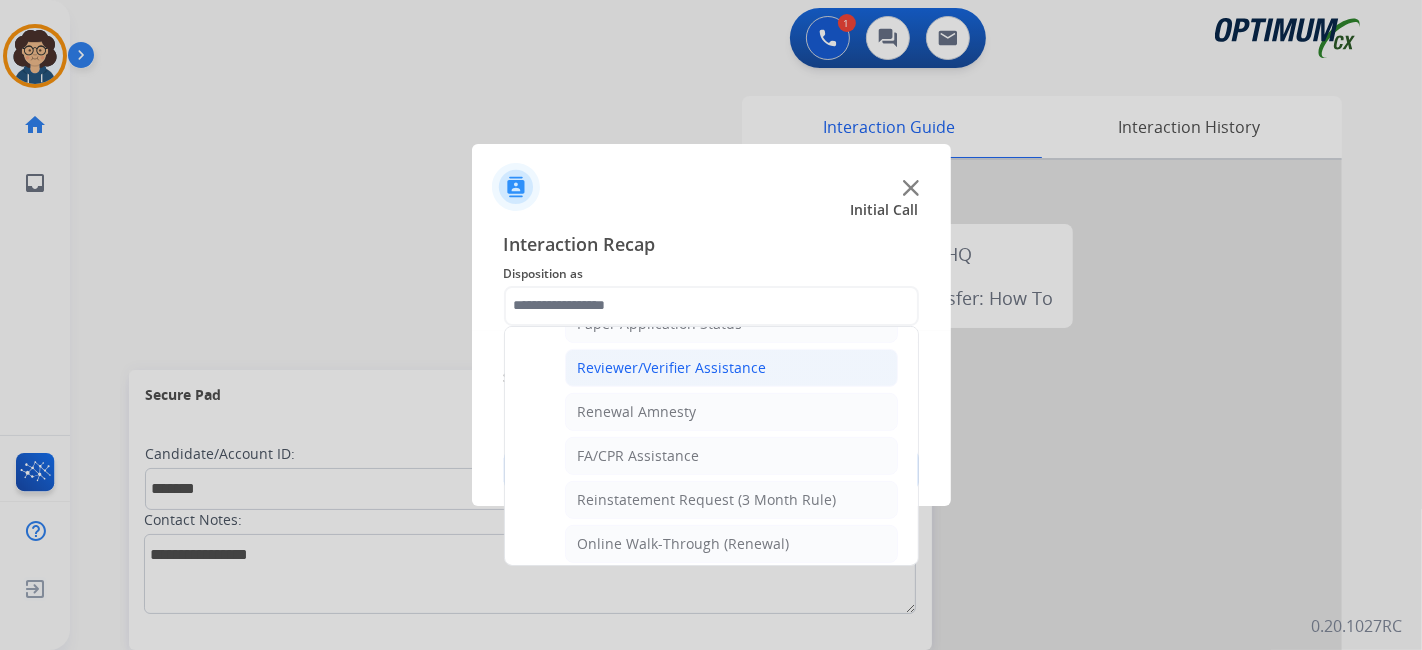 click on "Reviewer/Verifier Assistance" 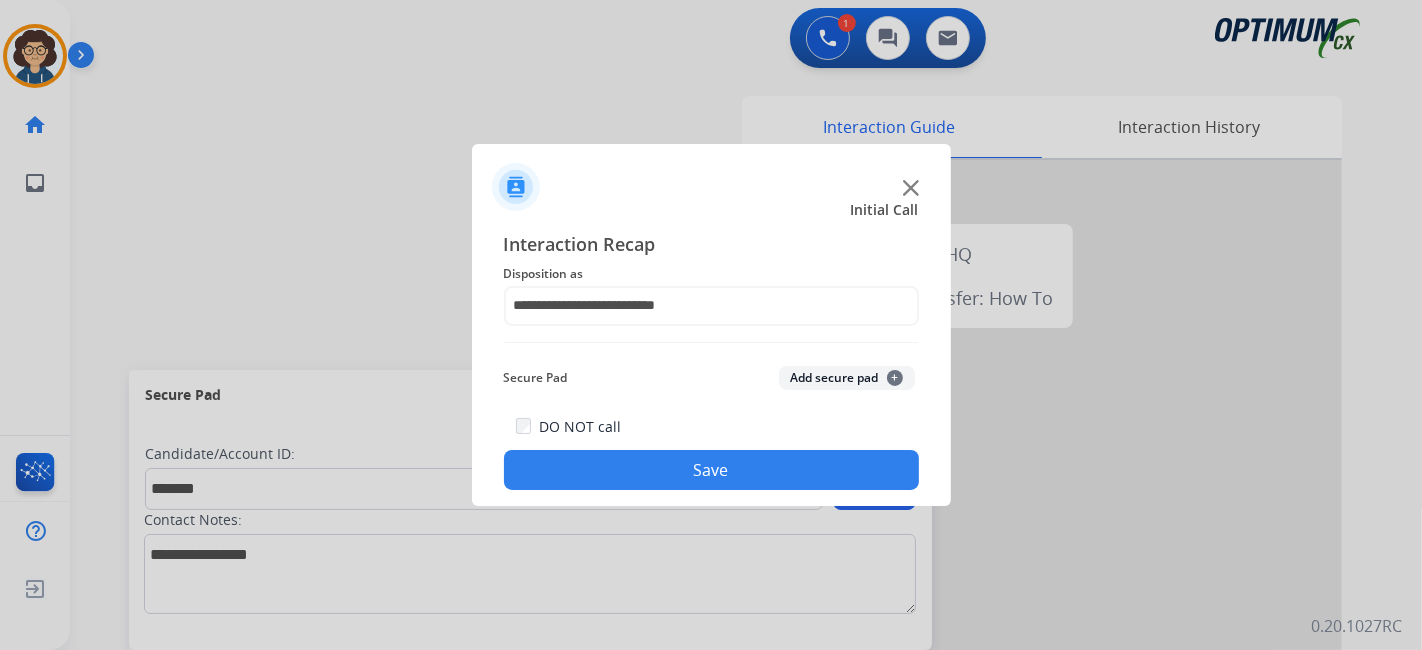 click on "Add secure pad  +" 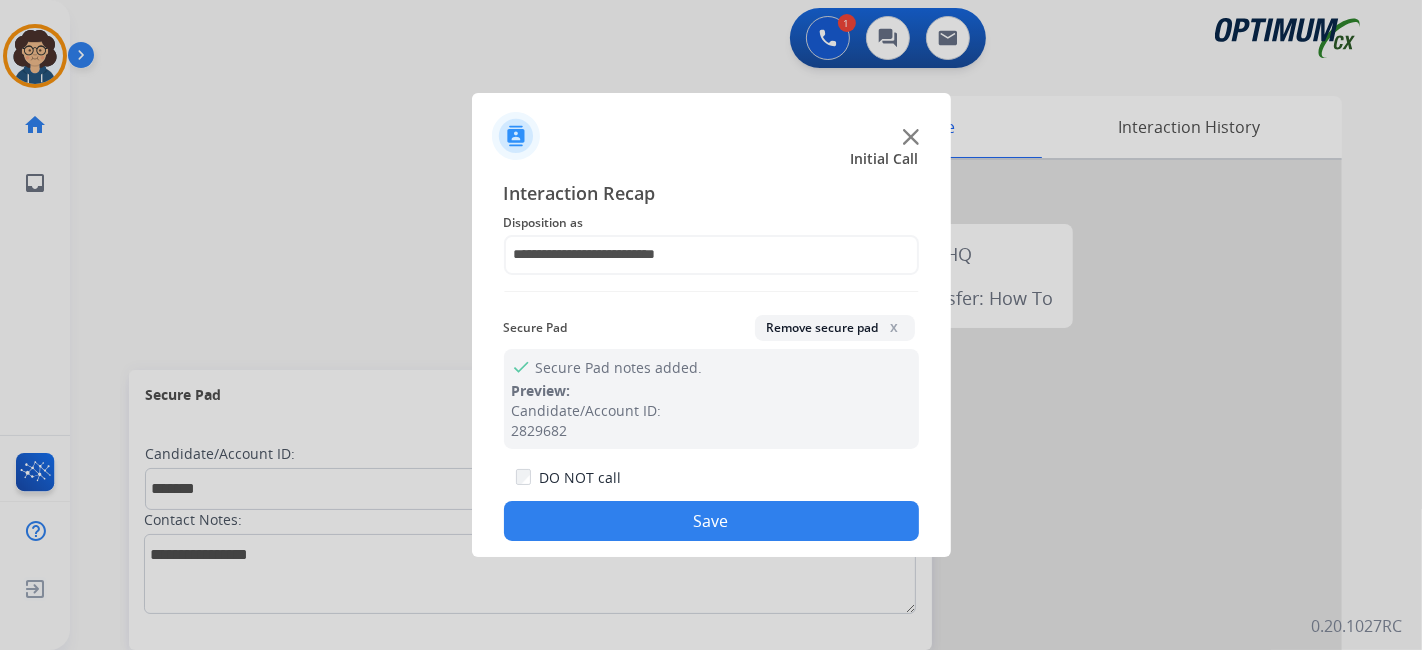 drag, startPoint x: 754, startPoint y: 507, endPoint x: 595, endPoint y: 10, distance: 521.81415 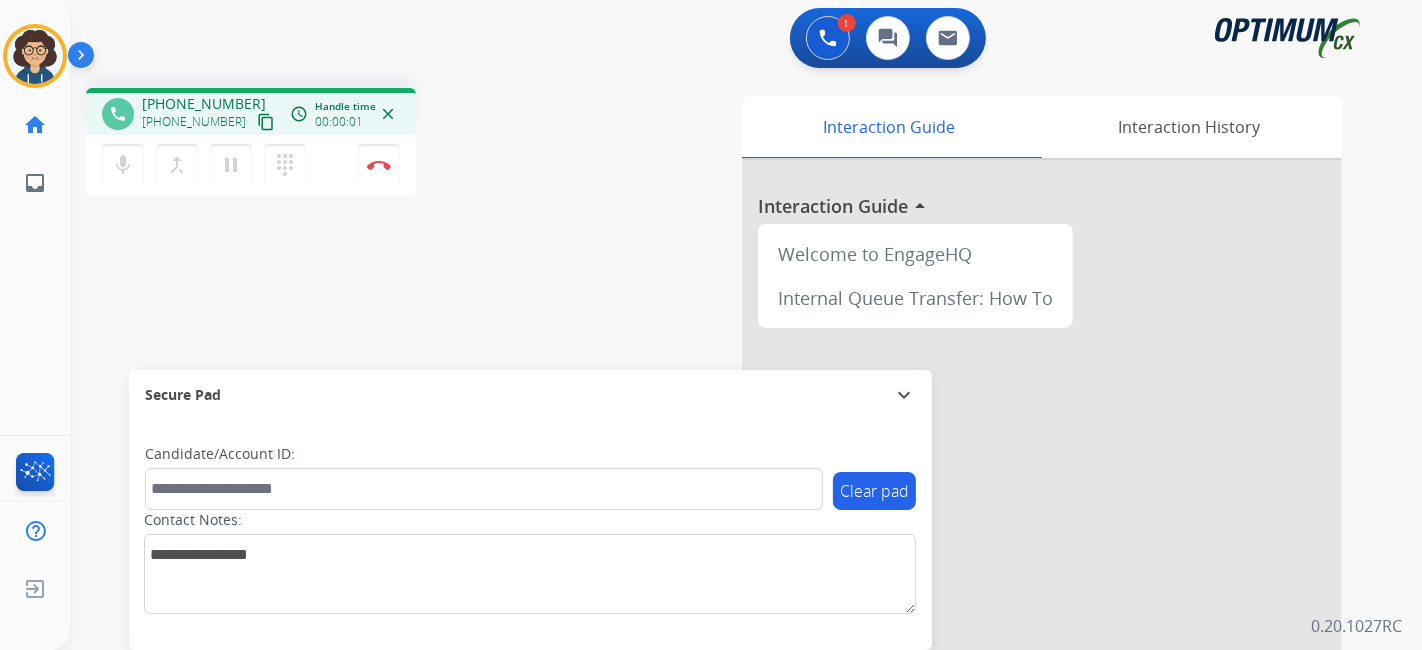 click on "content_copy" at bounding box center (266, 122) 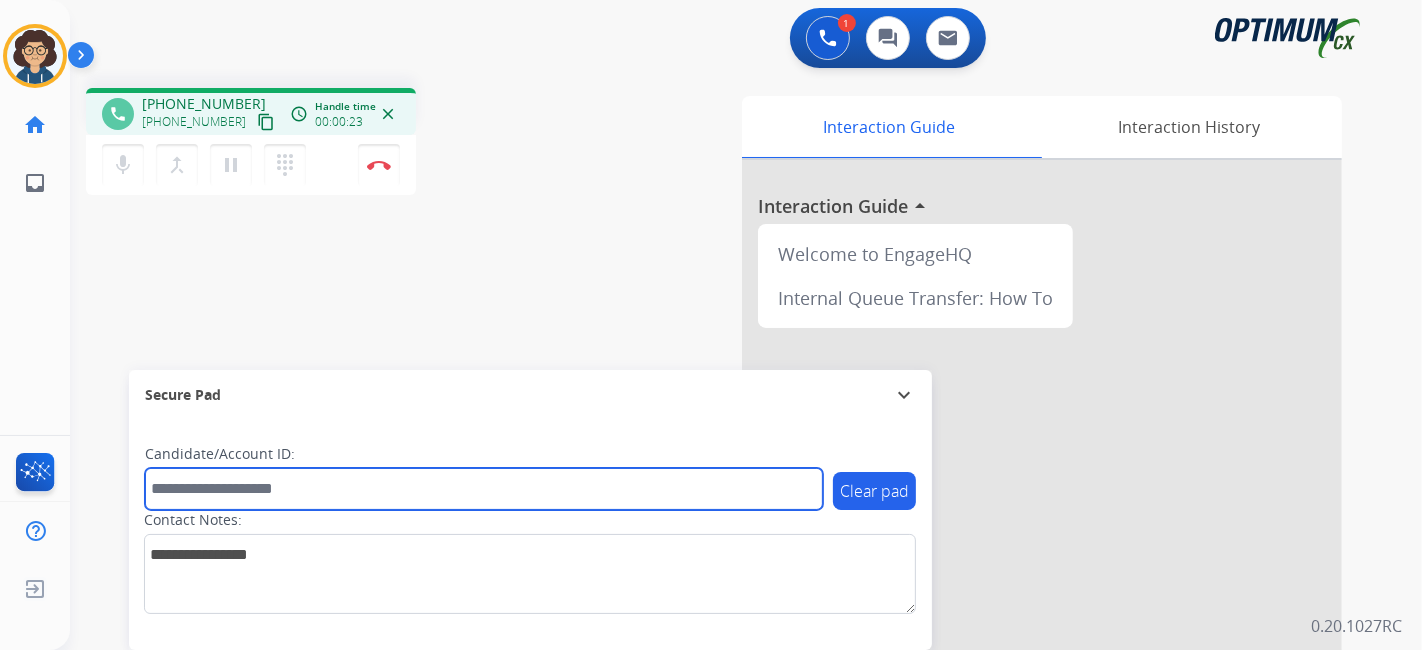 click at bounding box center [484, 489] 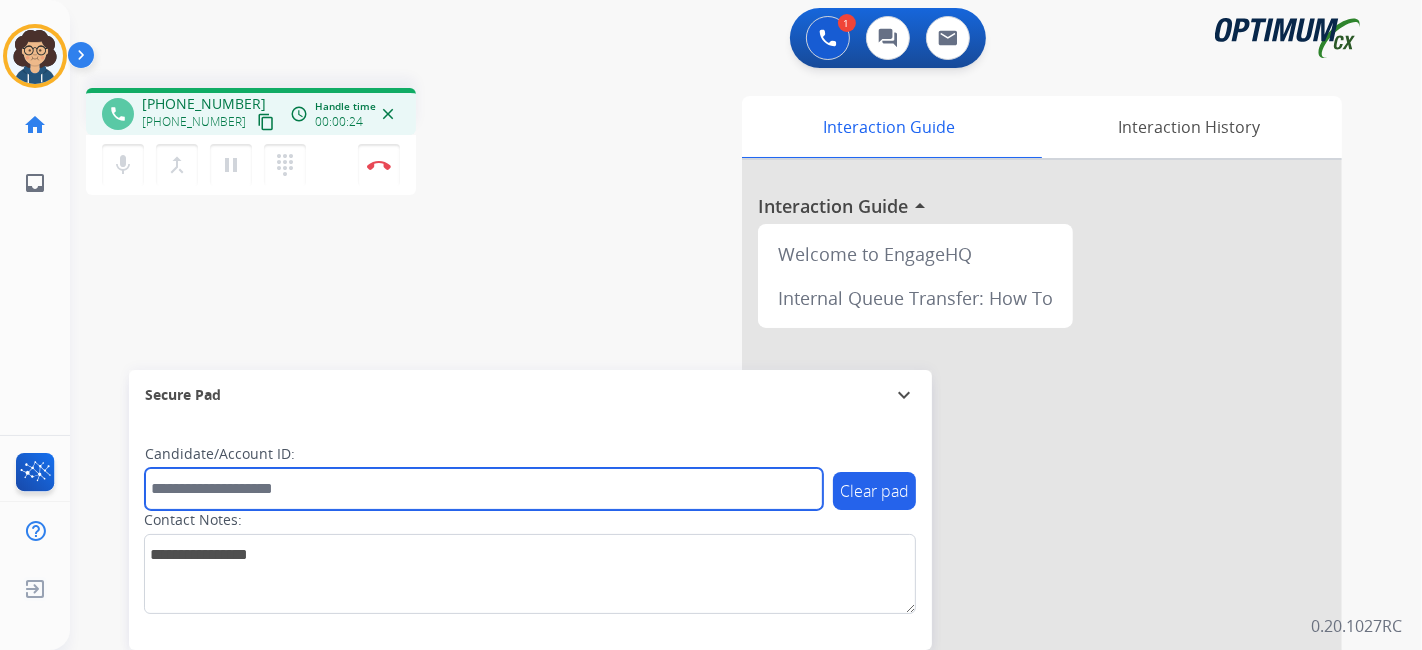 drag, startPoint x: 426, startPoint y: 495, endPoint x: 418, endPoint y: 504, distance: 12.0415945 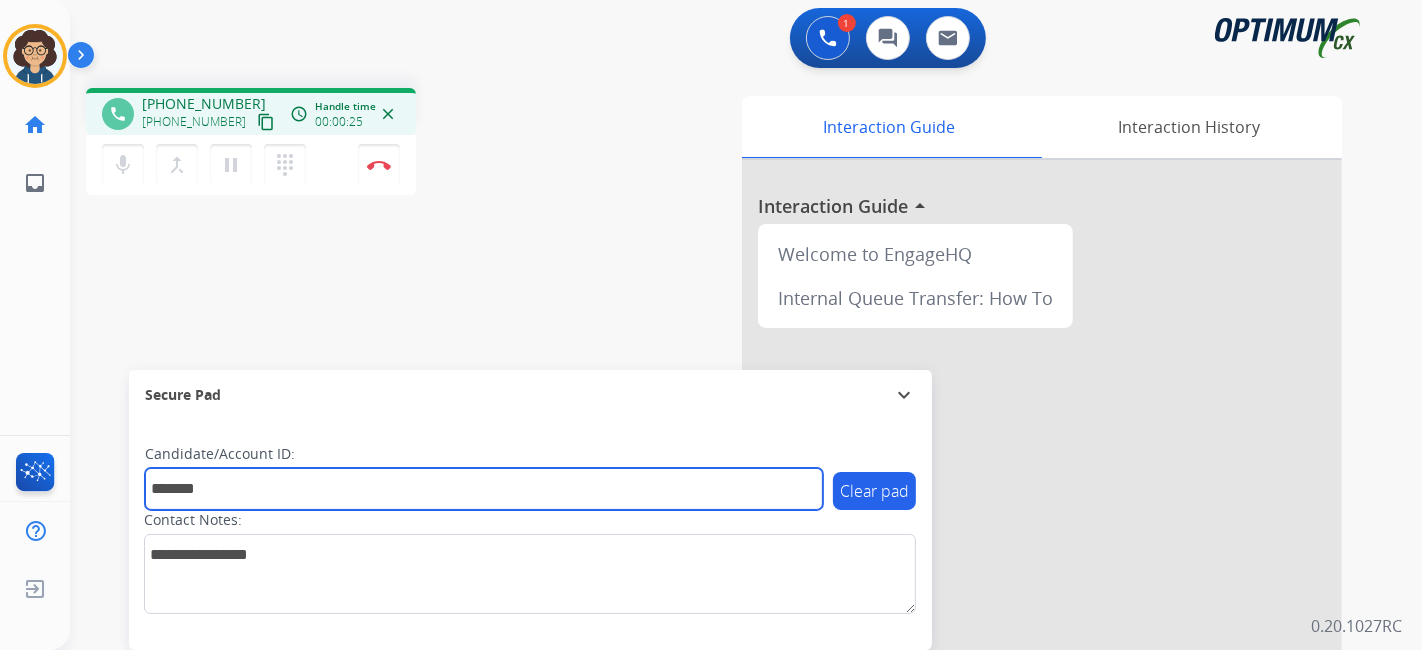 type on "*******" 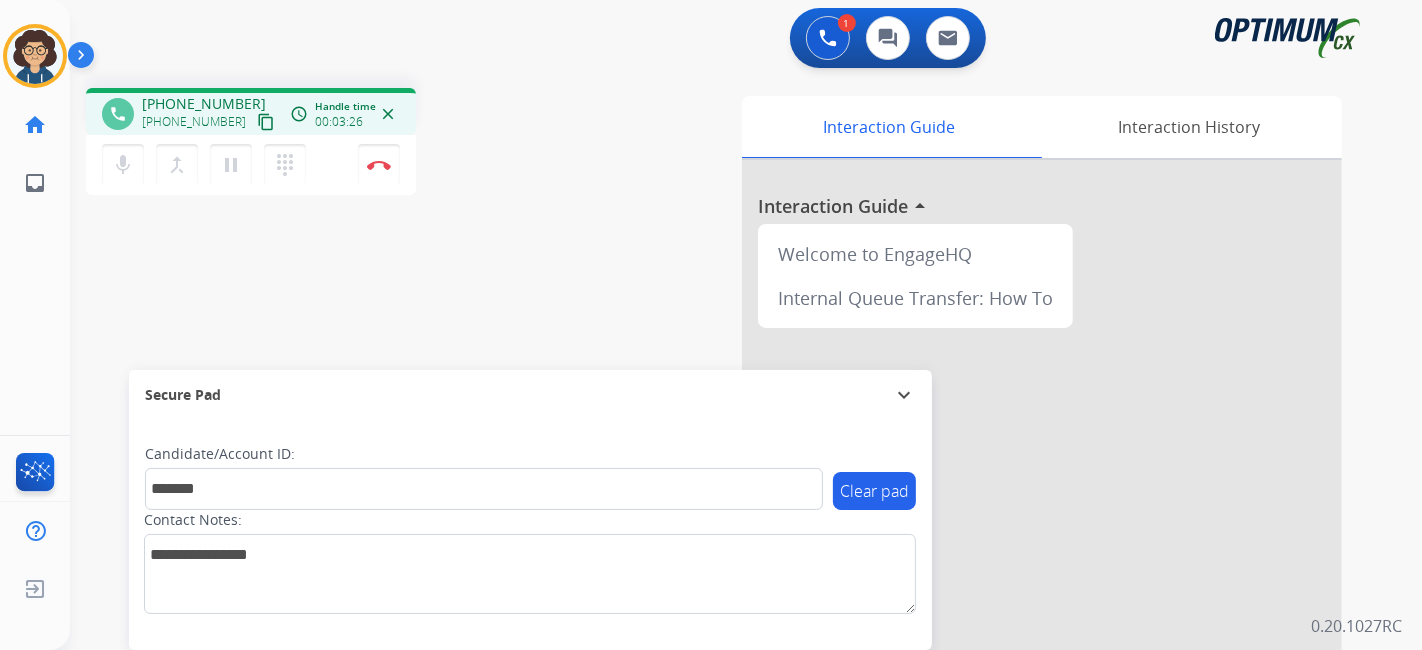 click on "phone [PHONE_NUMBER] [PHONE_NUMBER] content_copy access_time Call metrics Queue   00:09 Hold   00:00 Talk   03:27 Total   03:35 Handle time 00:03:26 close mic Mute merge_type Bridge pause Hold dialpad Dialpad Disconnect swap_horiz Break voice bridge close_fullscreen Connect 3-Way Call merge_type Separate 3-Way Call  Interaction Guide   Interaction History  Interaction Guide arrow_drop_up  Welcome to EngageHQ   Internal Queue Transfer: How To  Secure Pad expand_more Clear pad Candidate/Account ID: ******* Contact Notes:" at bounding box center [722, 489] 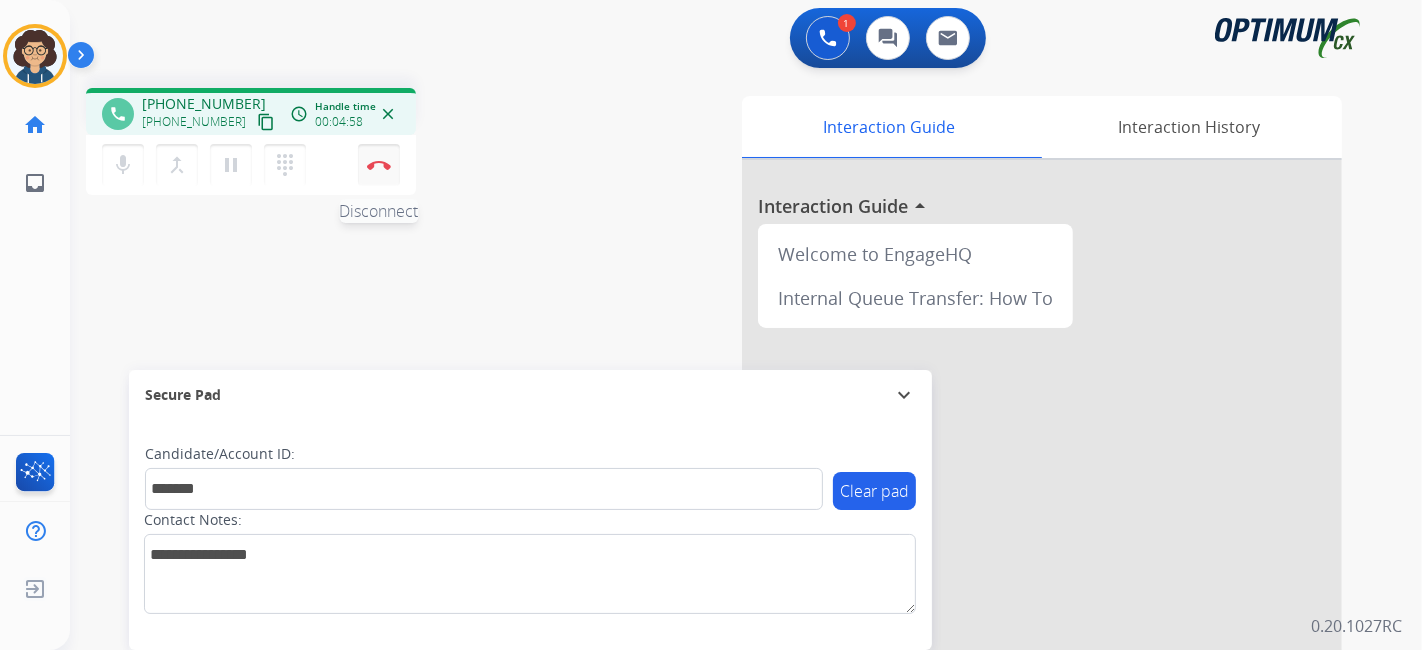 click at bounding box center [379, 165] 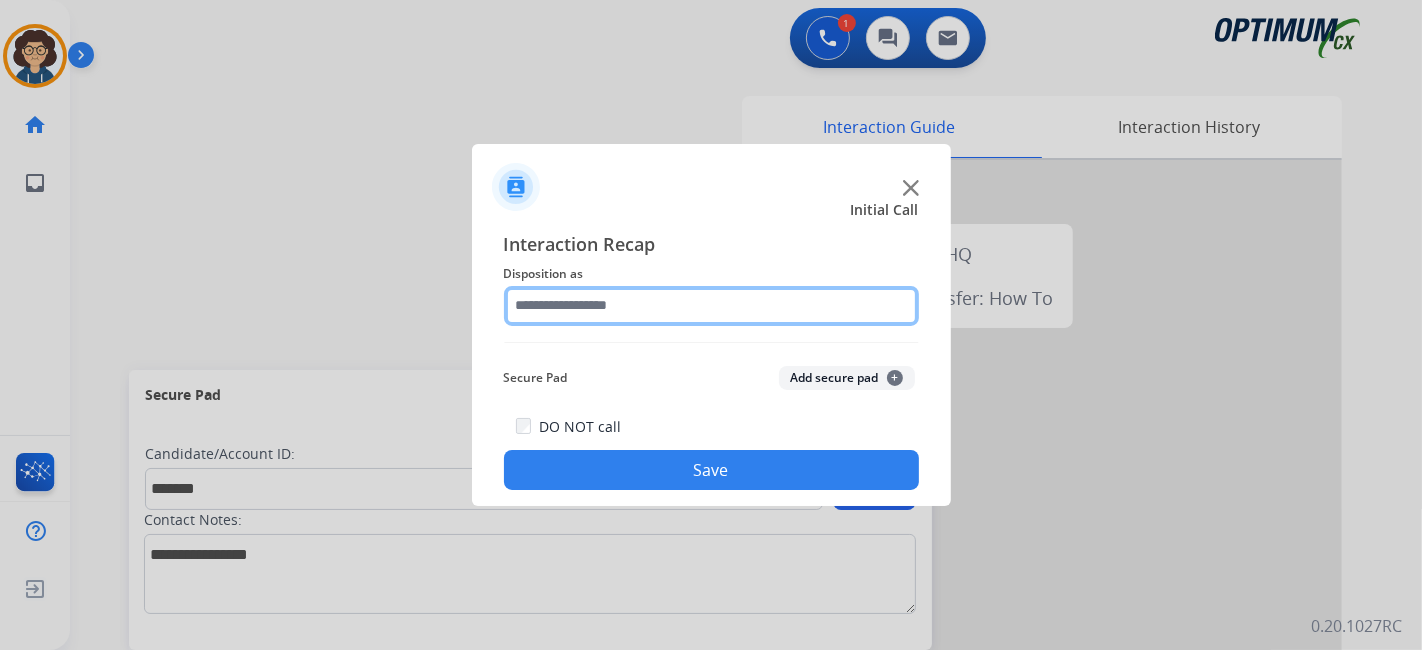 click 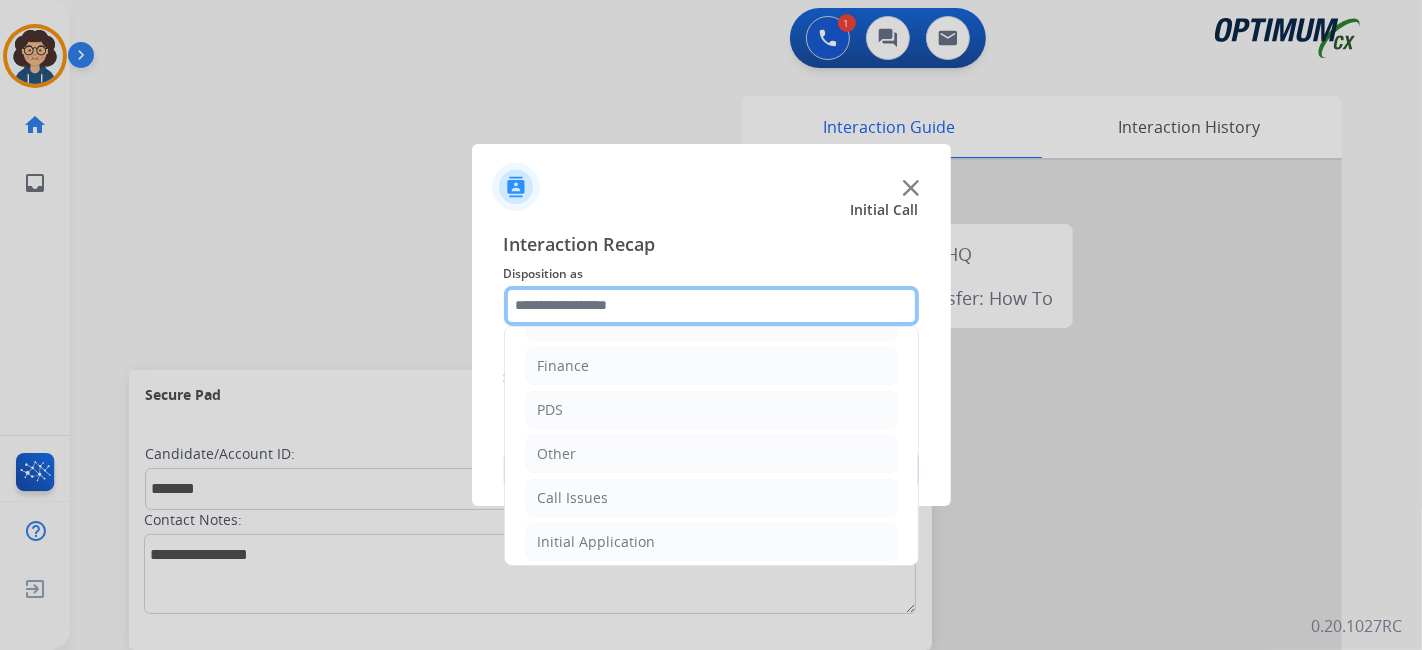 scroll, scrollTop: 131, scrollLeft: 0, axis: vertical 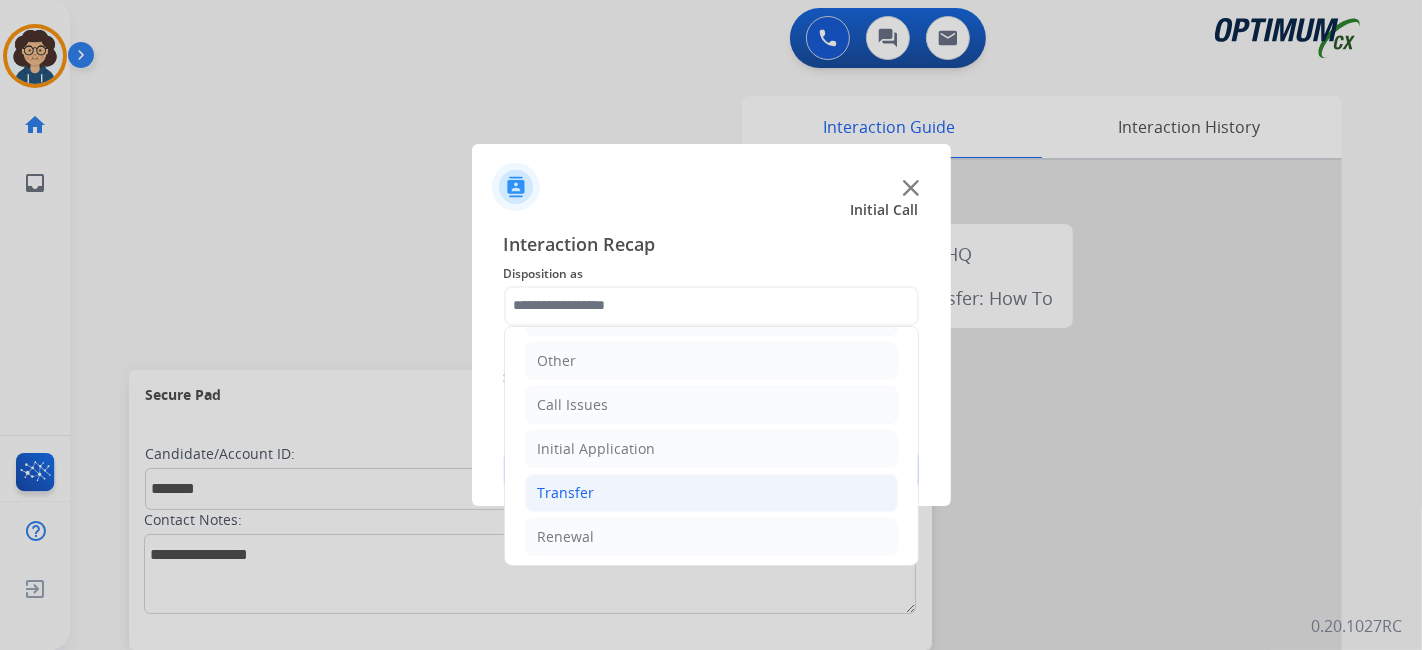 click on "Transfer" 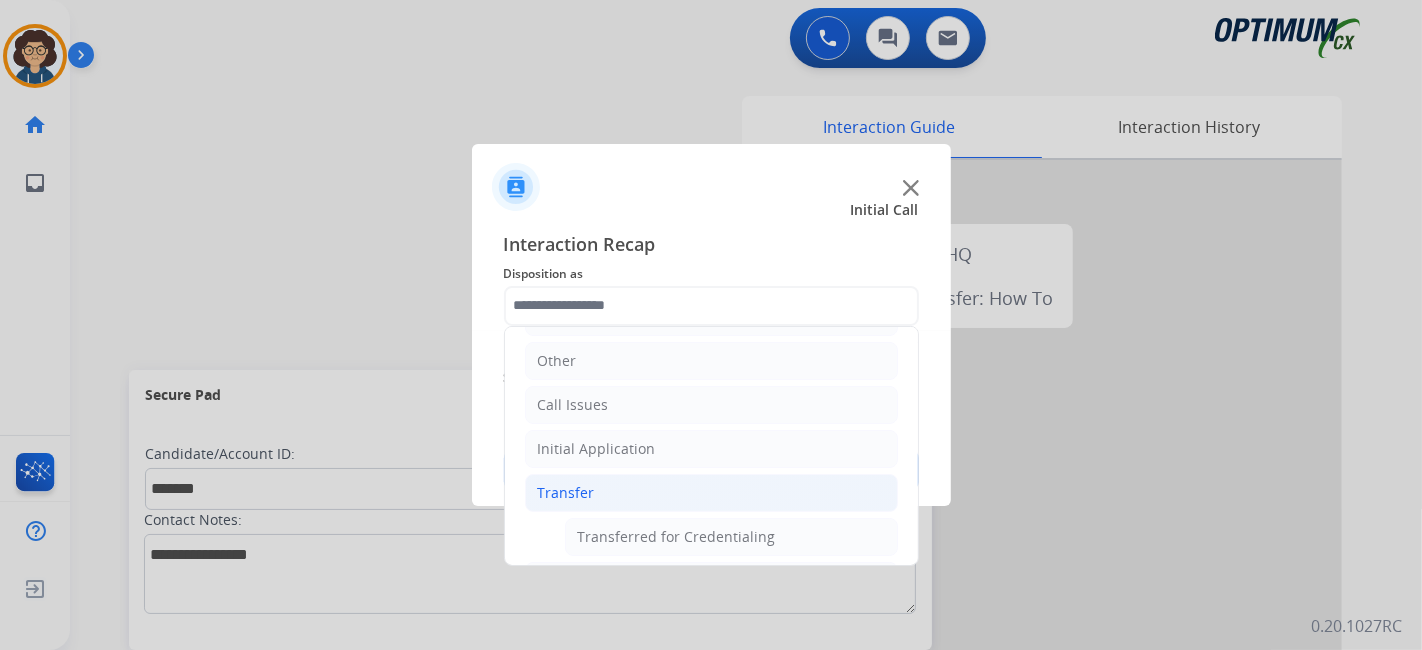 click on "Transfer" 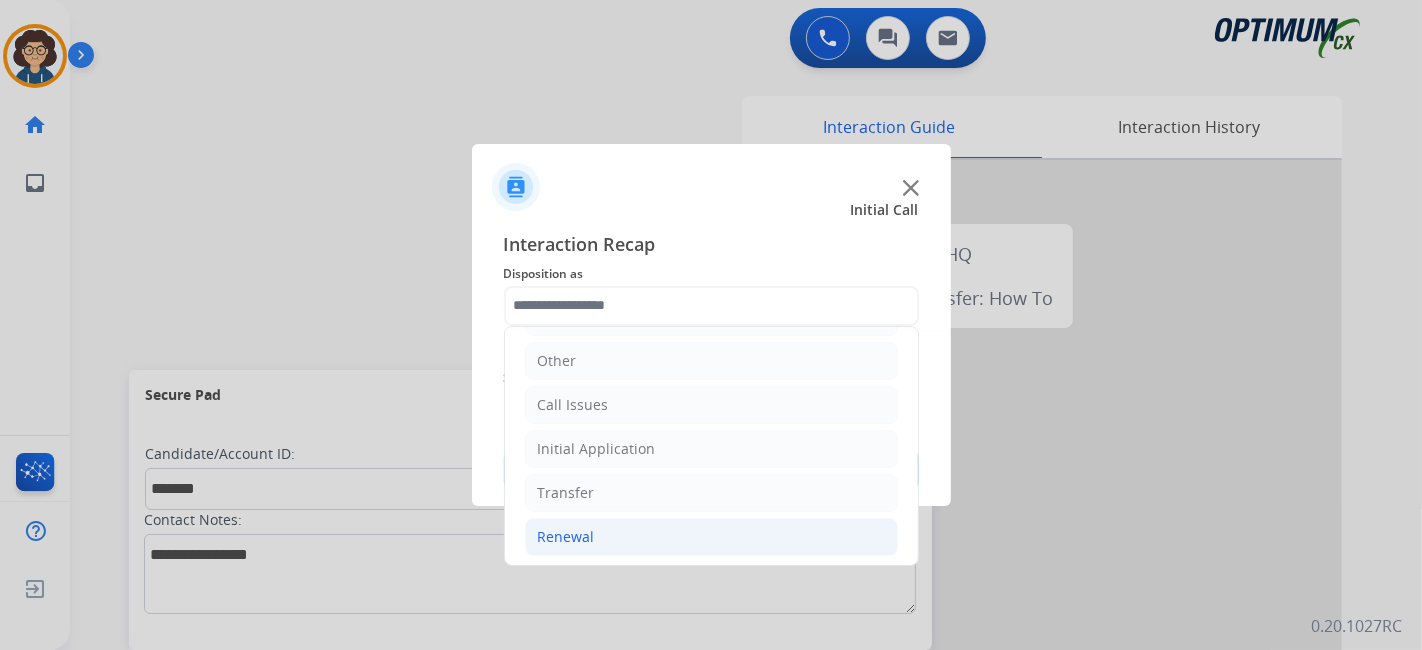 click on "Renewal" 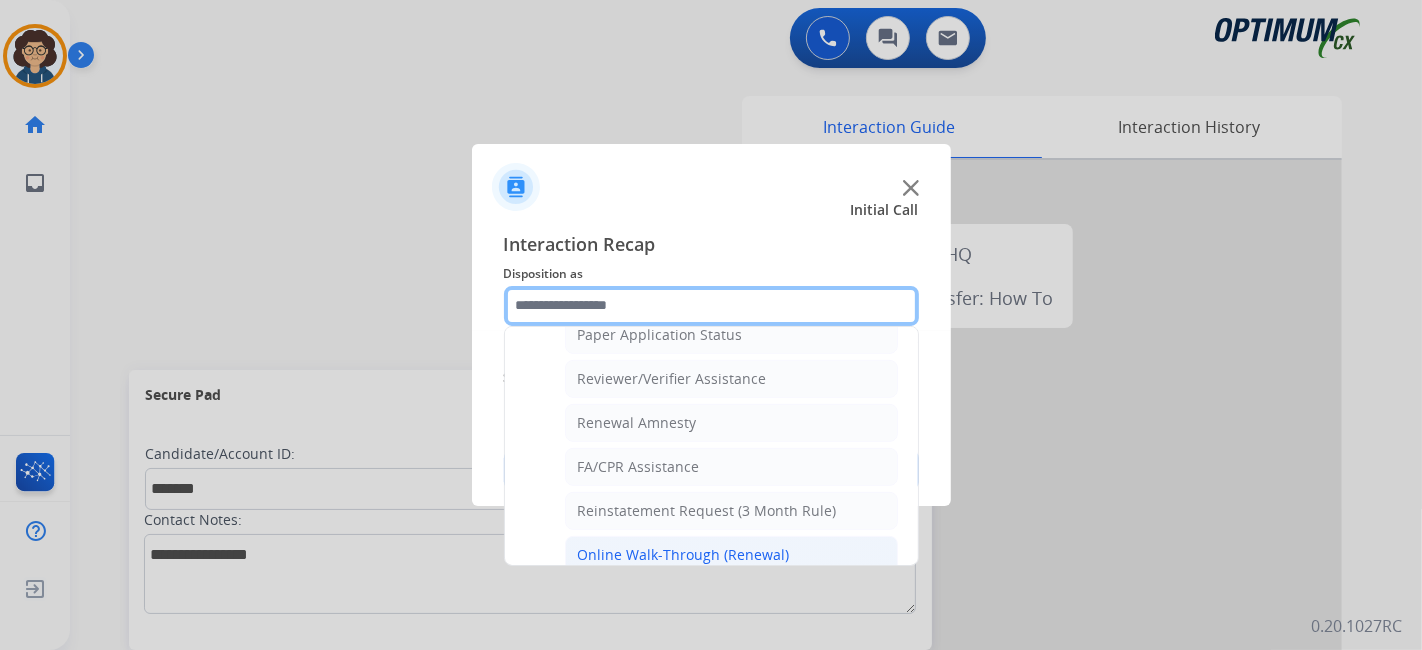 scroll, scrollTop: 760, scrollLeft: 0, axis: vertical 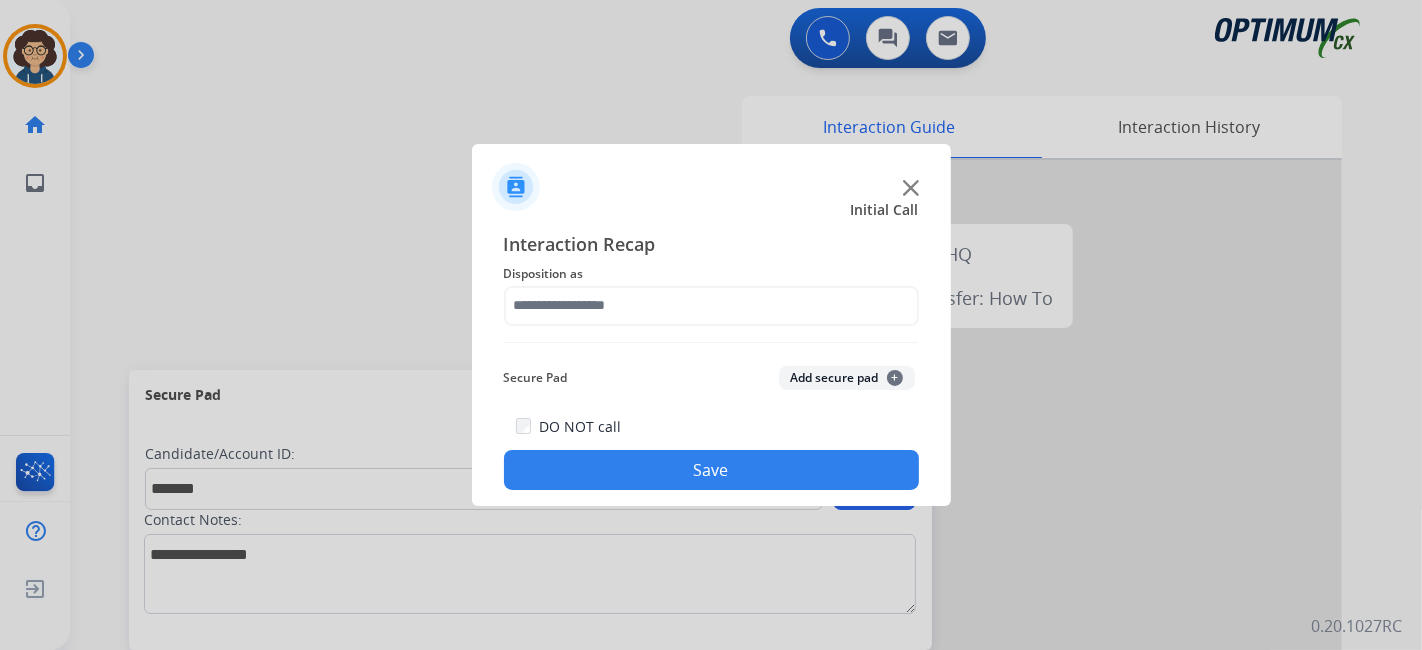 click on "Add secure pad  +" 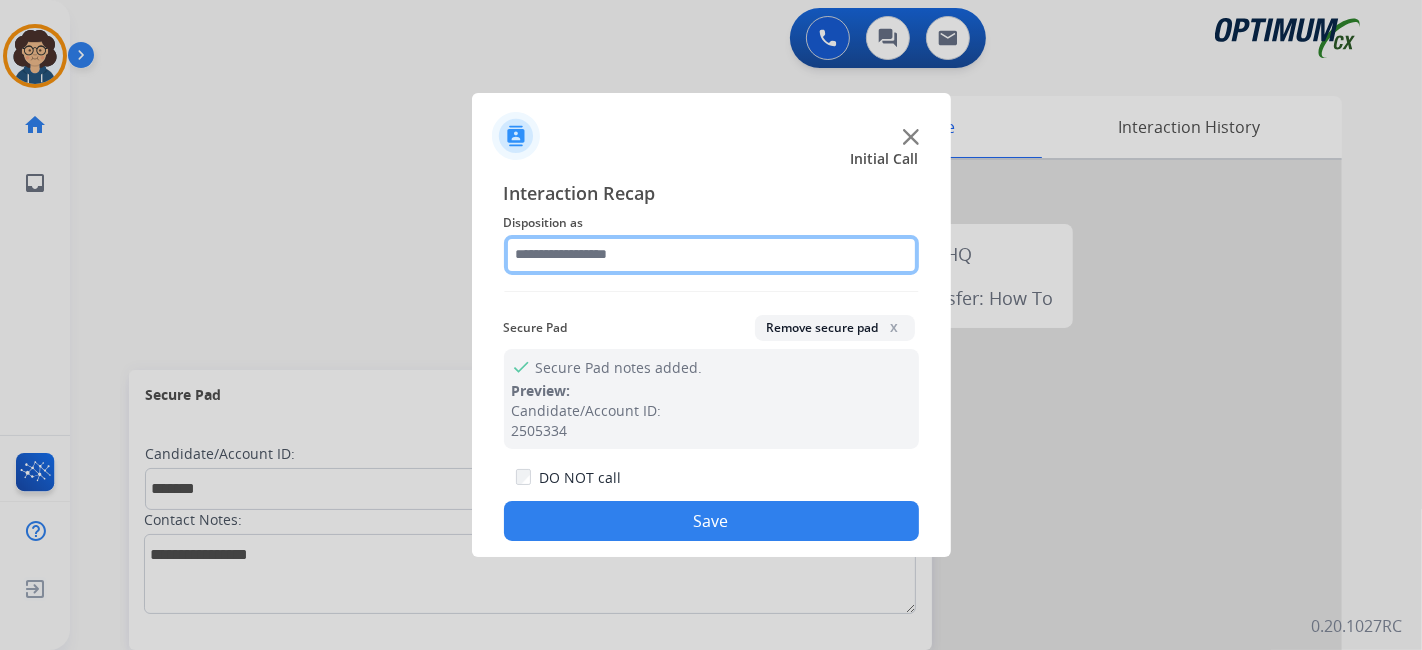click 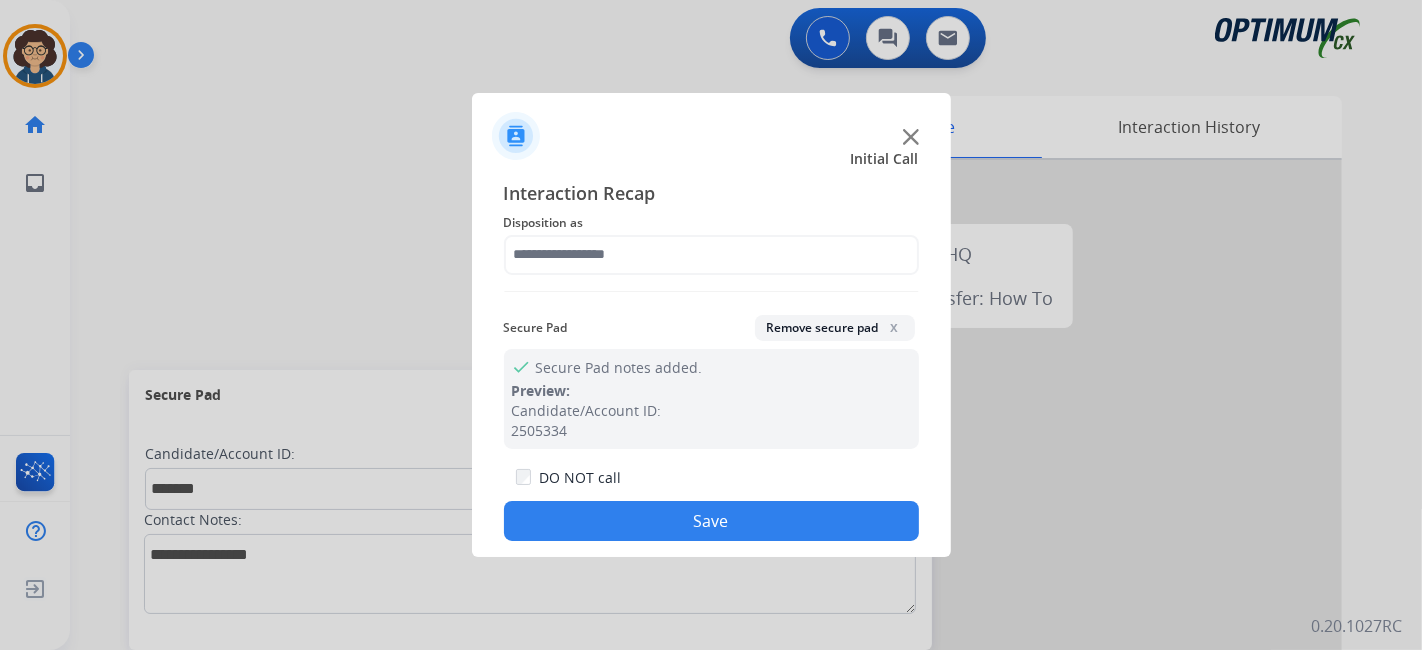 click on "Disposition as" 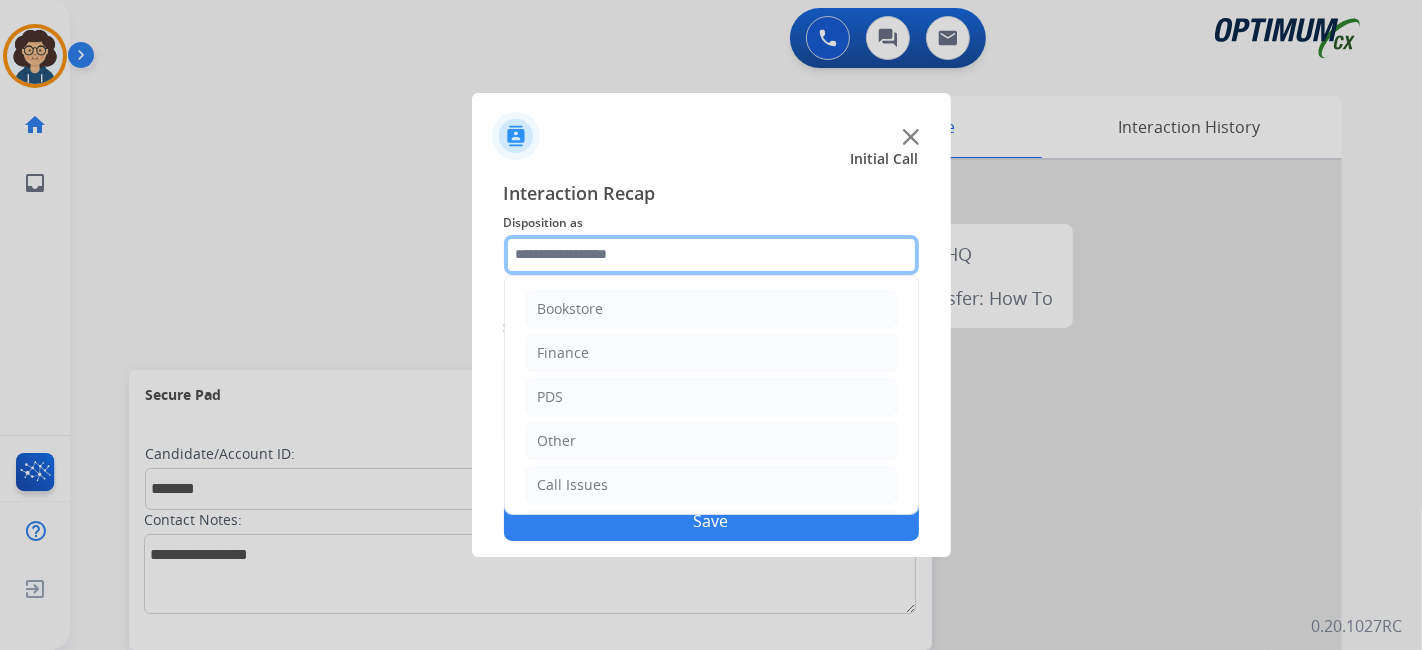 click 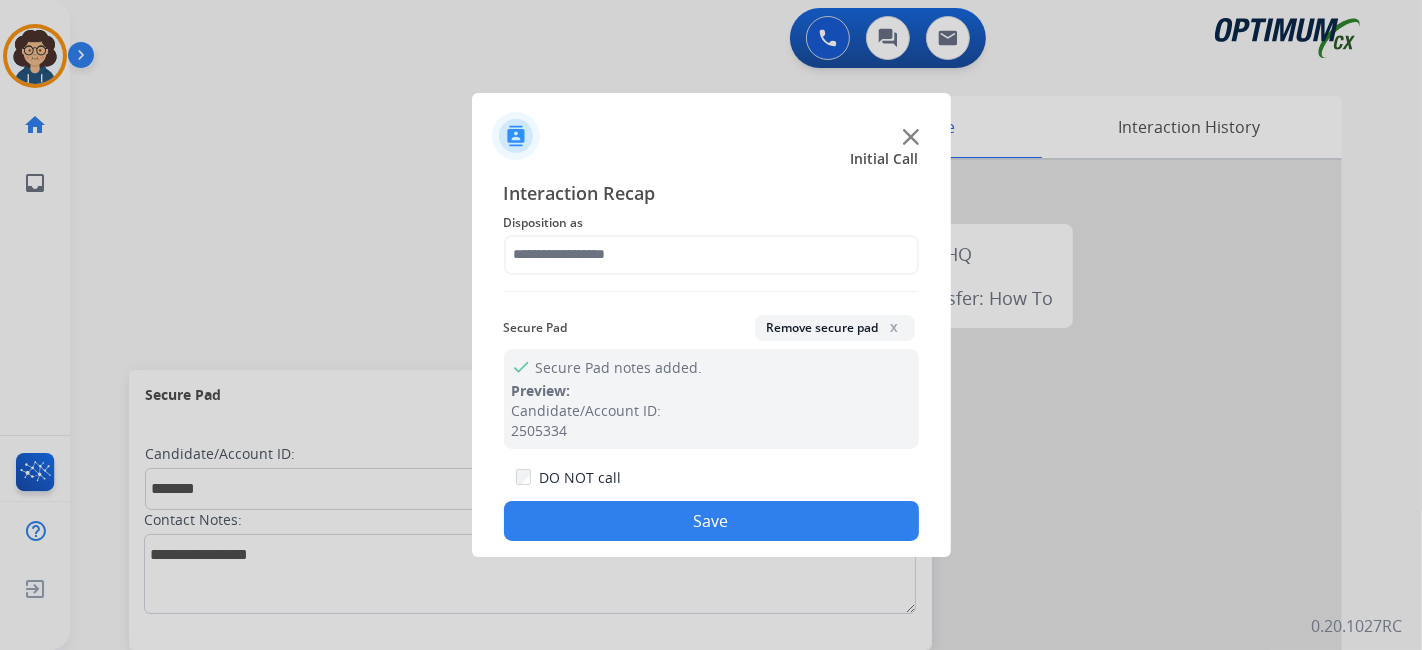 click on "Interaction Recap" 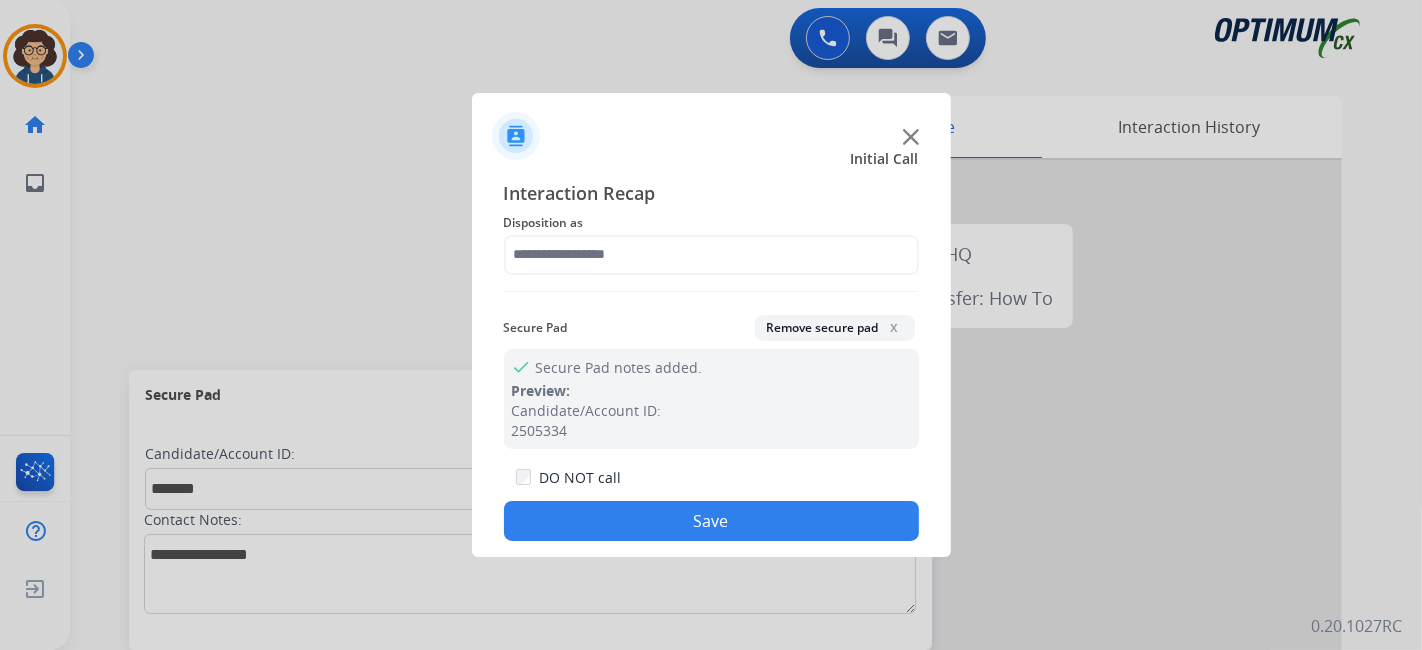 click on "Interaction Recap Disposition as    Secure Pad  Remove secure pad  x check Secure Pad notes added. Preview: Candidate/Account ID: [PHONE_NUMBER]  DO NOT call  Save" 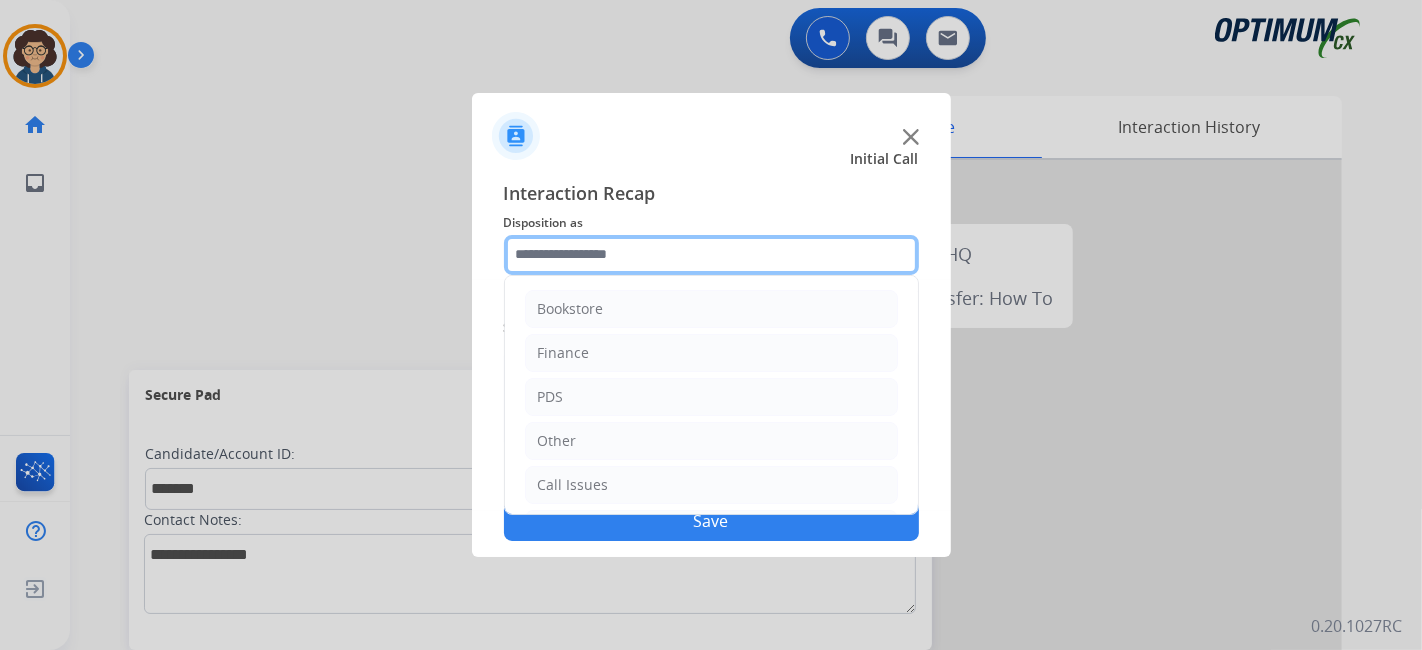 click 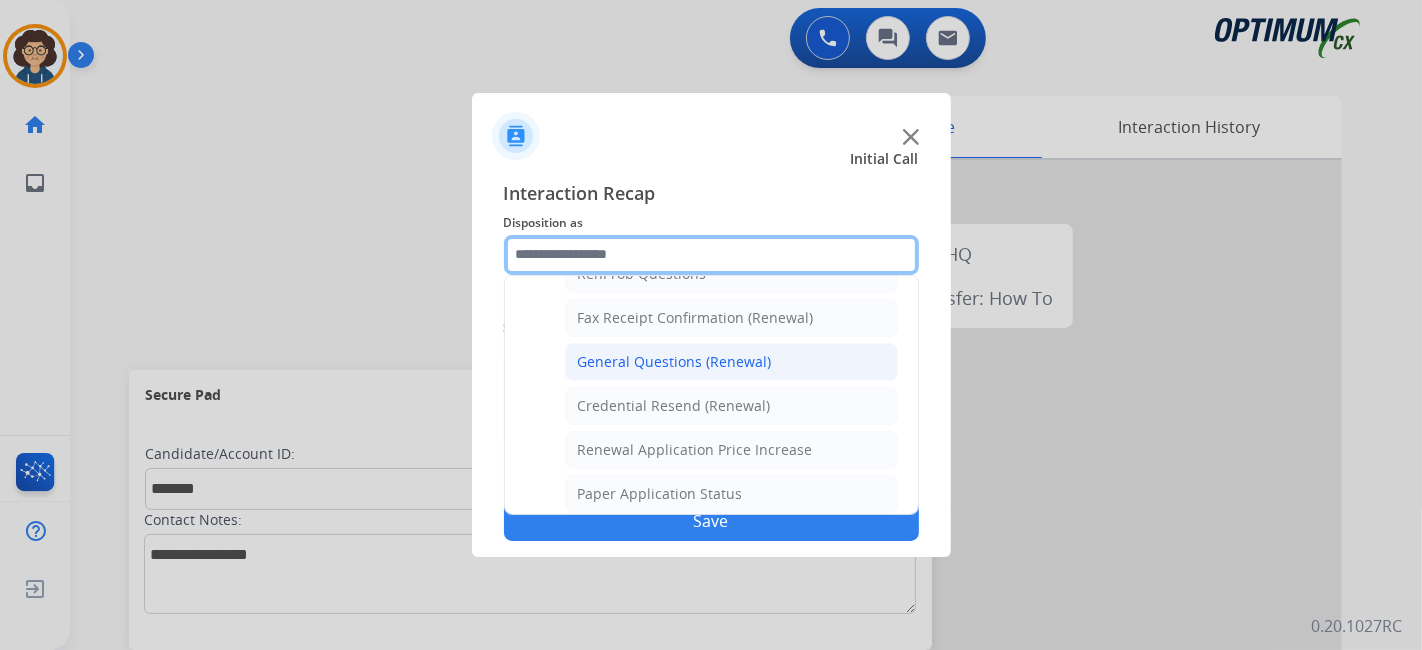 scroll, scrollTop: 511, scrollLeft: 0, axis: vertical 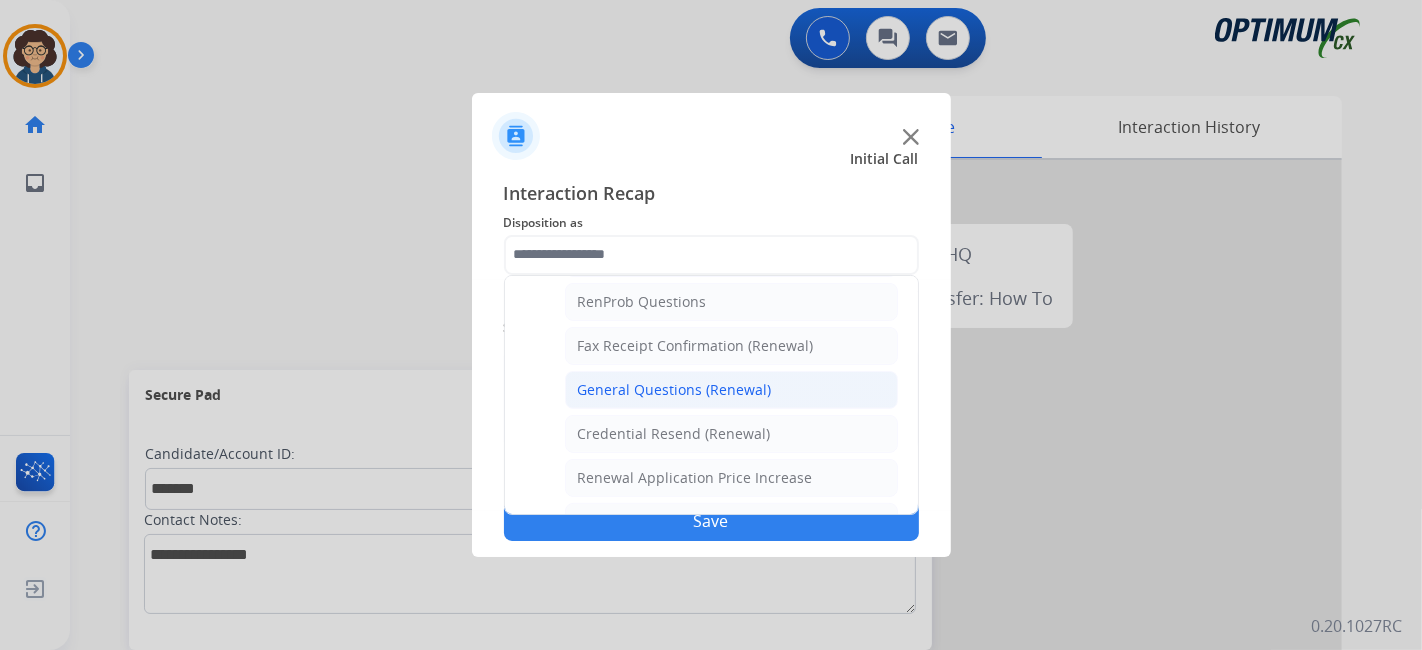 click on "General Questions (Renewal)" 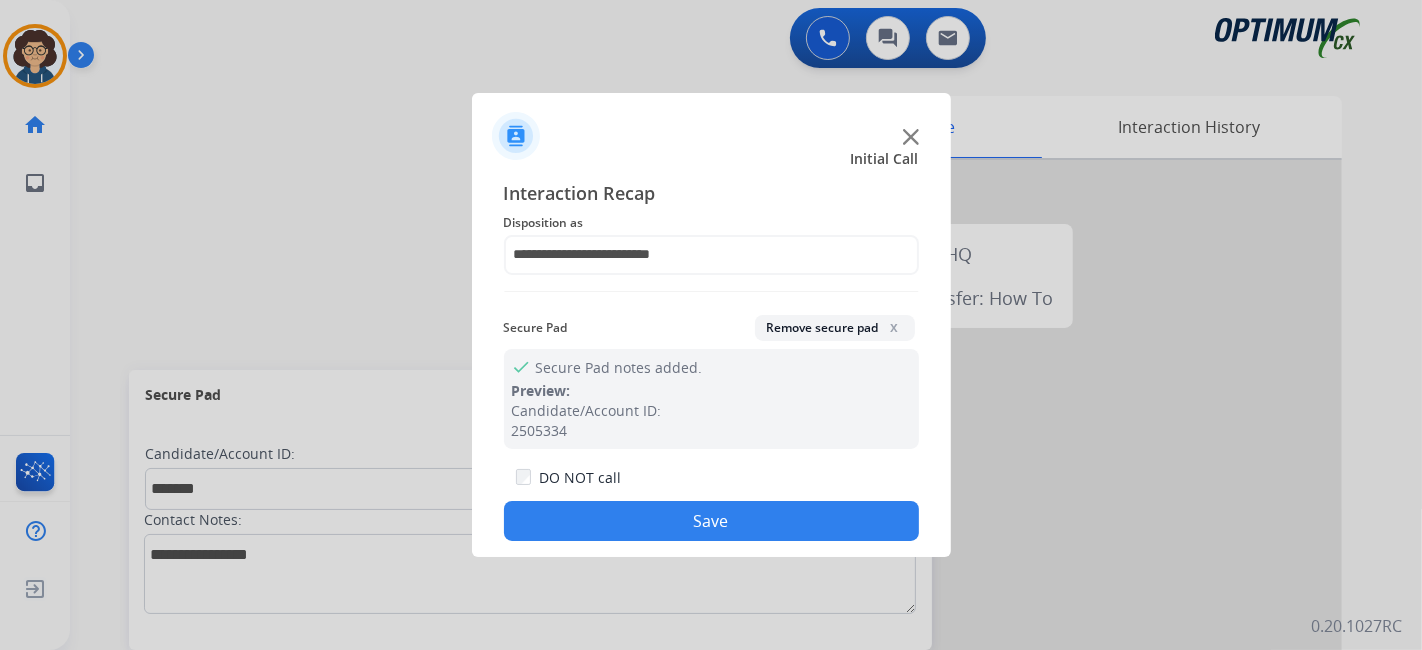 click on "Save" 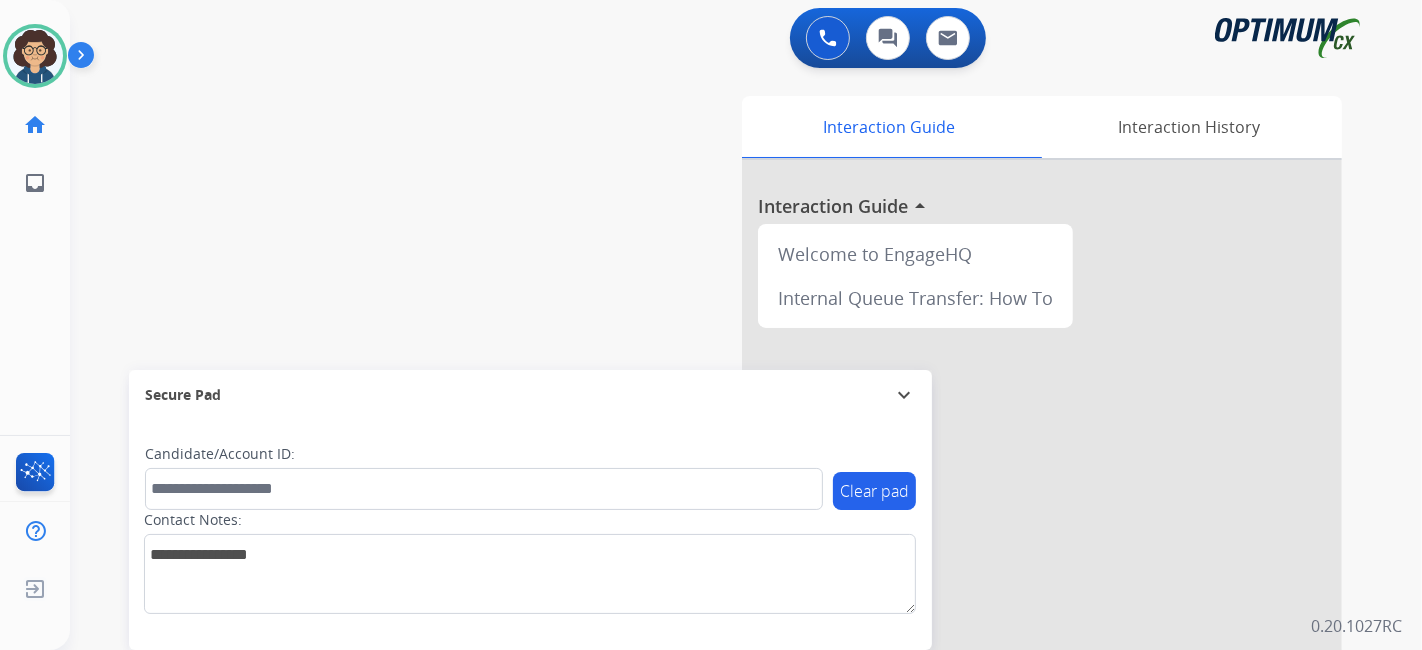 click on "swap_horiz Break voice bridge close_fullscreen Connect 3-Way Call merge_type Separate 3-Way Call  Interaction Guide   Interaction History  Interaction Guide arrow_drop_up  Welcome to EngageHQ   Internal Queue Transfer: How To  Secure Pad expand_more Clear pad Candidate/Account ID: Contact Notes:" at bounding box center [722, 489] 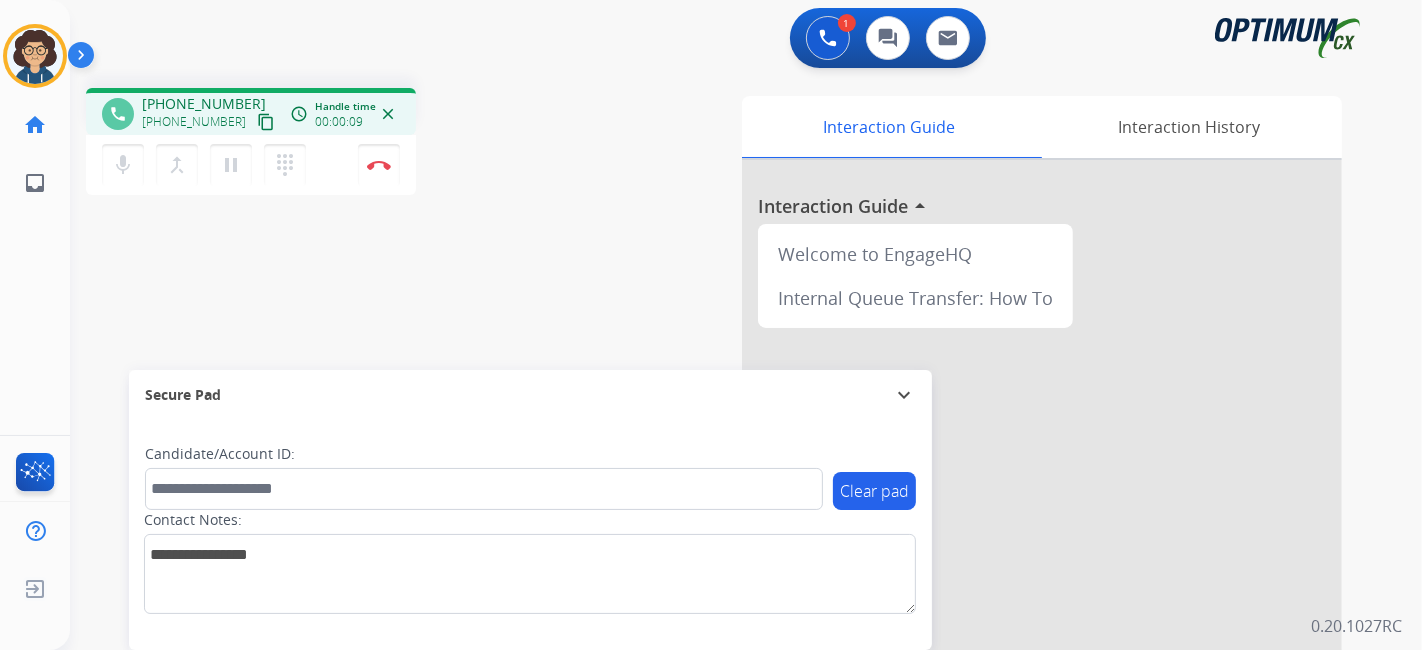 click on "content_copy" at bounding box center (266, 122) 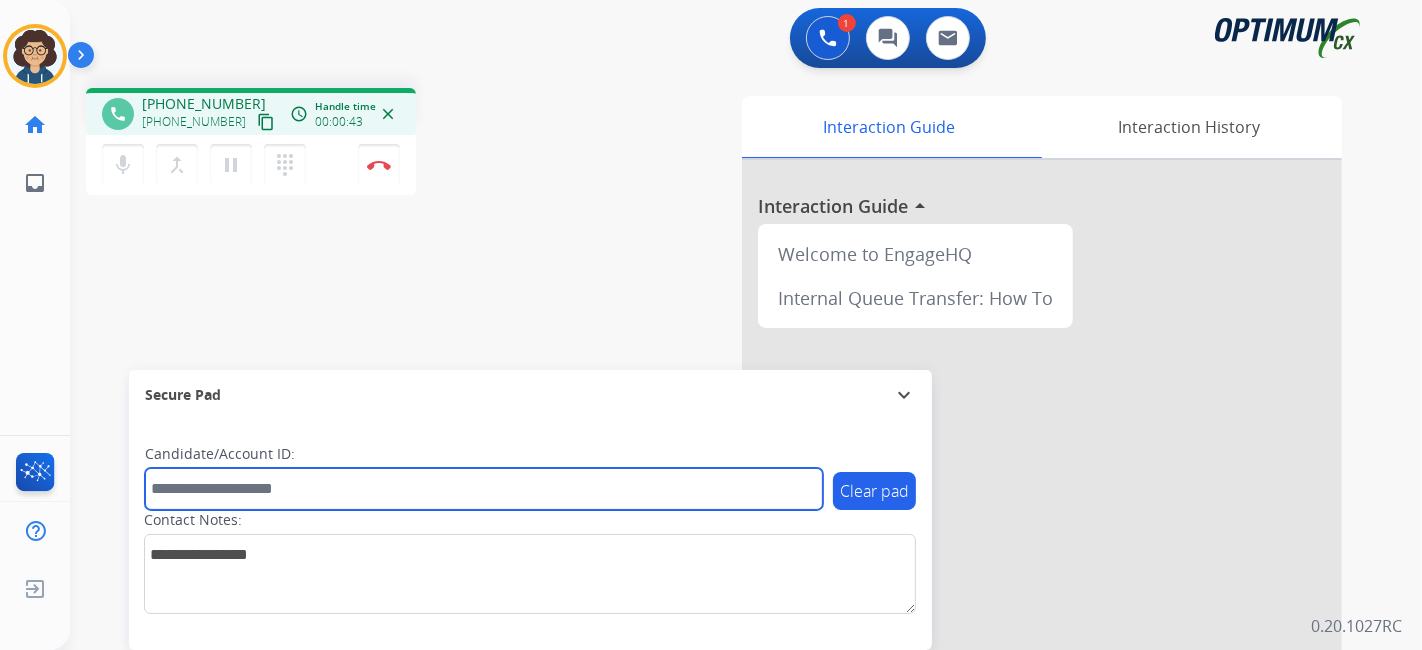 click at bounding box center (484, 489) 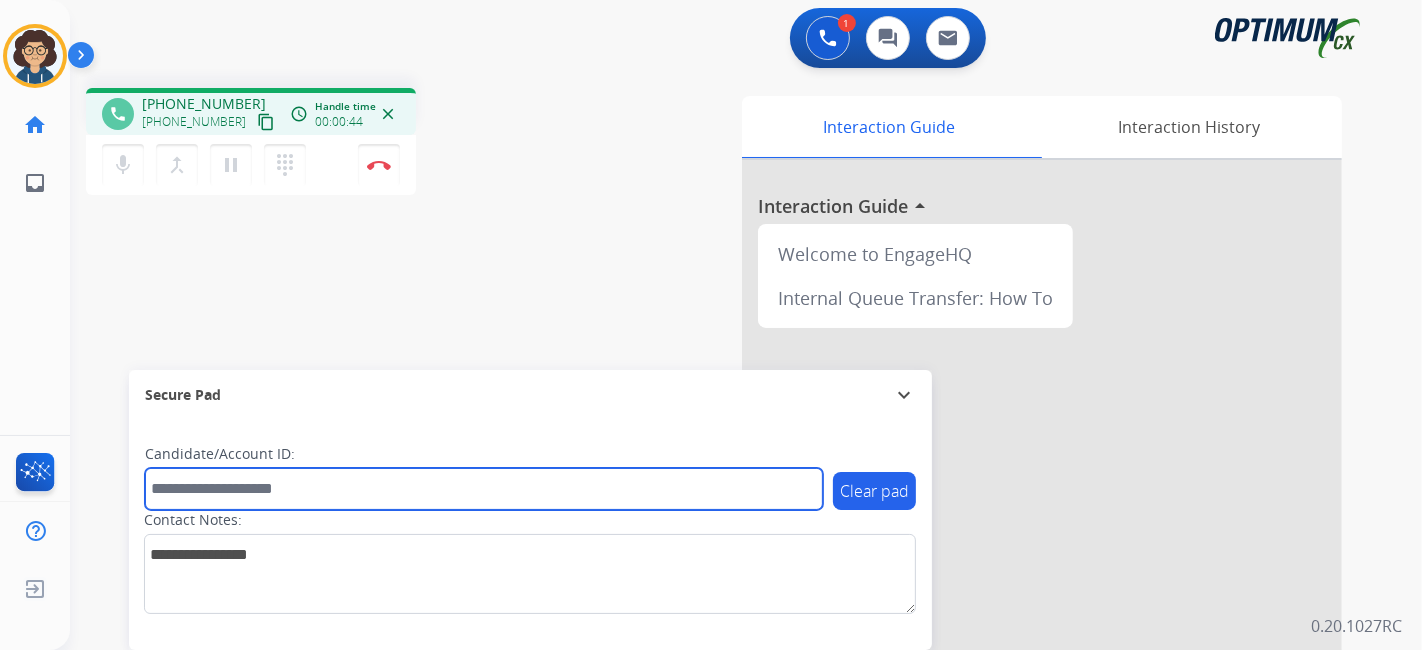 paste on "*******" 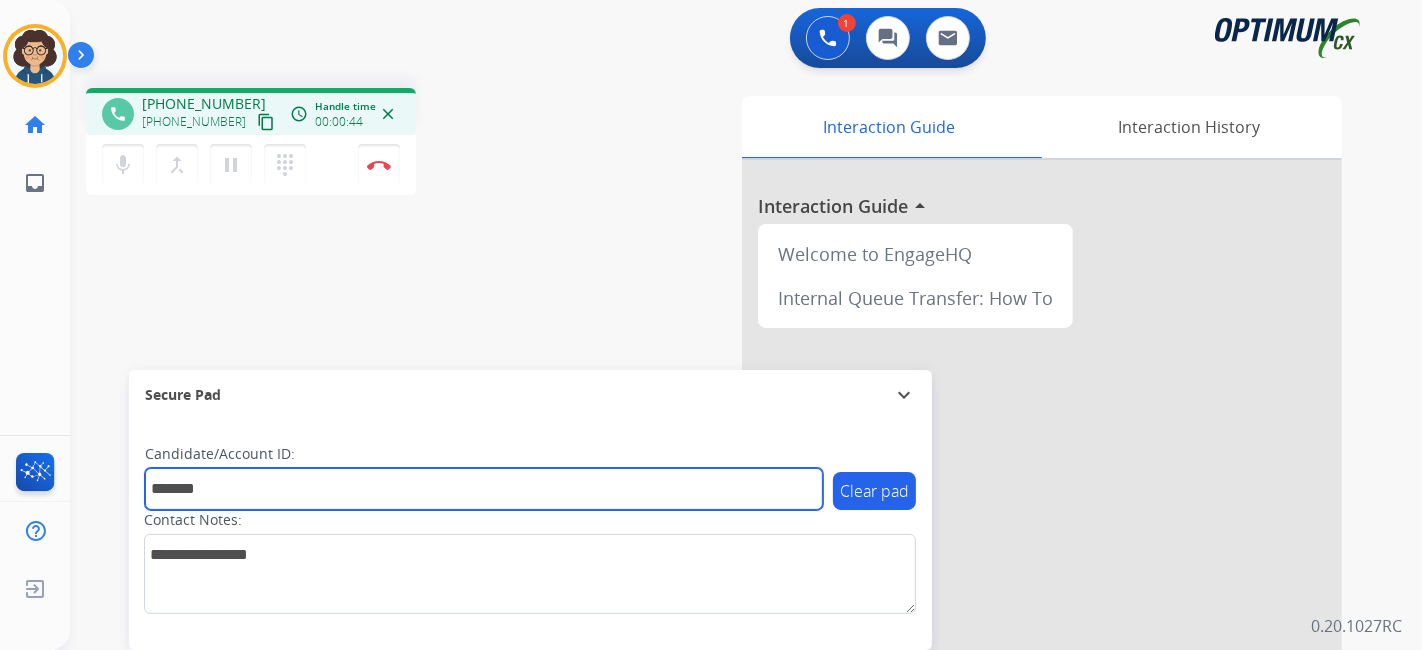 type on "*******" 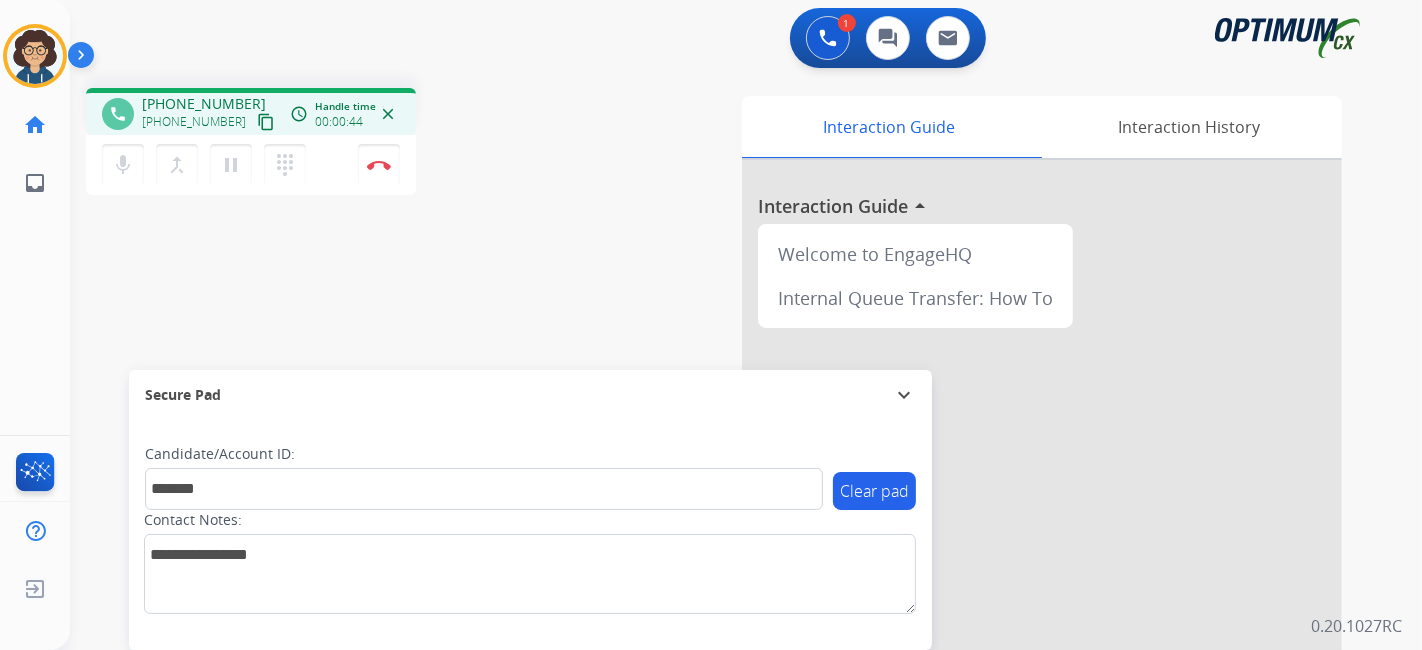 click on "phone [PHONE_NUMBER] [PHONE_NUMBER] content_copy access_time Call metrics Queue   00:10 Hold   00:00 Talk   00:36 Total   00:45 Handle time 00:00:44 close mic Mute merge_type Bridge pause Hold dialpad Dialpad Disconnect swap_horiz Break voice bridge close_fullscreen Connect 3-Way Call merge_type Separate 3-Way Call  Interaction Guide   Interaction History  Interaction Guide arrow_drop_up  Welcome to EngageHQ   Internal Queue Transfer: How To  Secure Pad expand_more Clear pad Candidate/Account ID: ******* Contact Notes:" at bounding box center [722, 489] 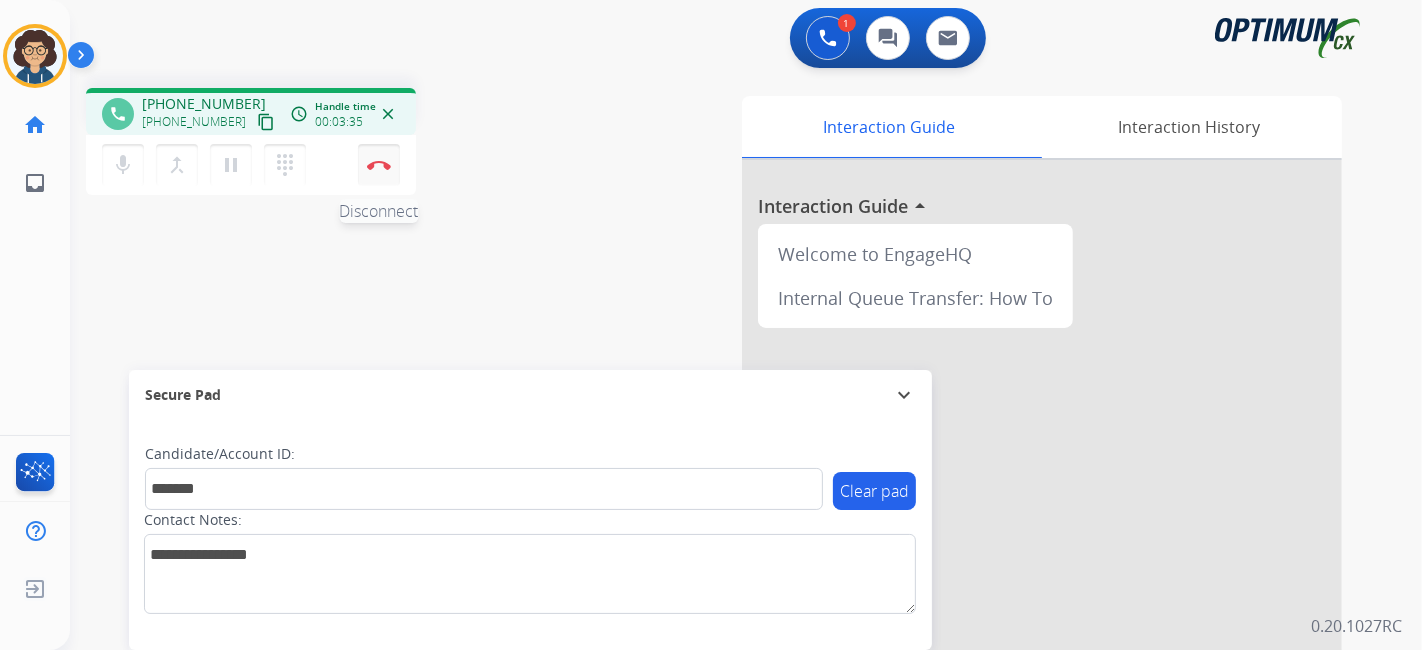 click on "Disconnect" at bounding box center (379, 165) 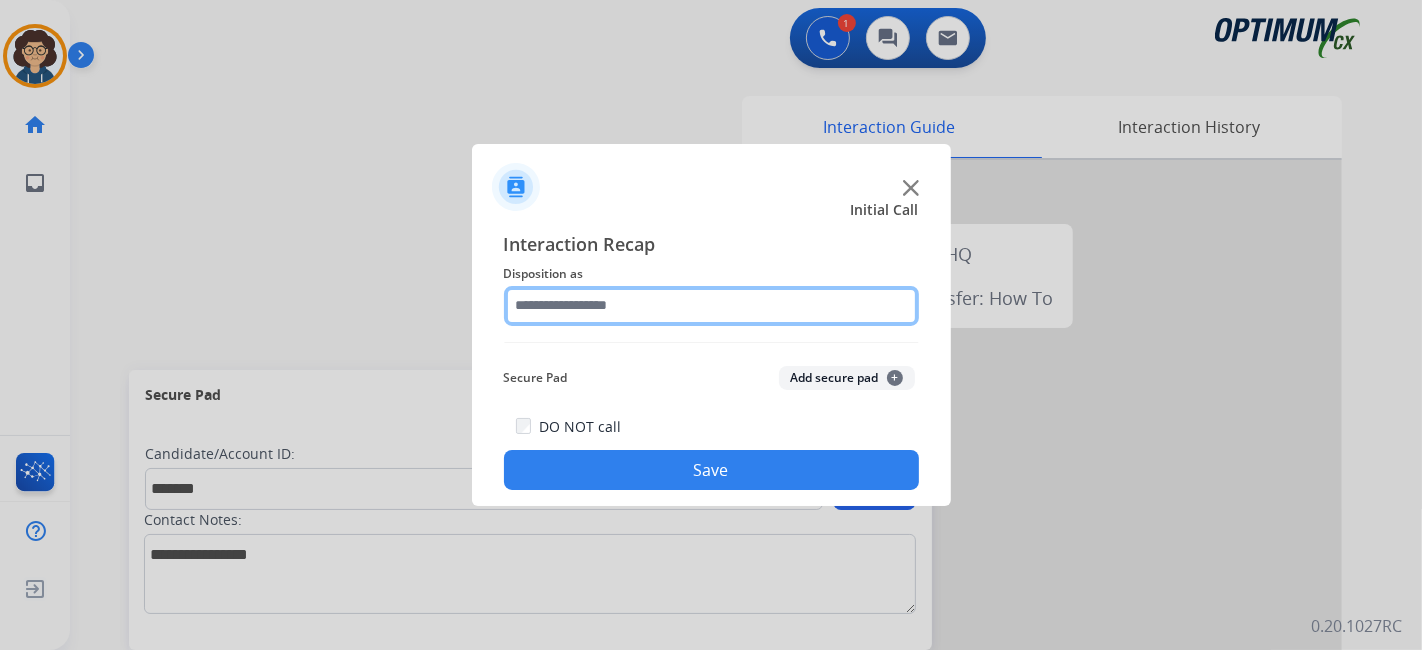 click 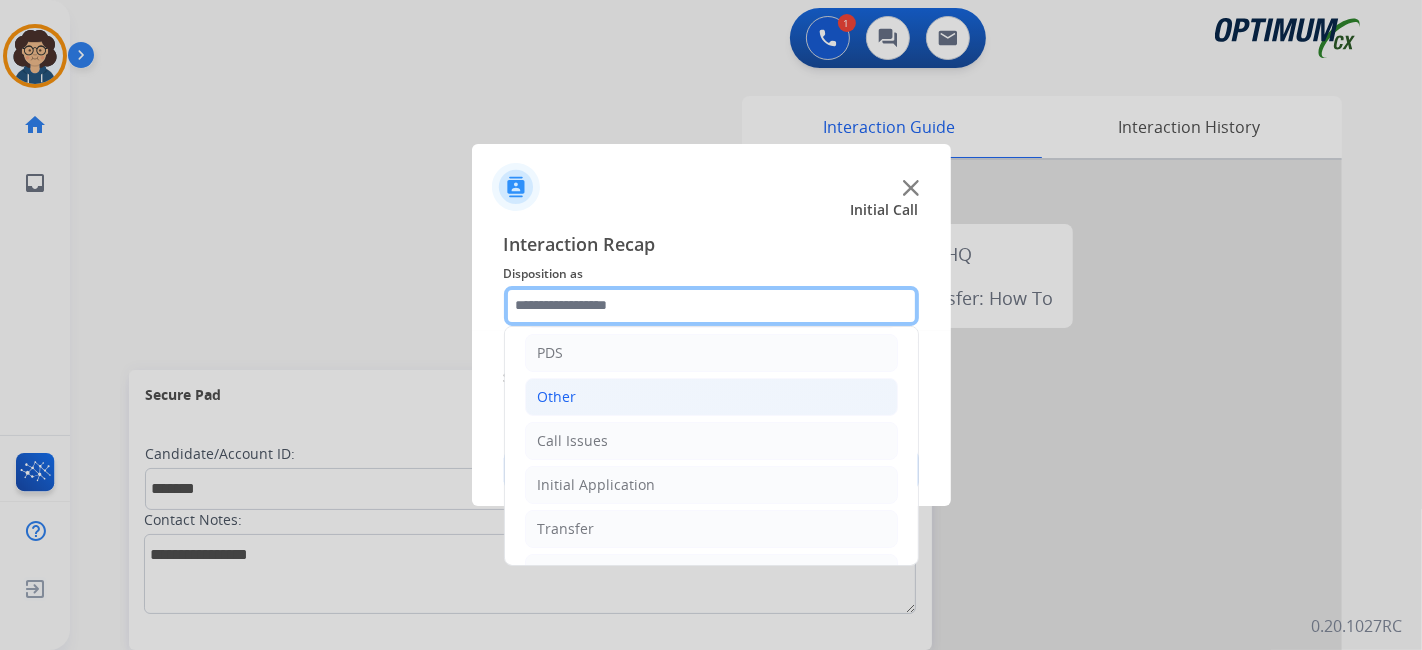 scroll, scrollTop: 131, scrollLeft: 0, axis: vertical 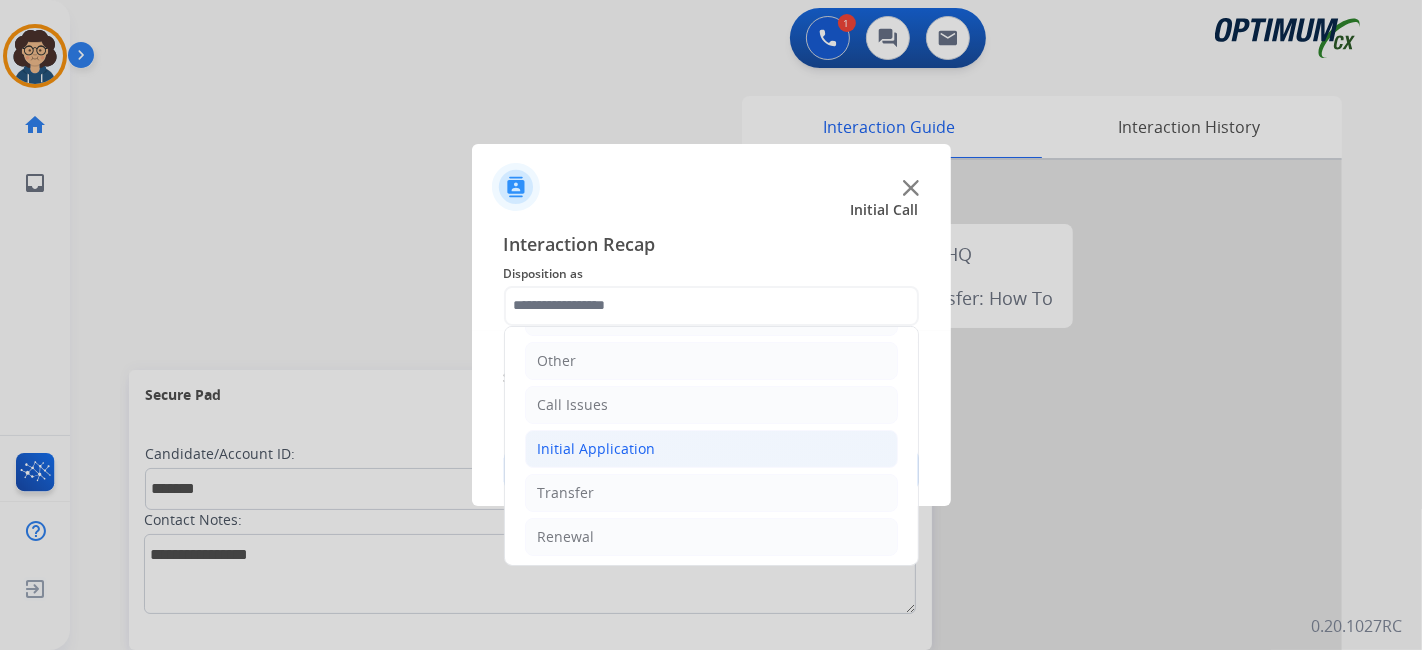 click on "Initial Application" 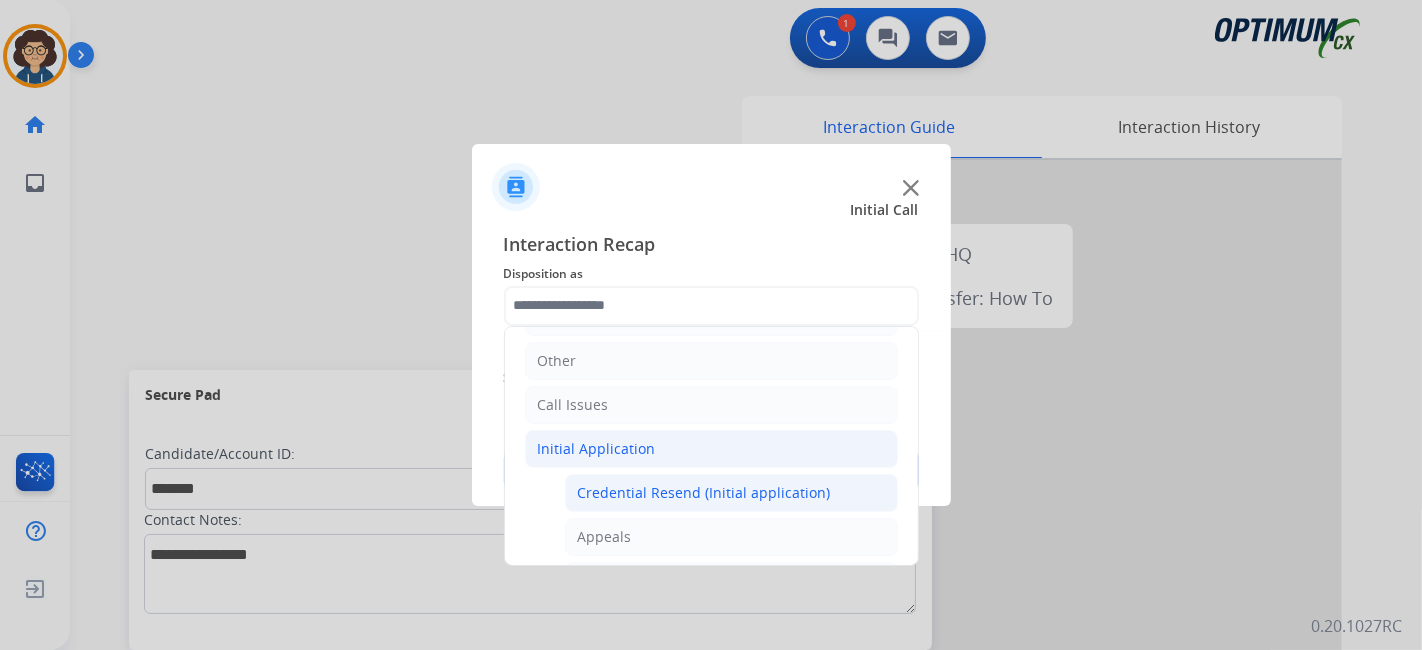 click on "Credential Resend (Initial application)" 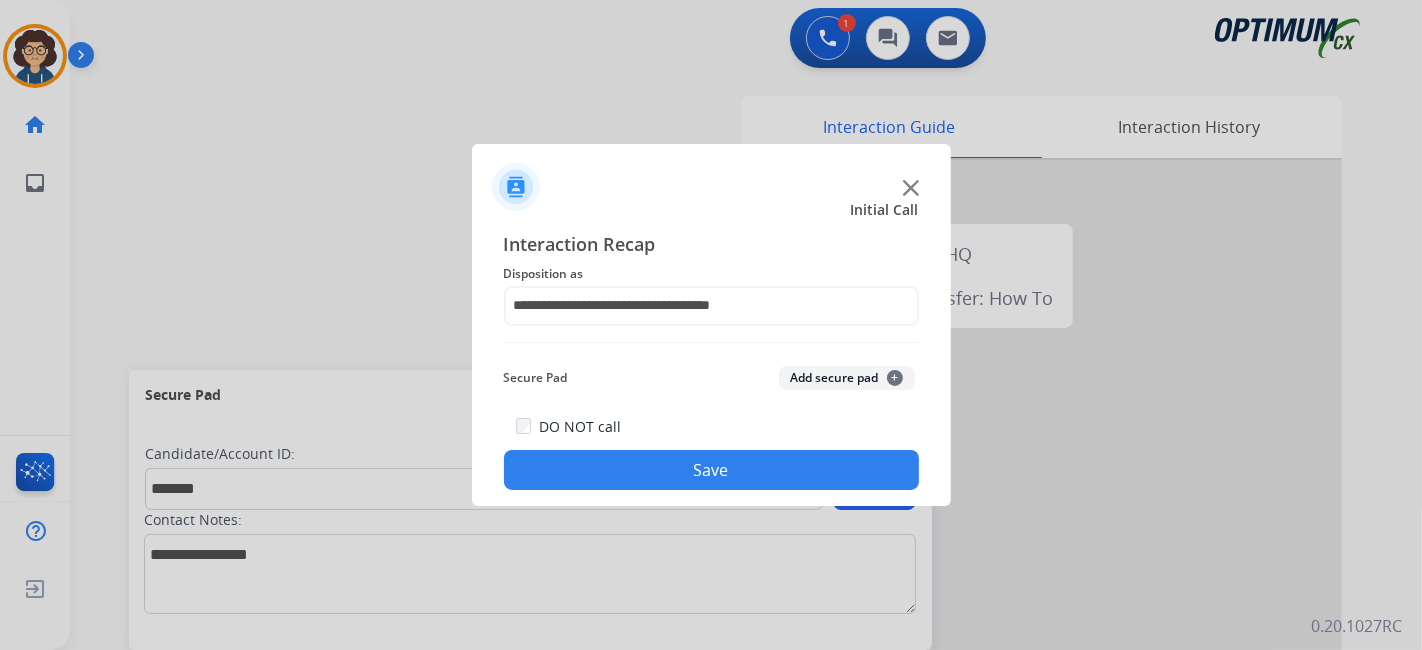 click on "Add secure pad  +" 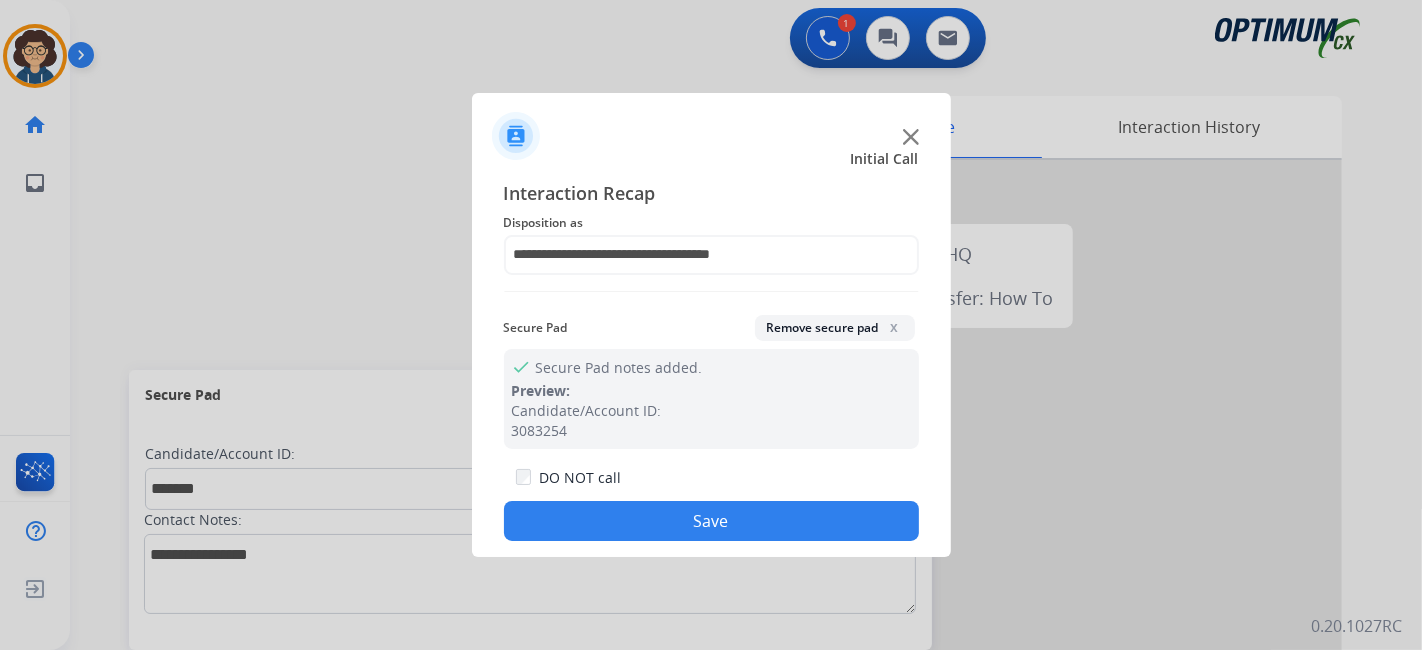 drag, startPoint x: 759, startPoint y: 523, endPoint x: 752, endPoint y: 512, distance: 13.038404 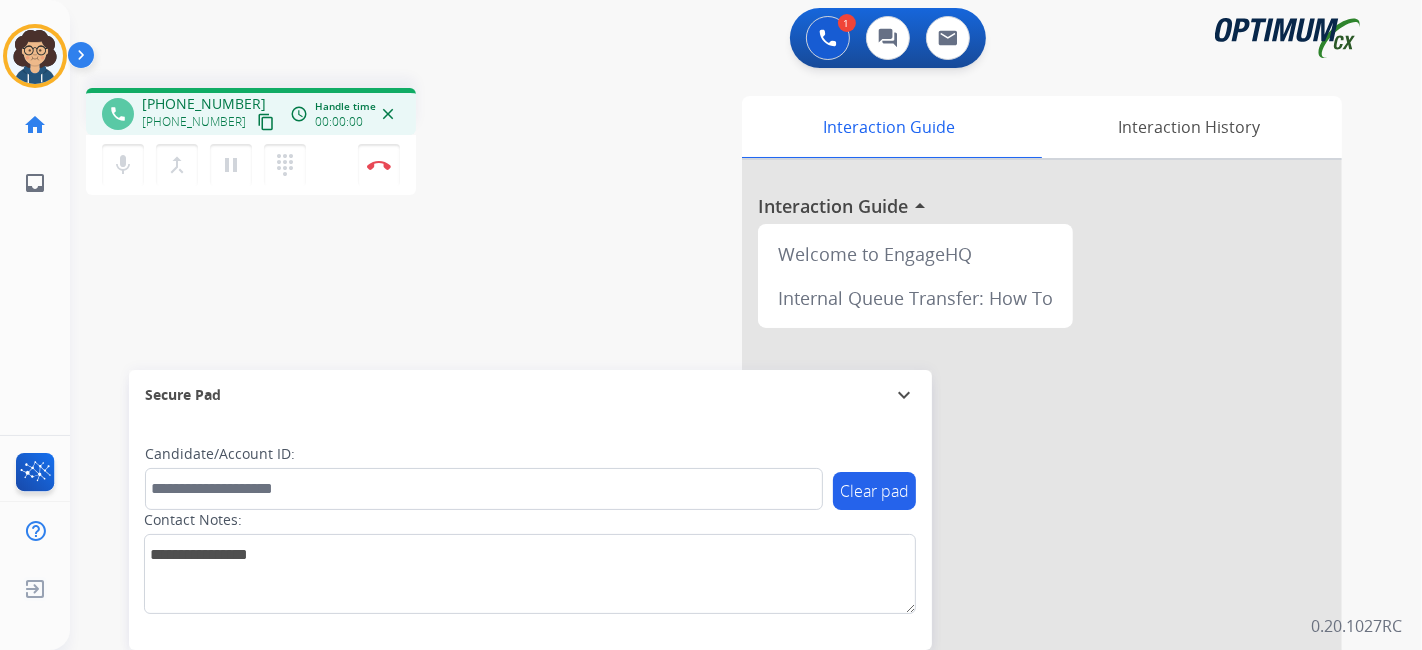 click on "content_copy" at bounding box center (266, 122) 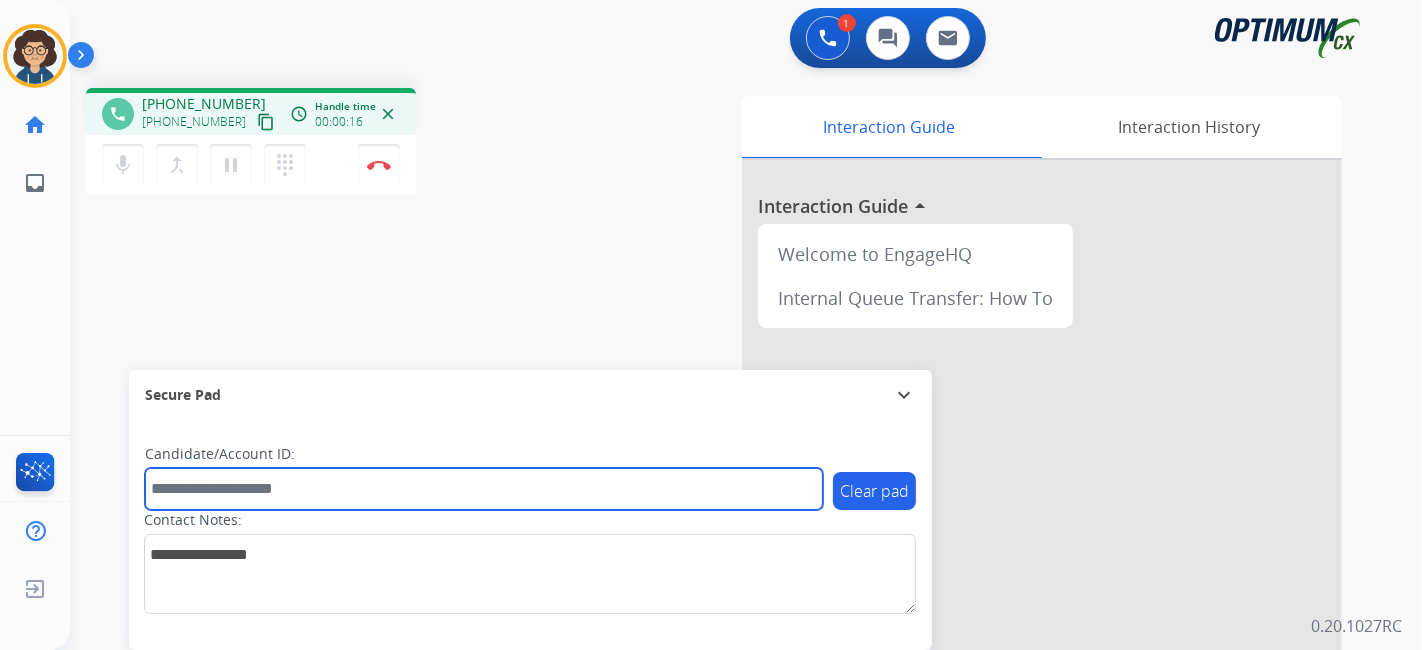 click at bounding box center [484, 489] 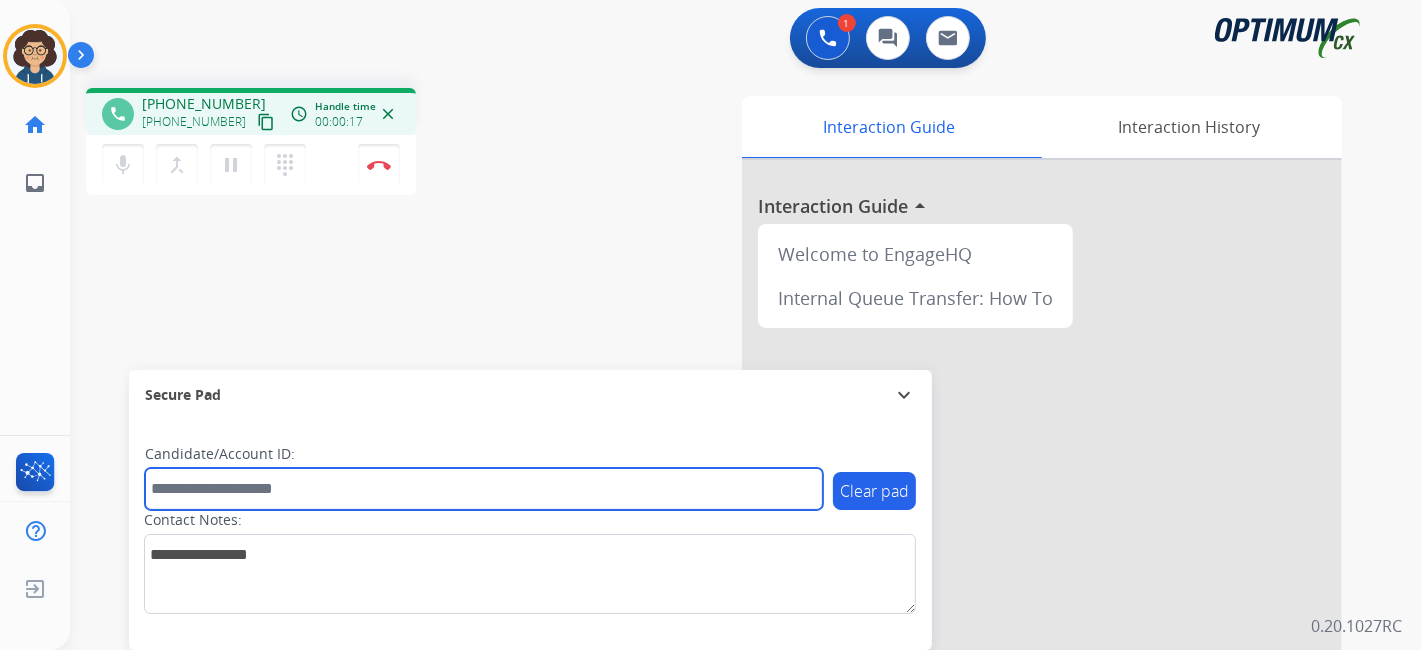 paste on "*******" 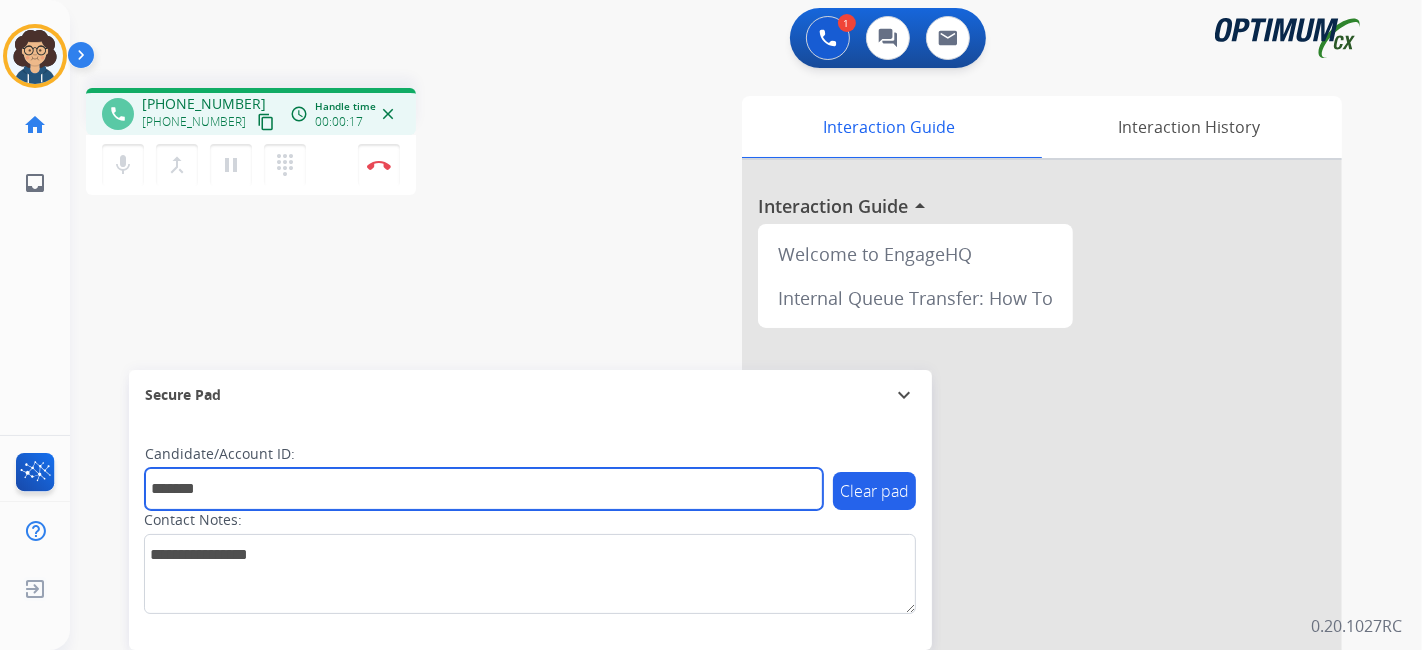 type on "*******" 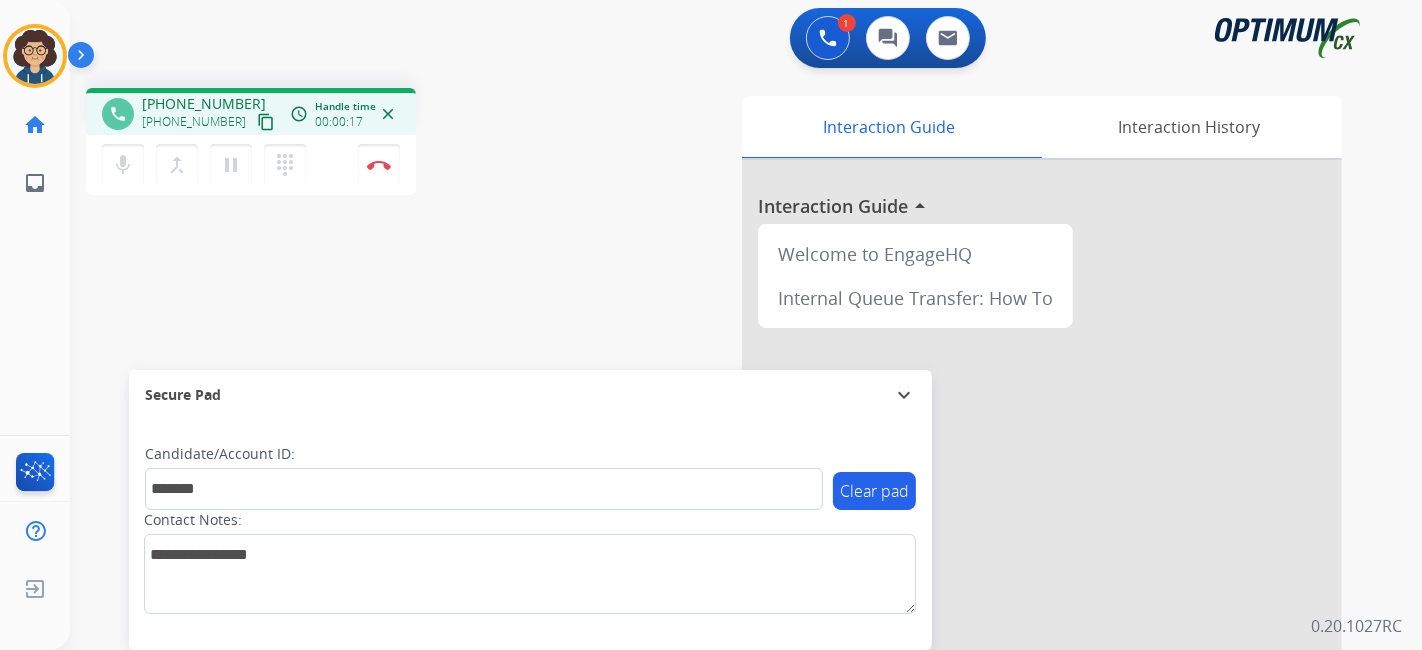 drag, startPoint x: 528, startPoint y: 312, endPoint x: 488, endPoint y: 2, distance: 312.57 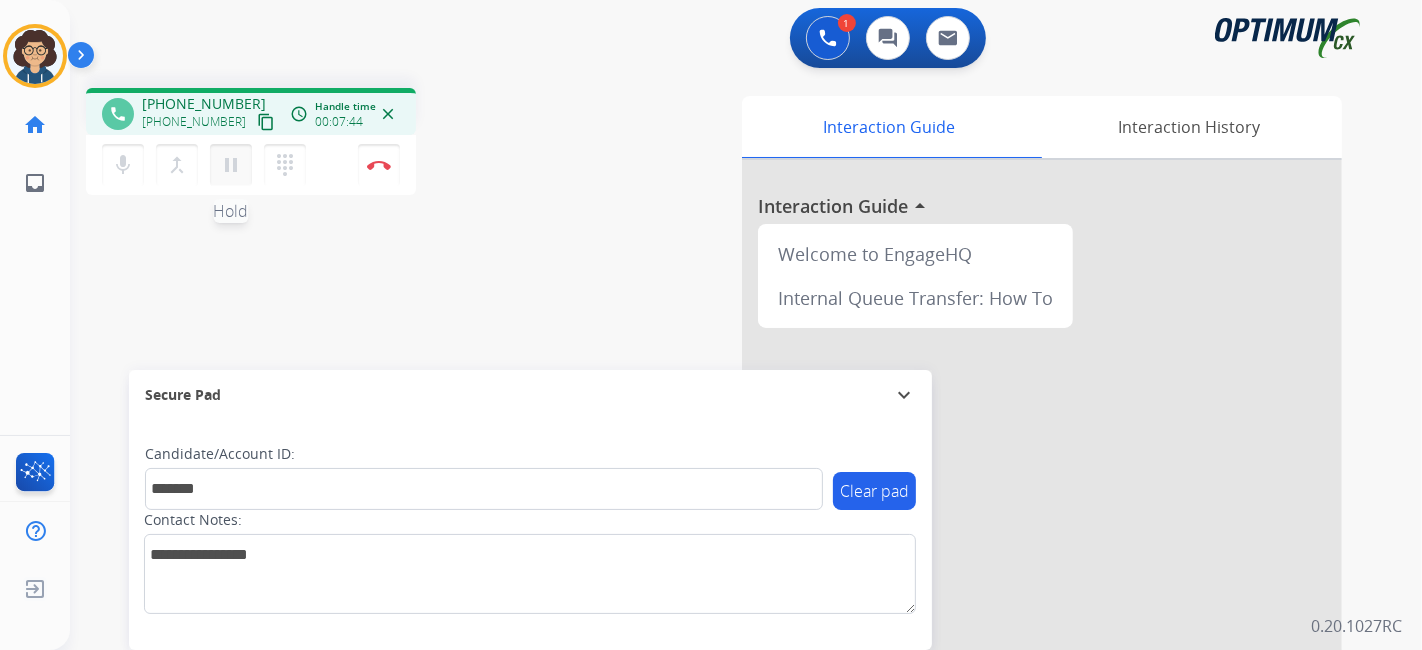 click on "pause" at bounding box center [231, 165] 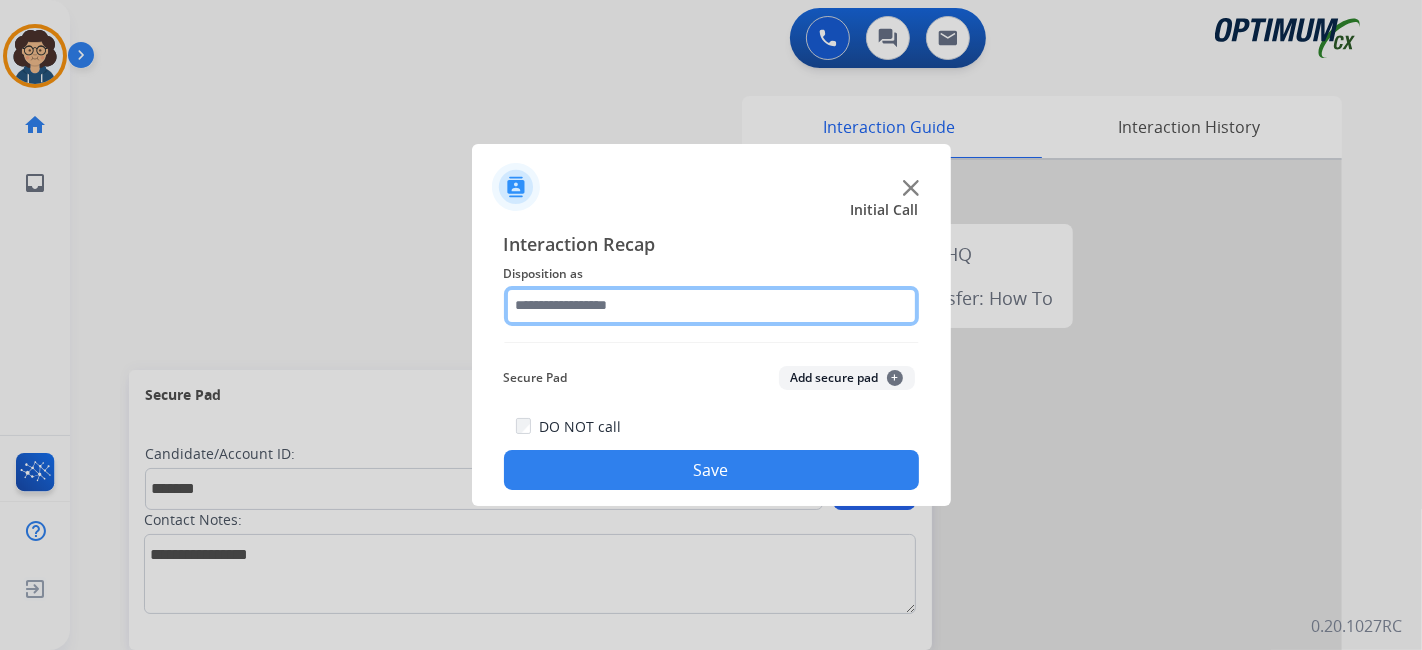 click 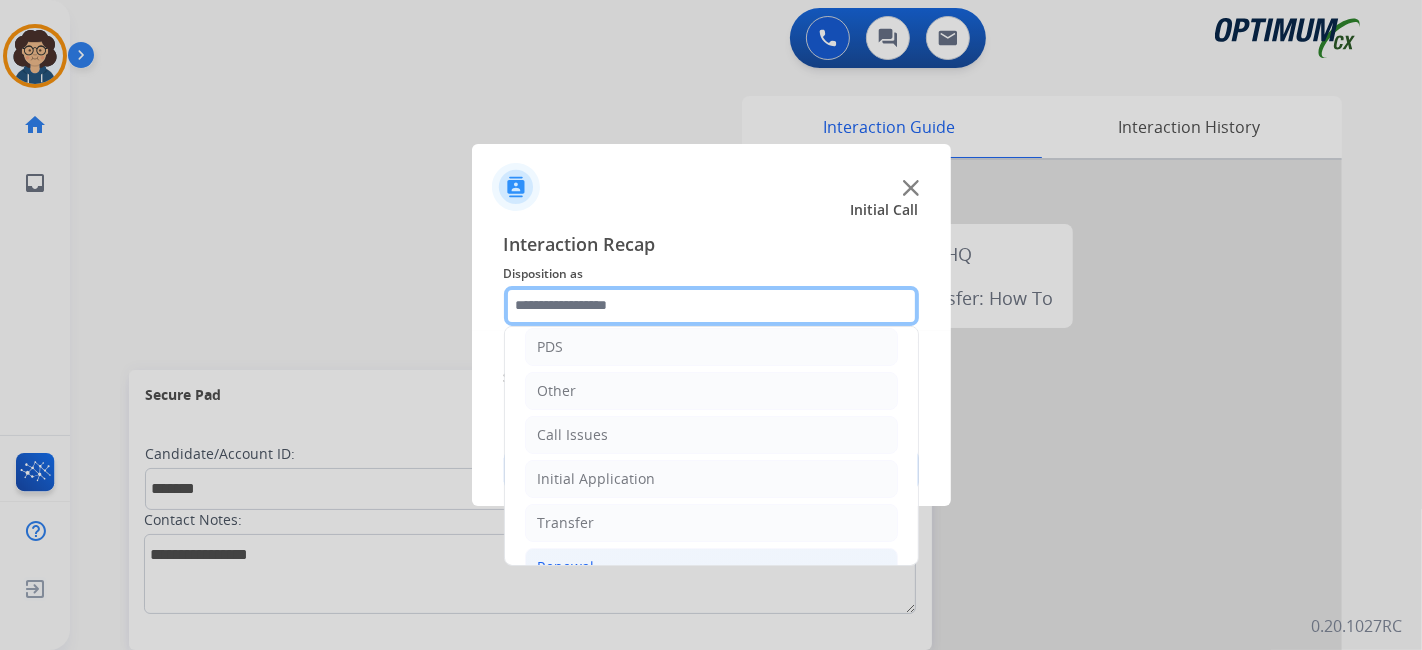 scroll, scrollTop: 131, scrollLeft: 0, axis: vertical 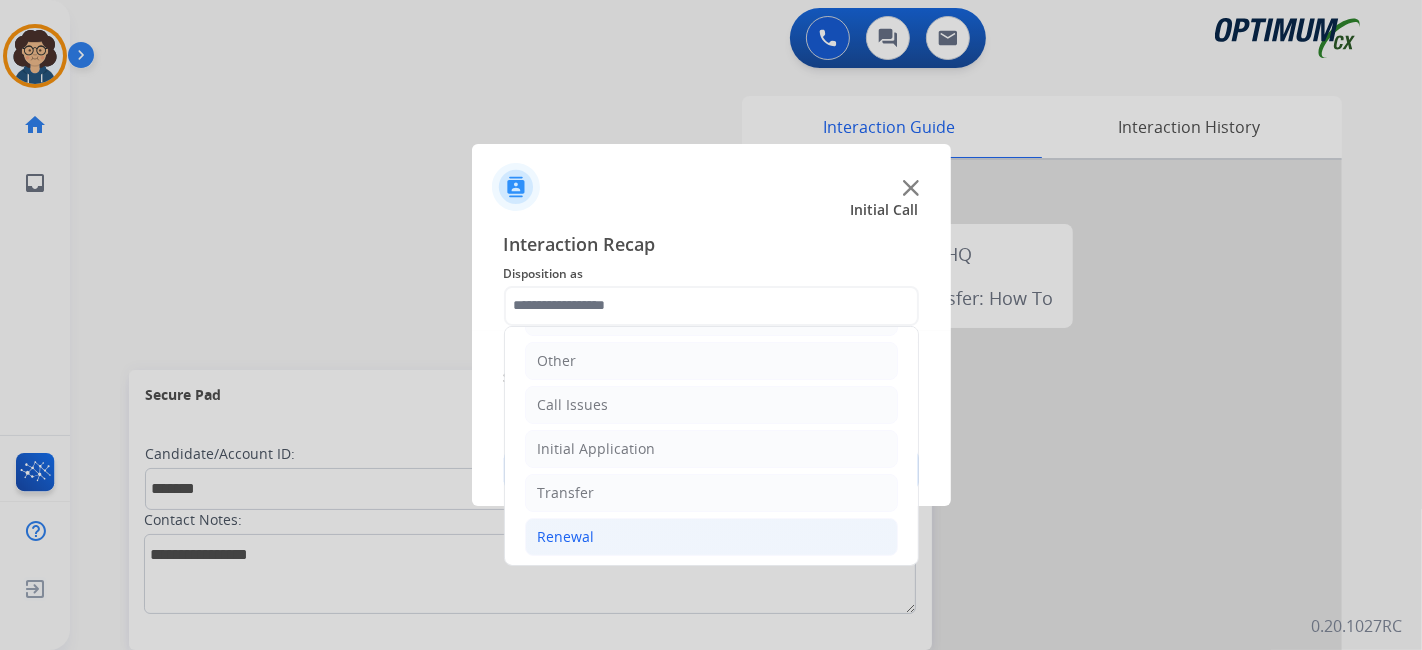click on "Renewal" 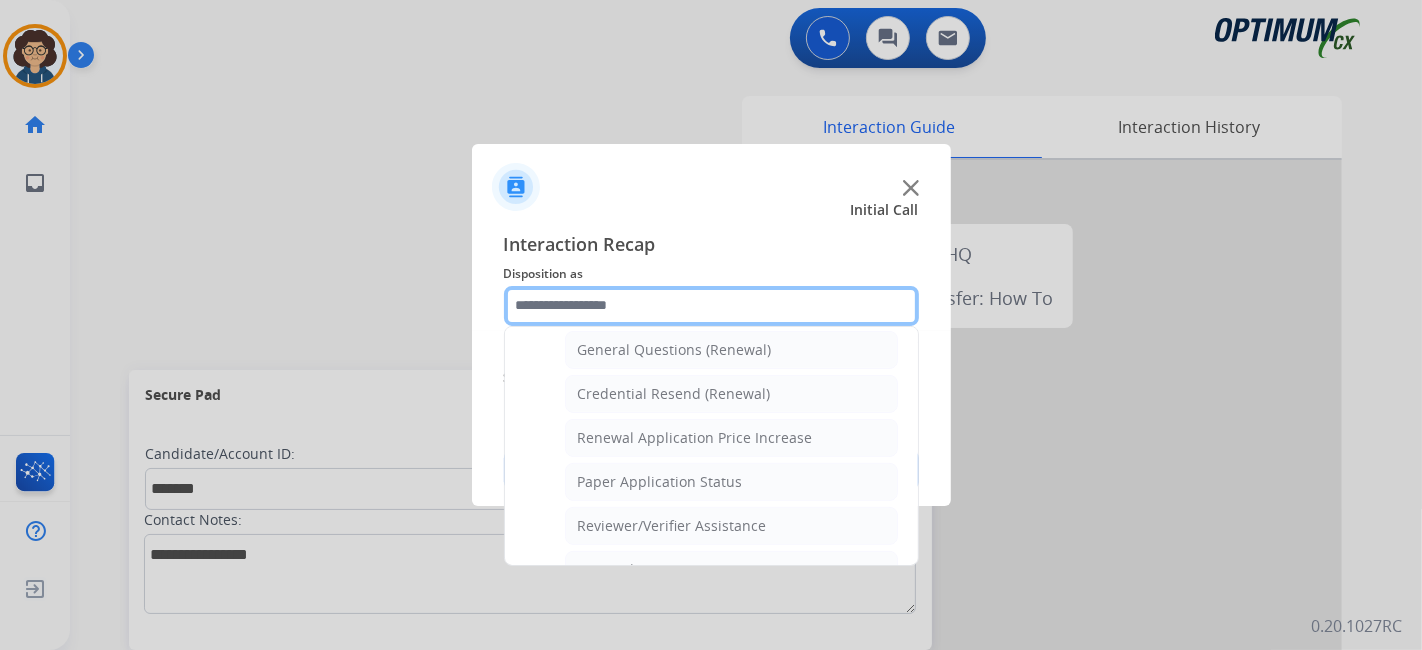 scroll, scrollTop: 574, scrollLeft: 0, axis: vertical 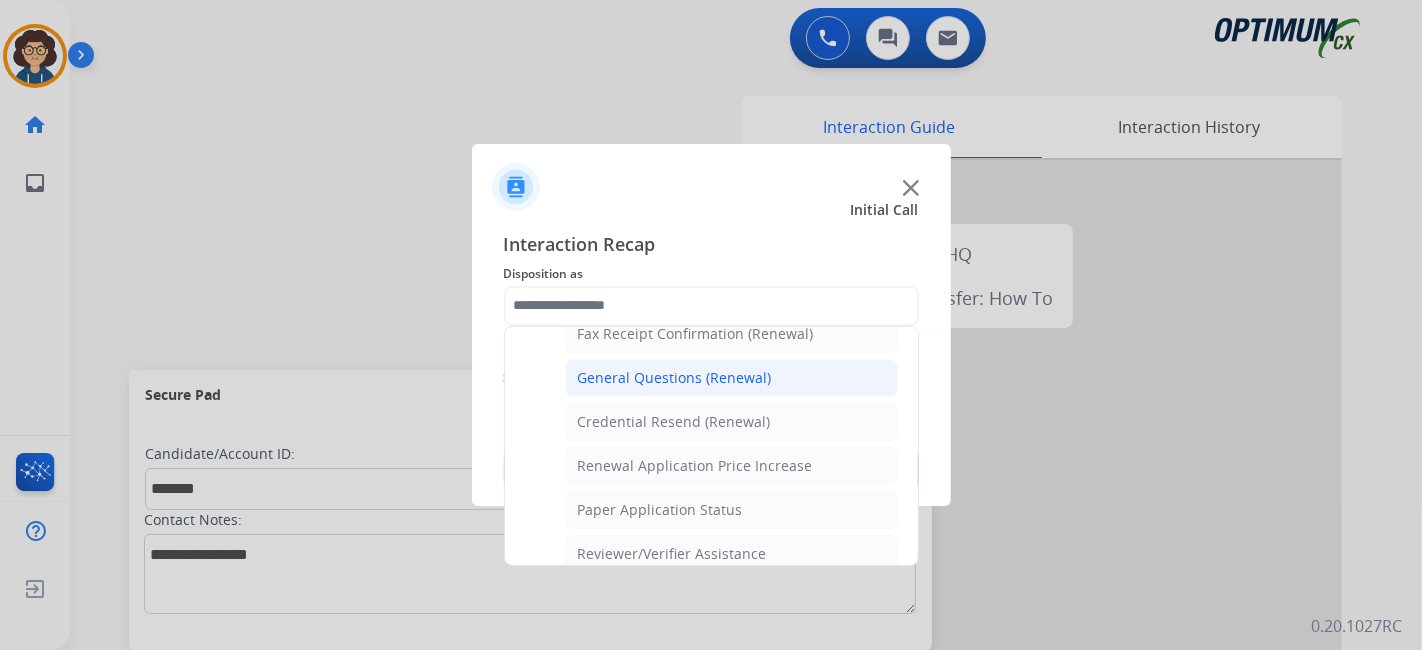 click on "General Questions (Renewal)" 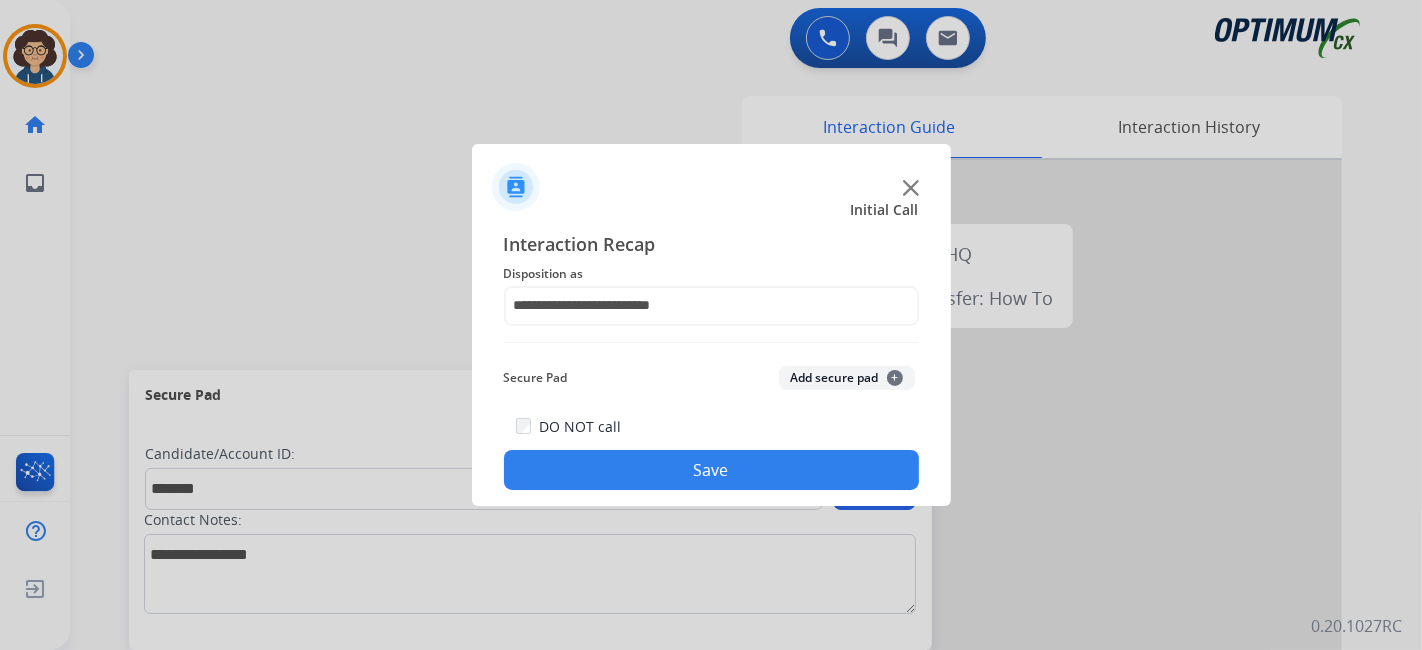 click on "Add secure pad  +" 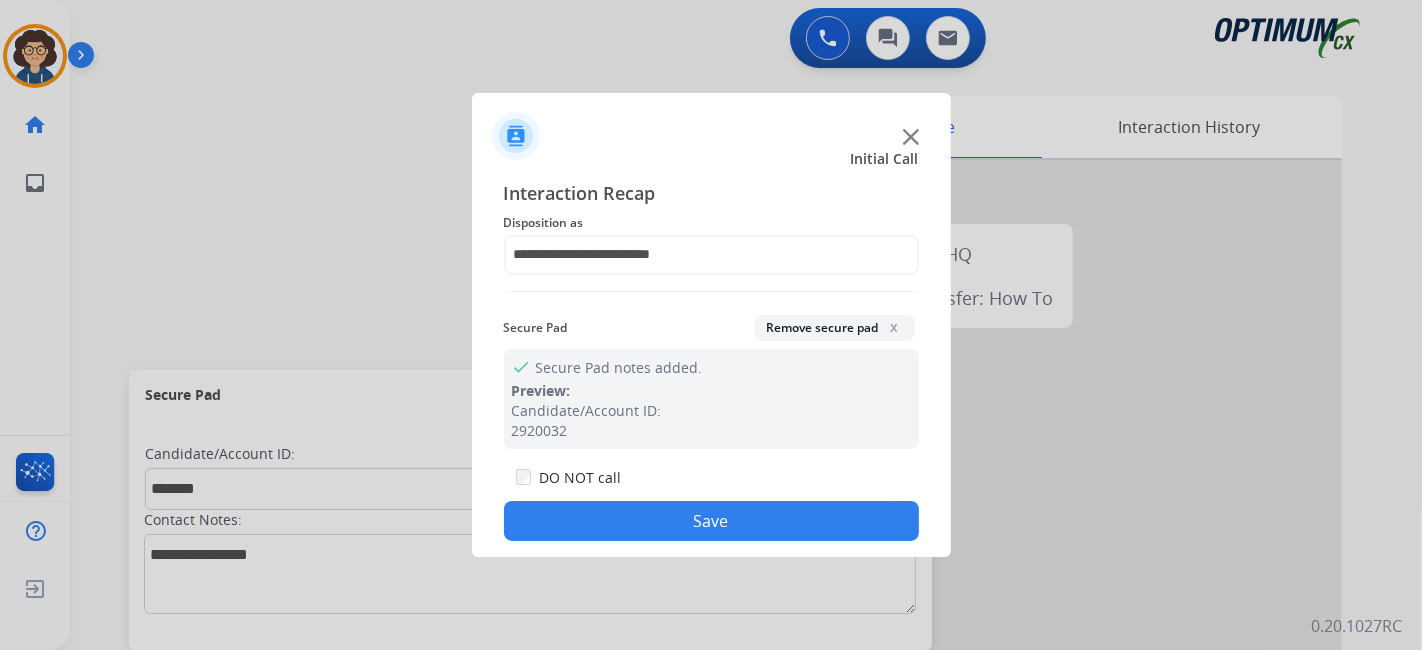 drag, startPoint x: 693, startPoint y: 522, endPoint x: 704, endPoint y: 415, distance: 107.563934 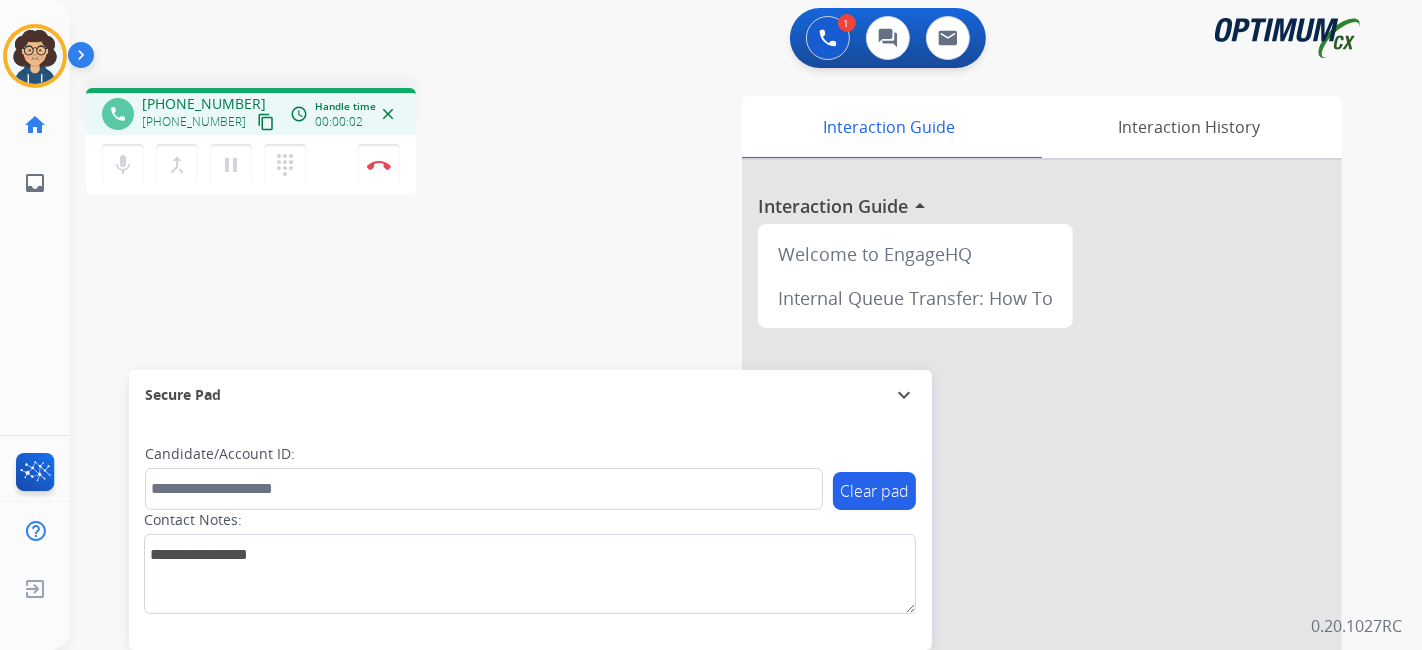 click on "content_copy" at bounding box center (266, 122) 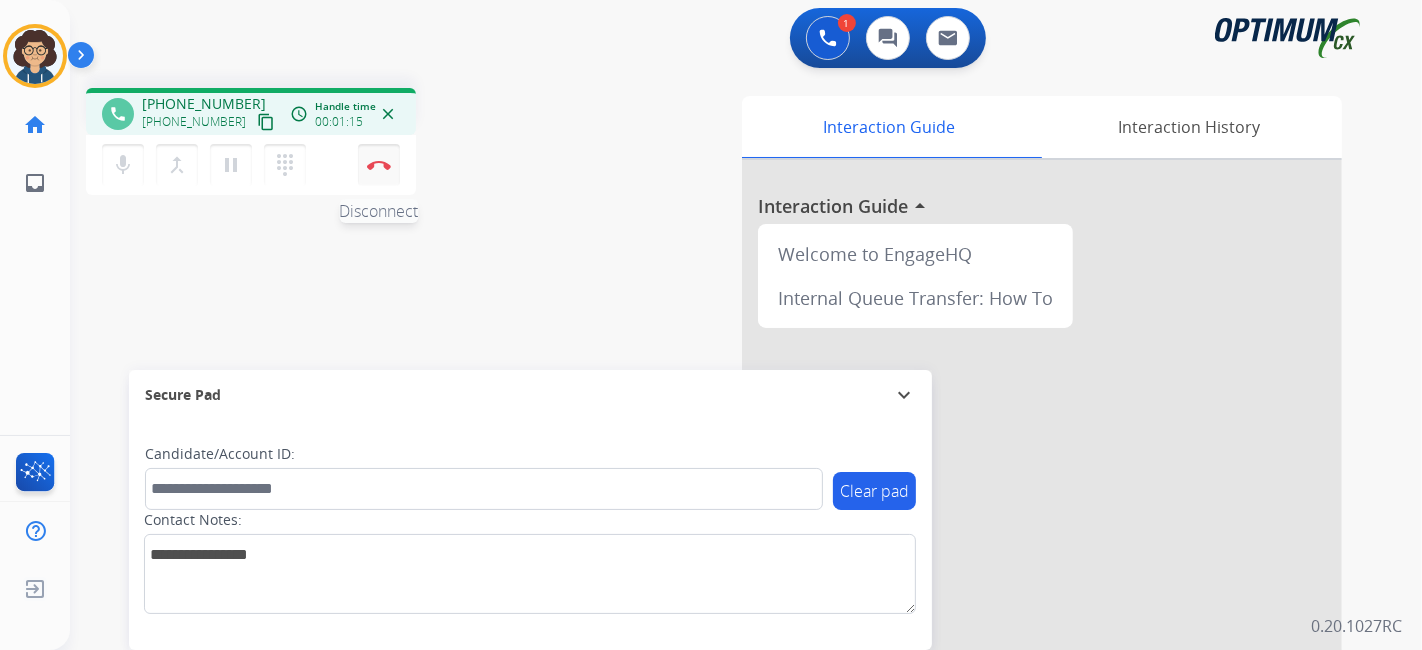 click on "Disconnect" at bounding box center (379, 165) 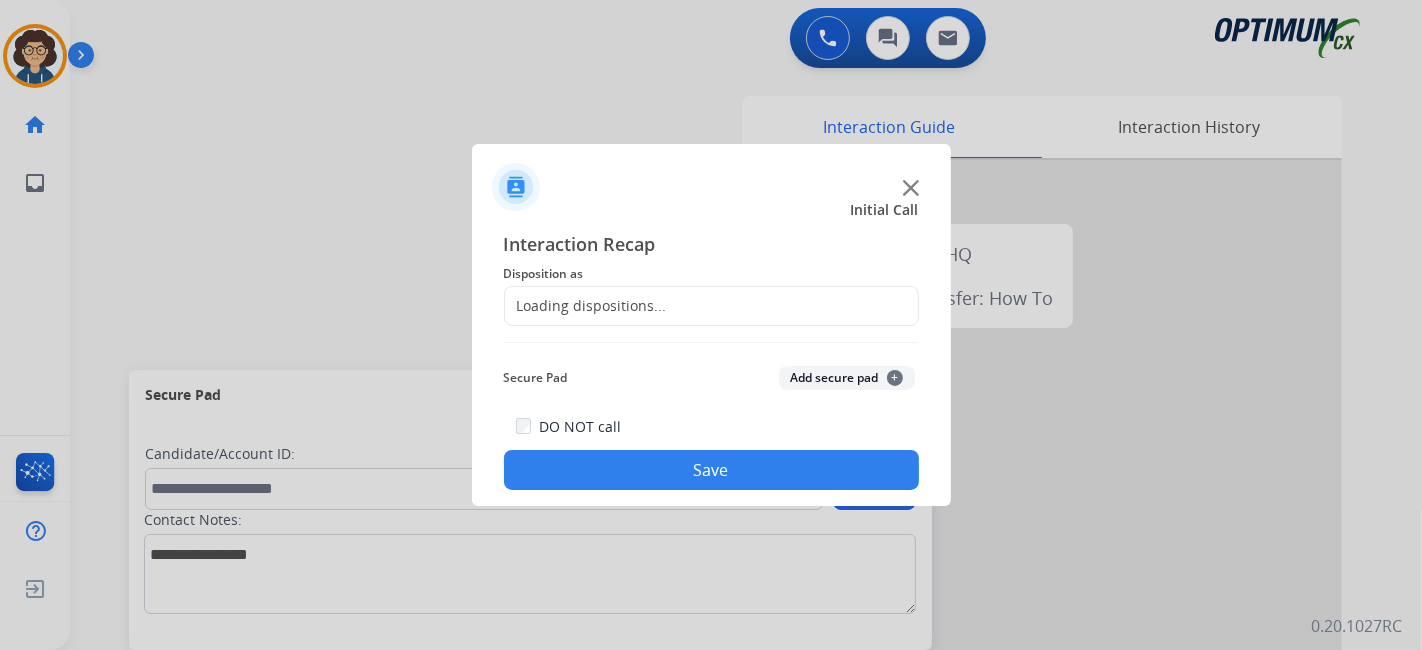 click on "Loading dispositions..." 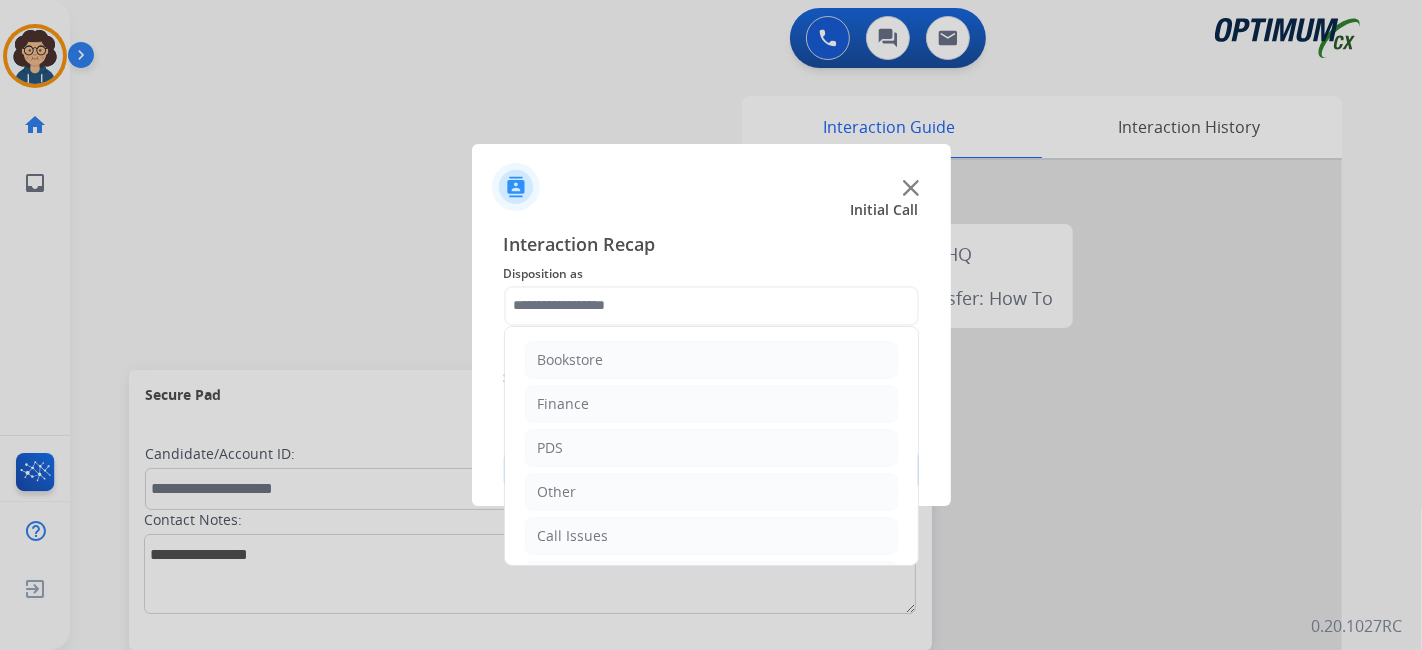click 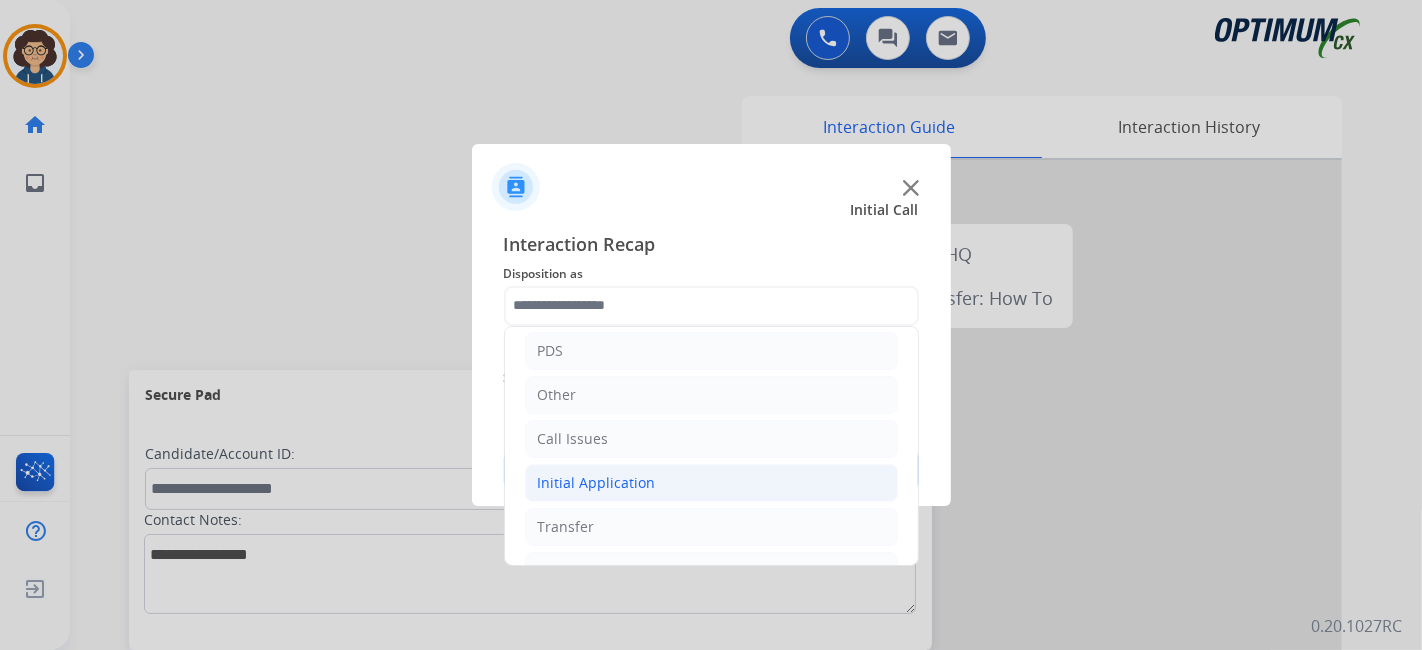 scroll, scrollTop: 131, scrollLeft: 0, axis: vertical 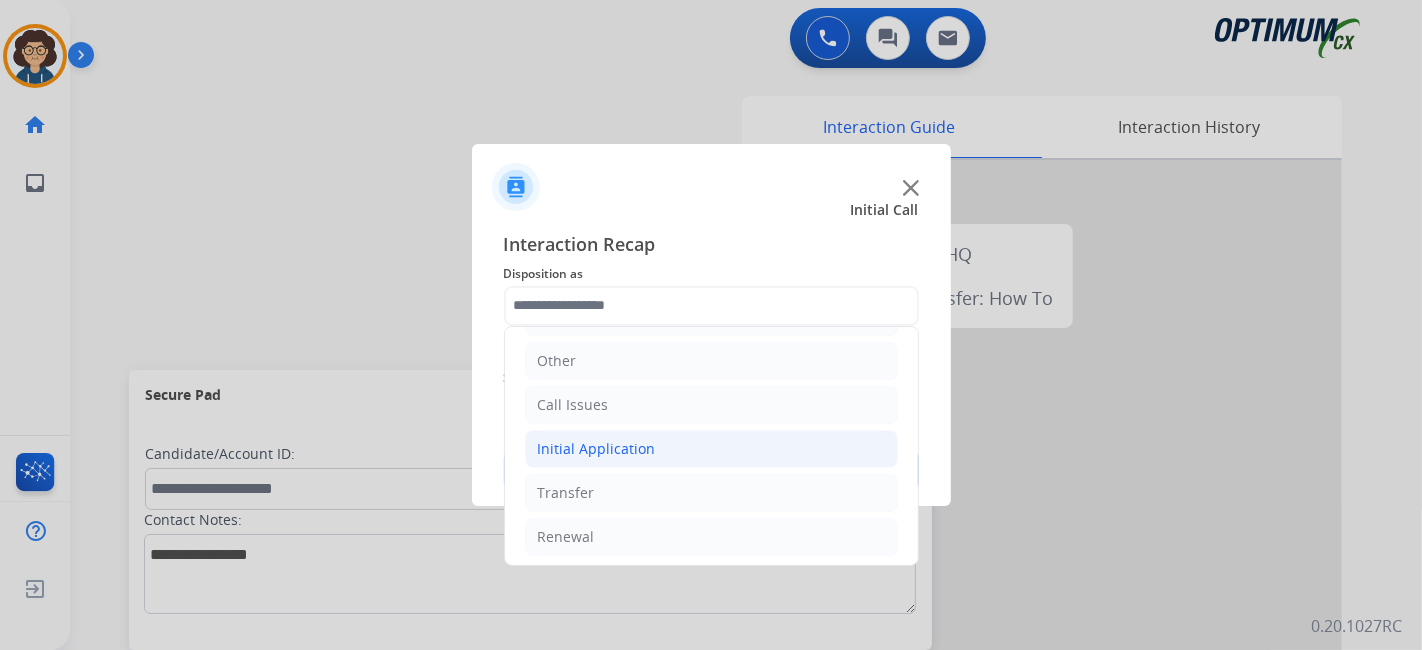 click on "Initial Application" 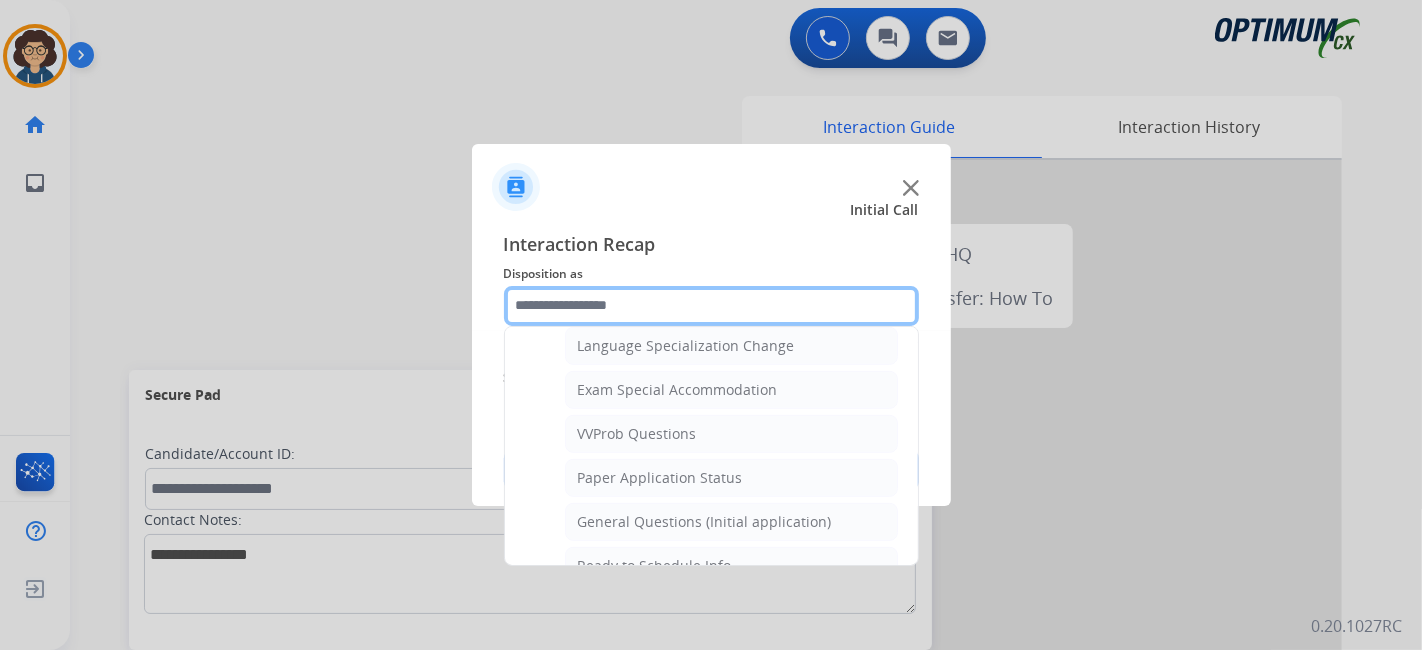 scroll, scrollTop: 1025, scrollLeft: 0, axis: vertical 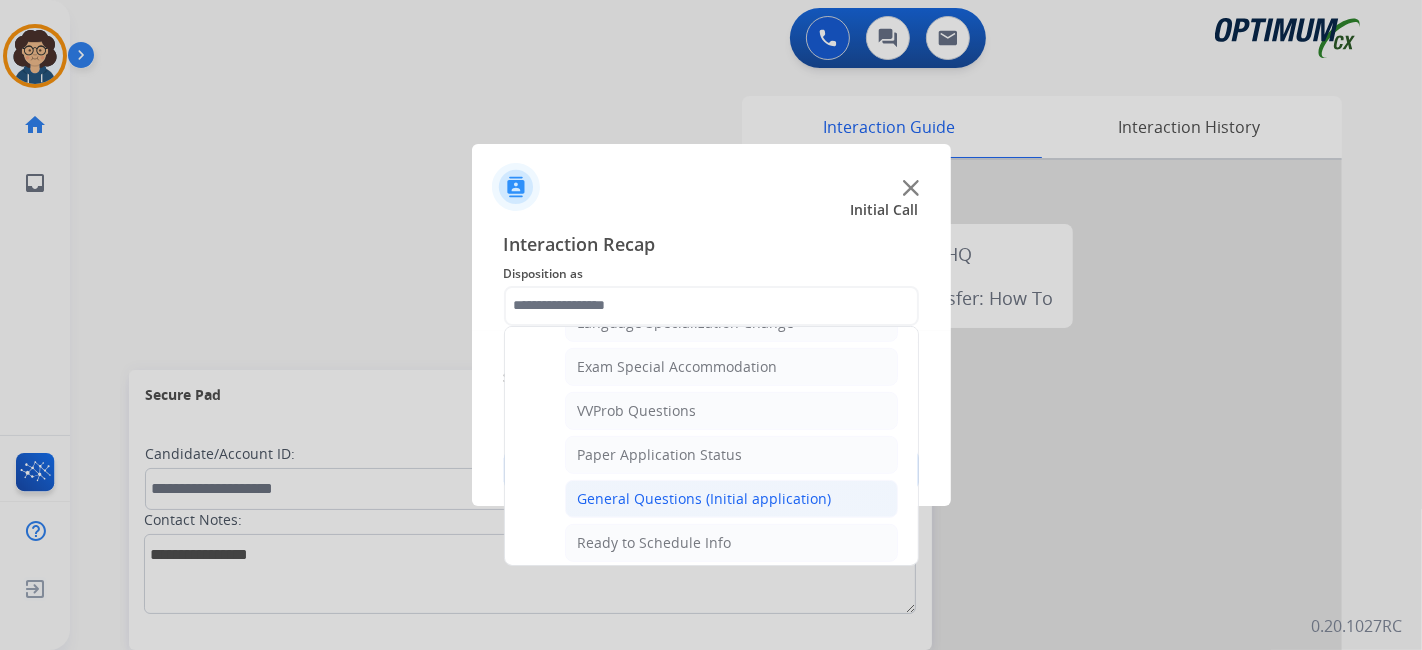 click on "General Questions (Initial application)" 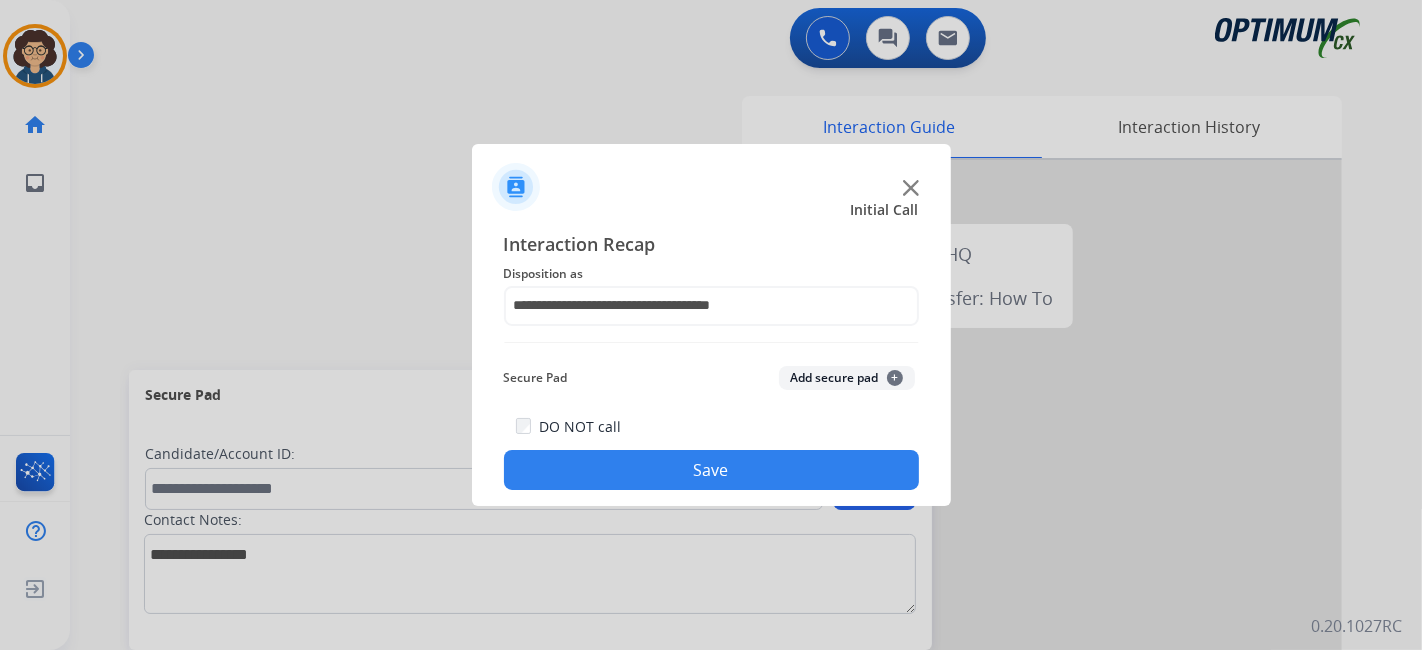 click on "Save" 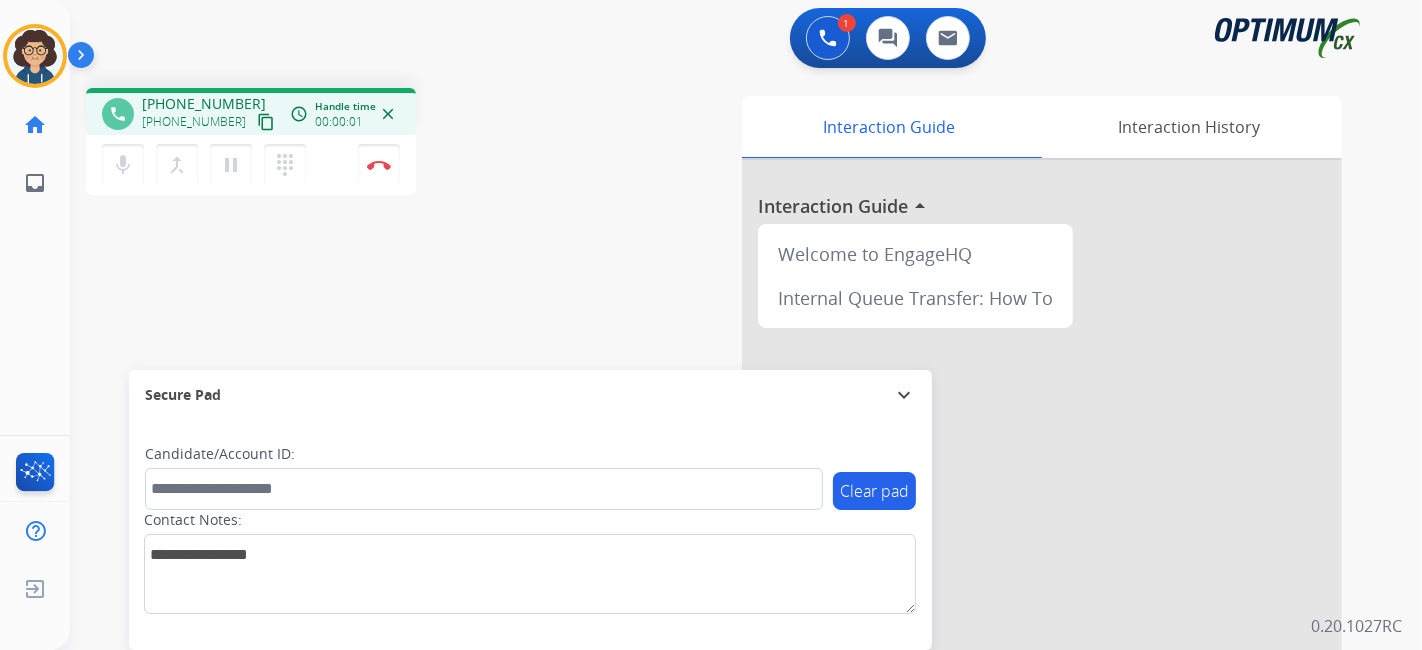 click on "content_copy" at bounding box center [266, 122] 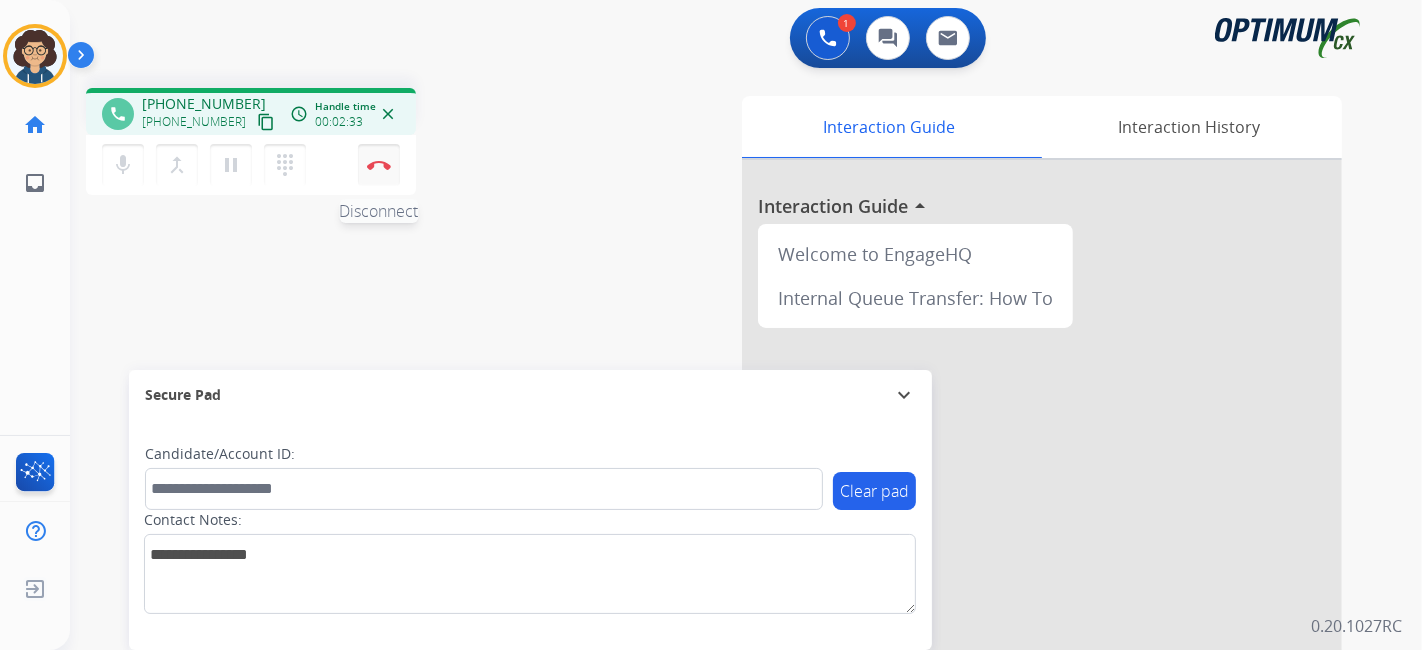 click at bounding box center [379, 165] 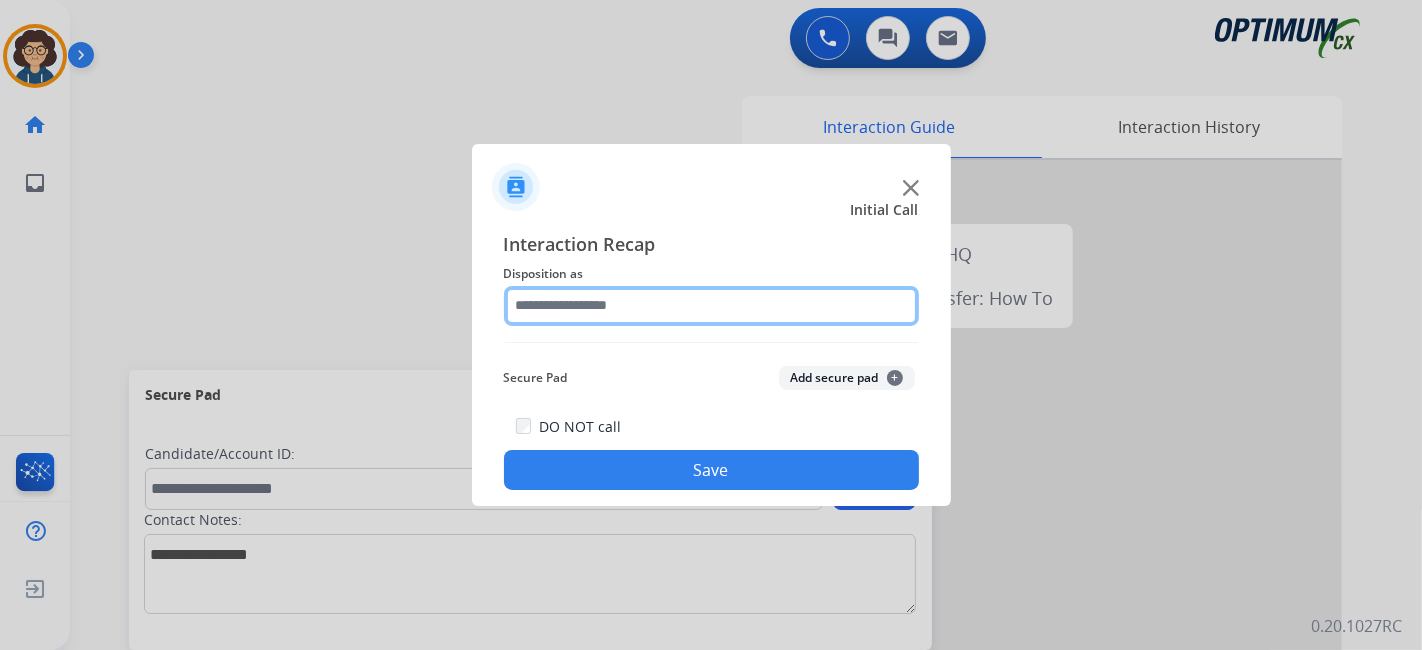 click 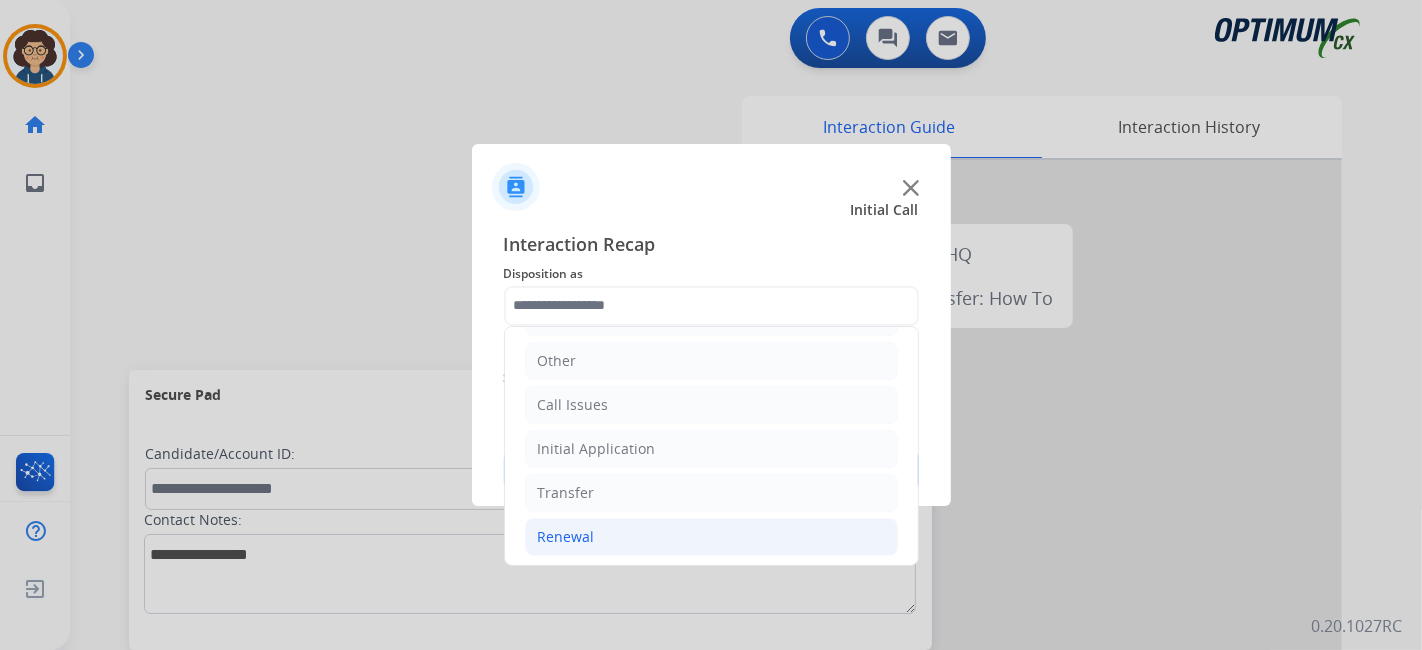 click on "Renewal" 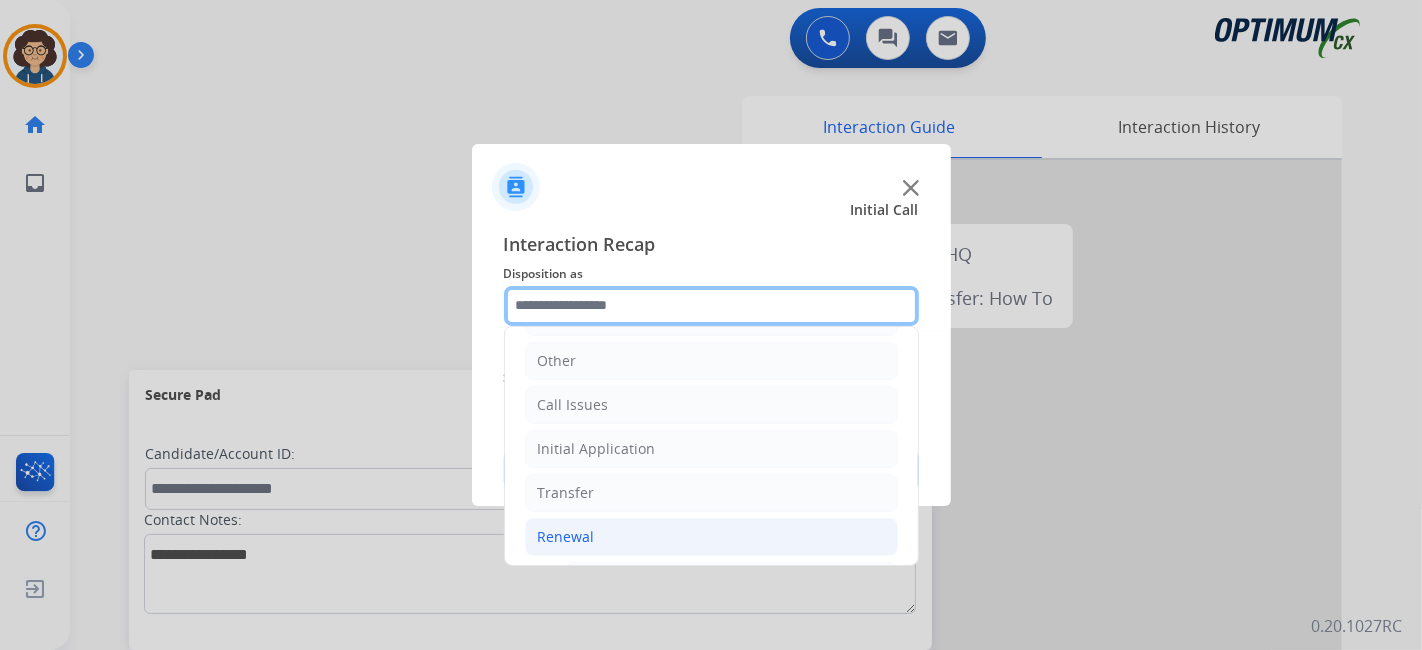 scroll, scrollTop: 686, scrollLeft: 0, axis: vertical 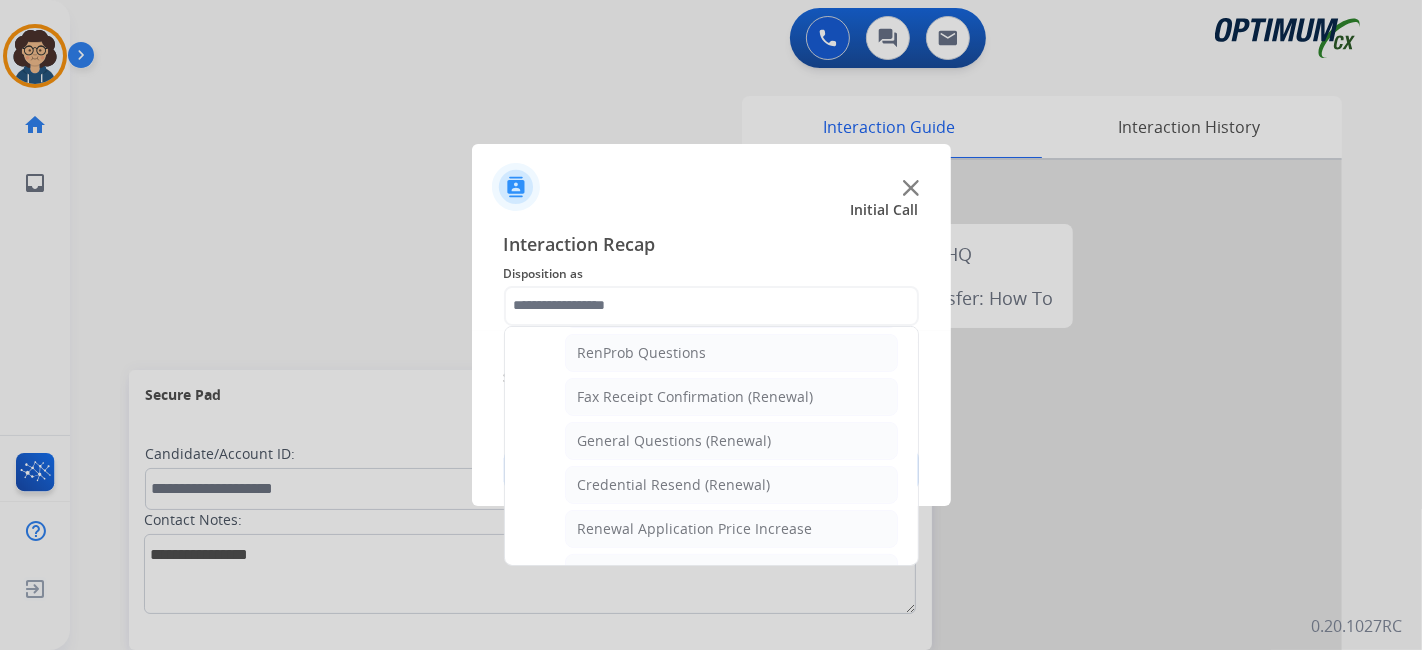 click on "Names Change Questions/Assistance (Renewal)   Extend Deadline (Renewal)   Application Status (Renewal)   RenProb Questions   Fax Receipt Confirmation (Renewal)   General Questions (Renewal)   Credential Resend (Renewal)   Renewal Application Price Increase   Paper Application Status   Reviewer/Verifier Assistance   Renewal Amnesty   FA/CPR Assistance   Reinstatement Request (3 Month Rule)   Online Walk-Through (Renewal)" 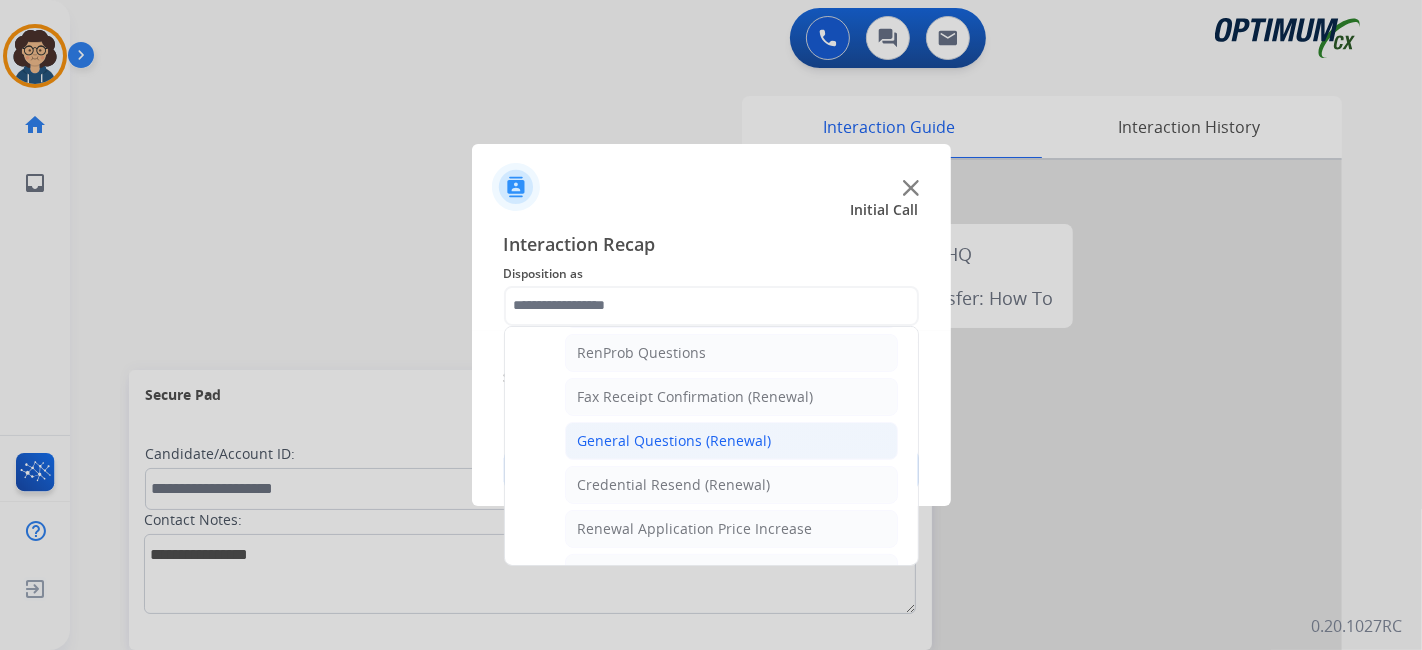 click on "General Questions (Renewal)" 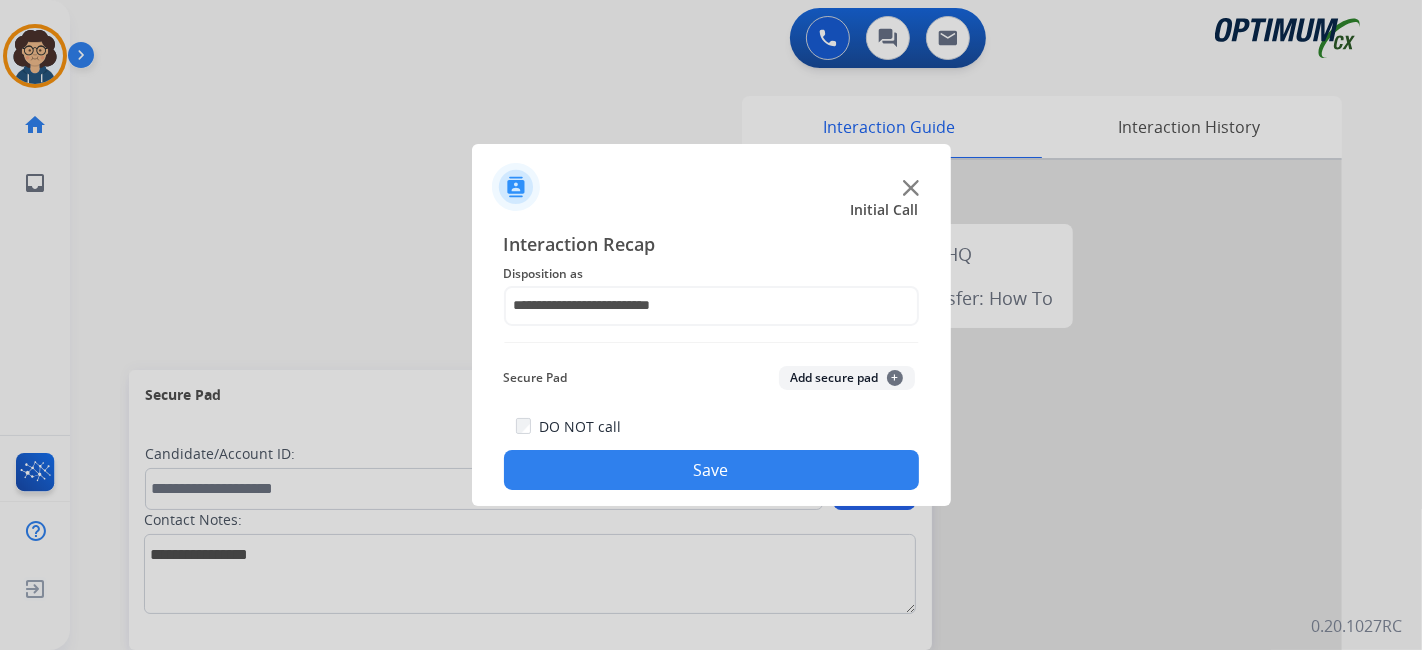 click on "Save" 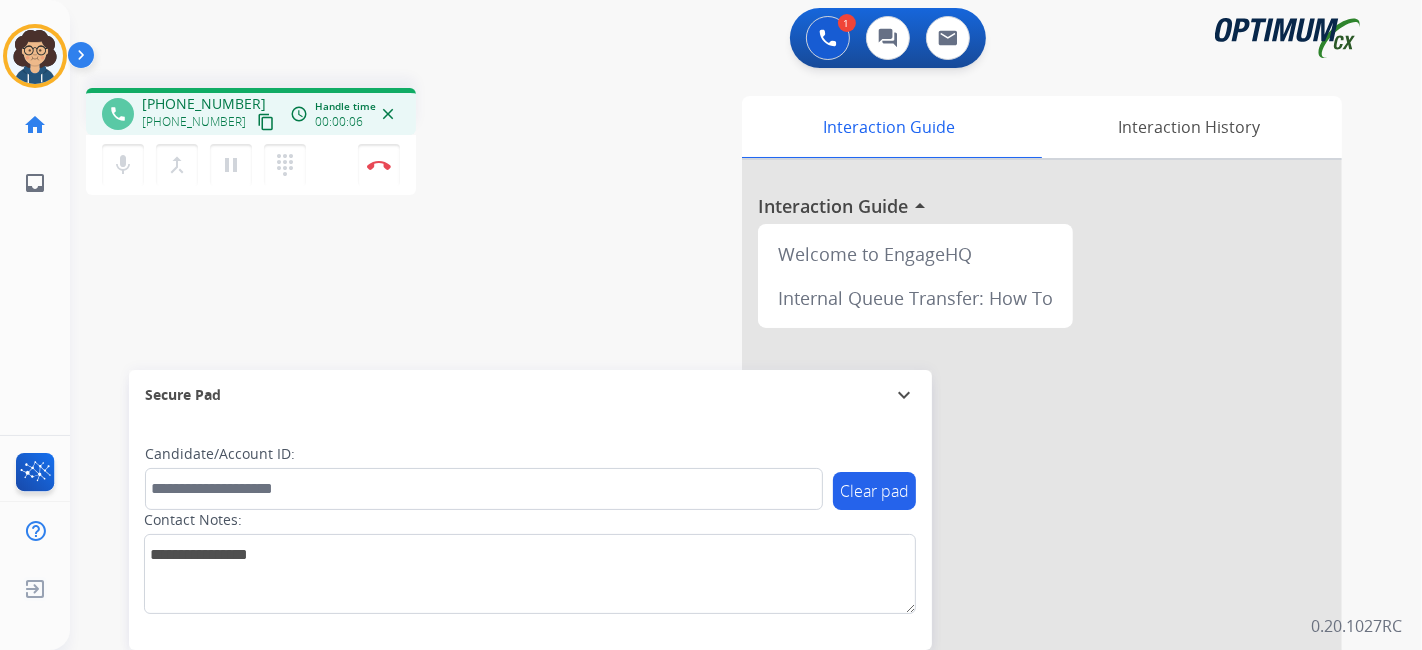 click on "content_copy" at bounding box center (266, 122) 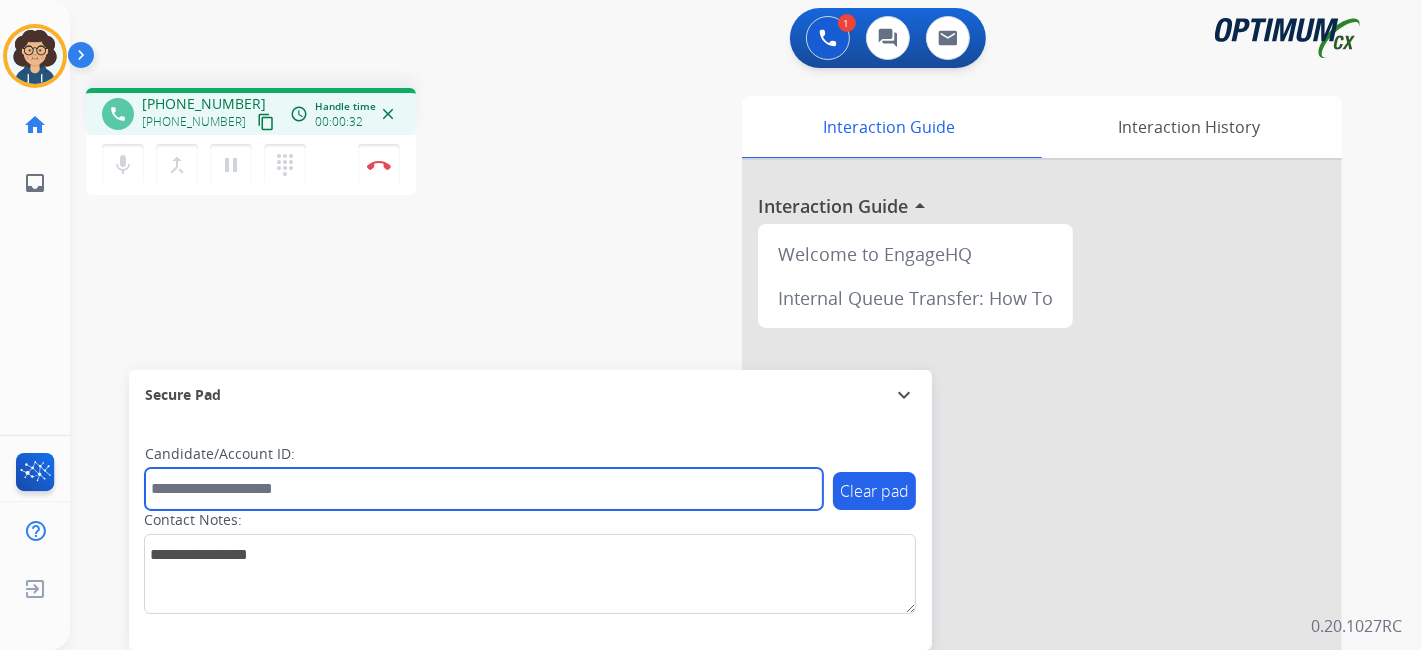 click at bounding box center (484, 489) 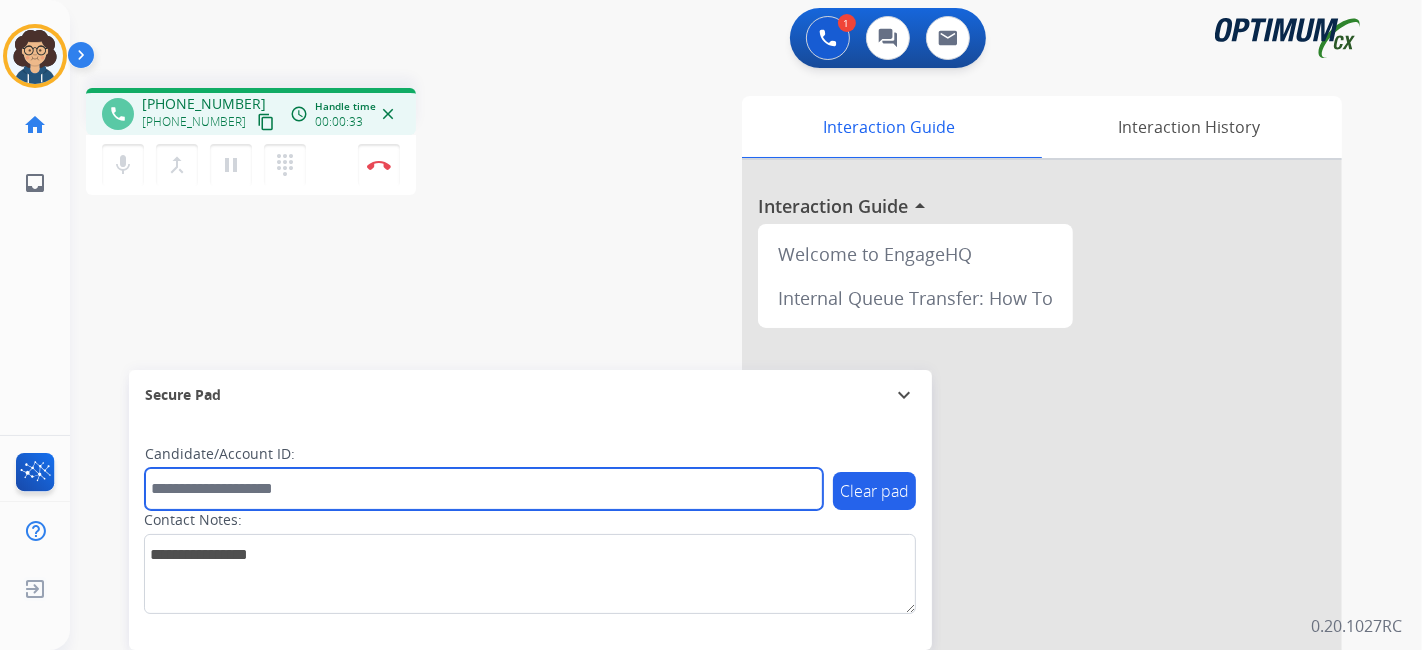 paste on "*******" 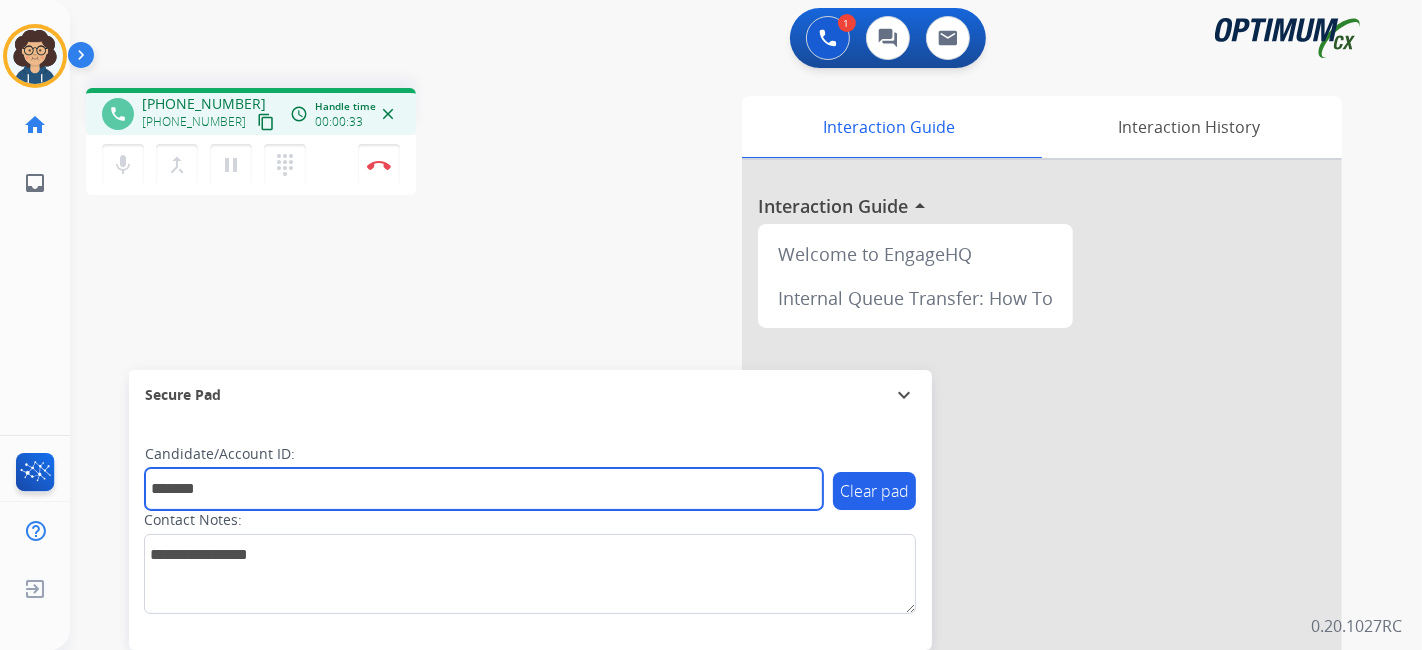 type on "*******" 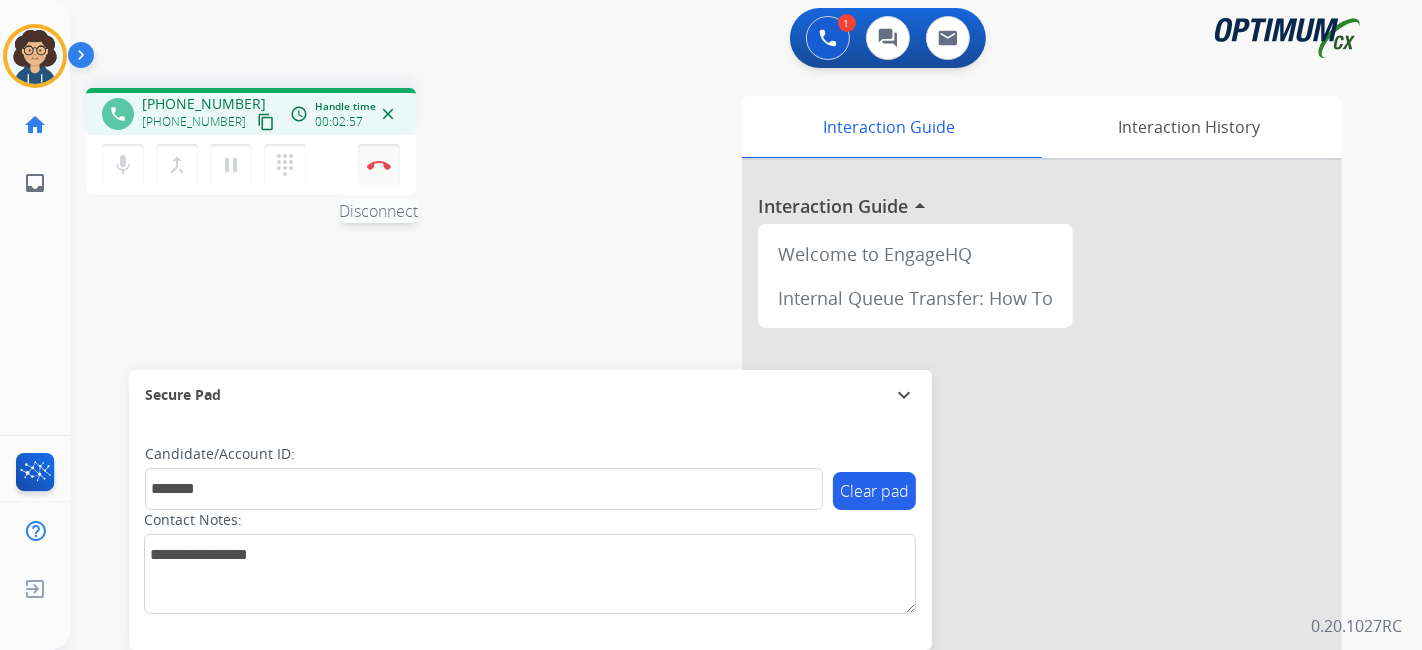 click on "Disconnect" at bounding box center [379, 165] 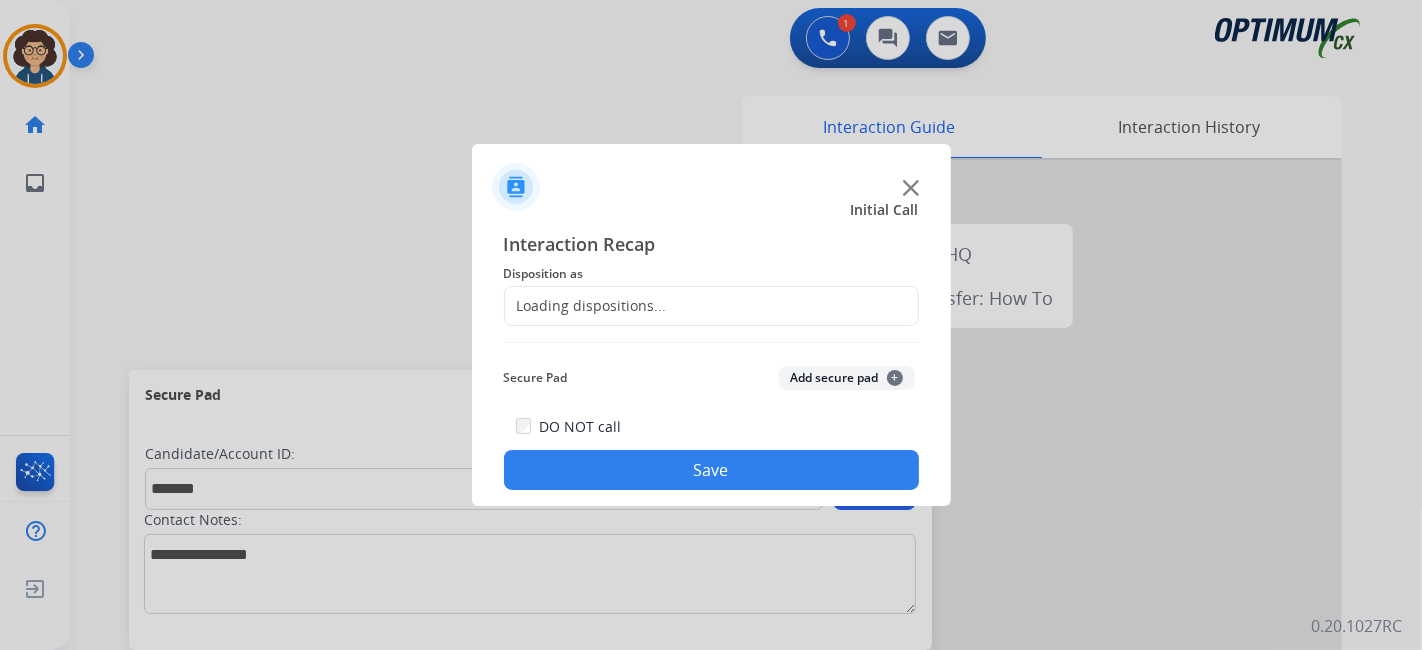 click on "Loading dispositions..." 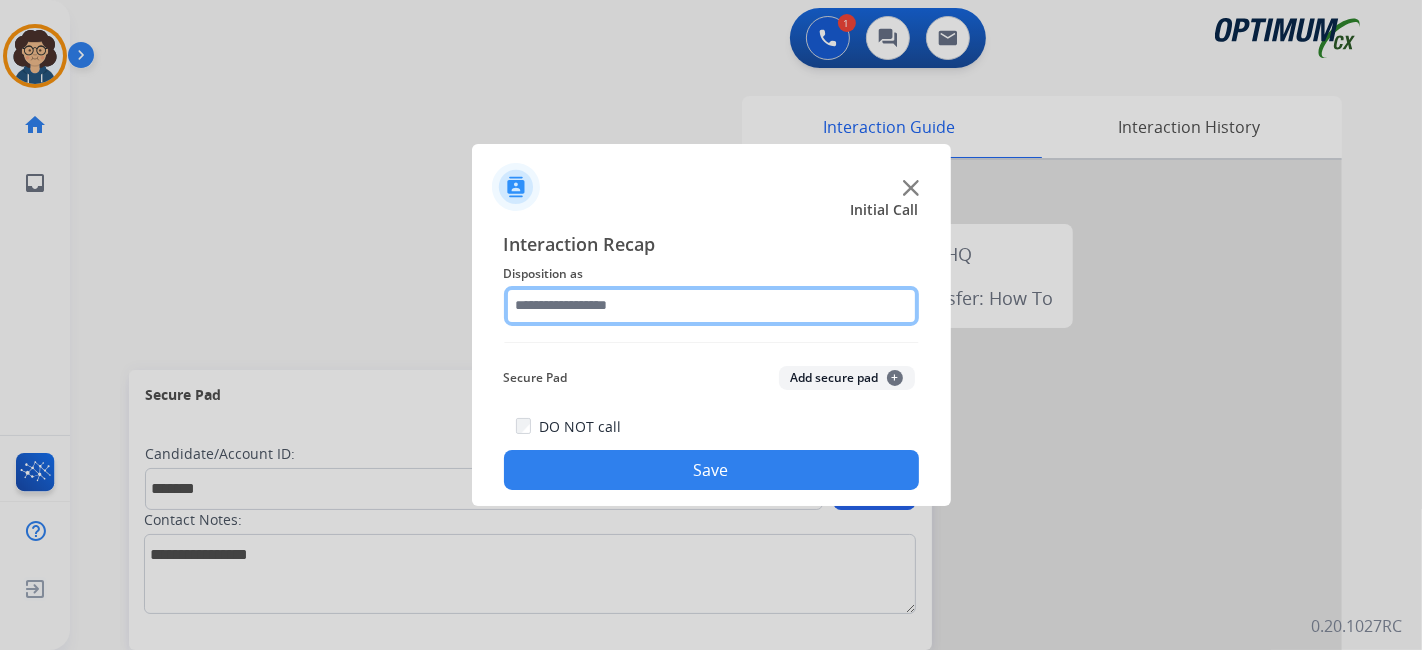click 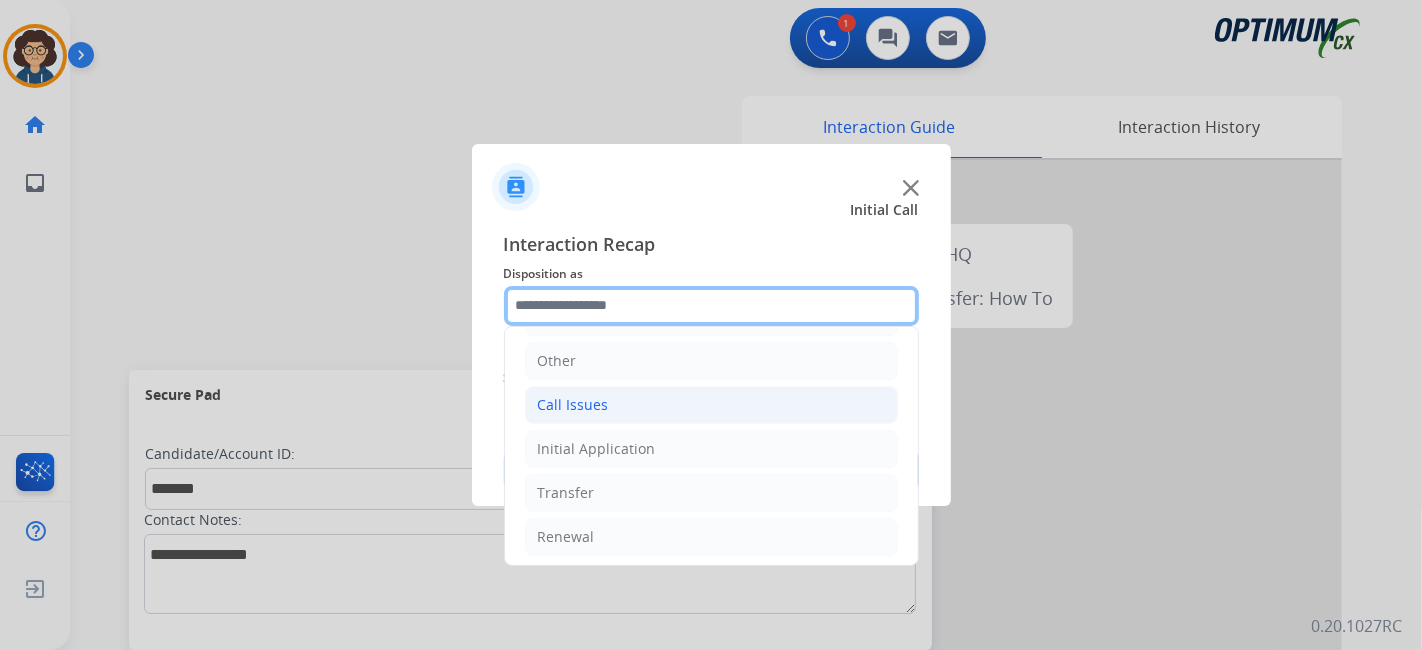 scroll, scrollTop: 0, scrollLeft: 0, axis: both 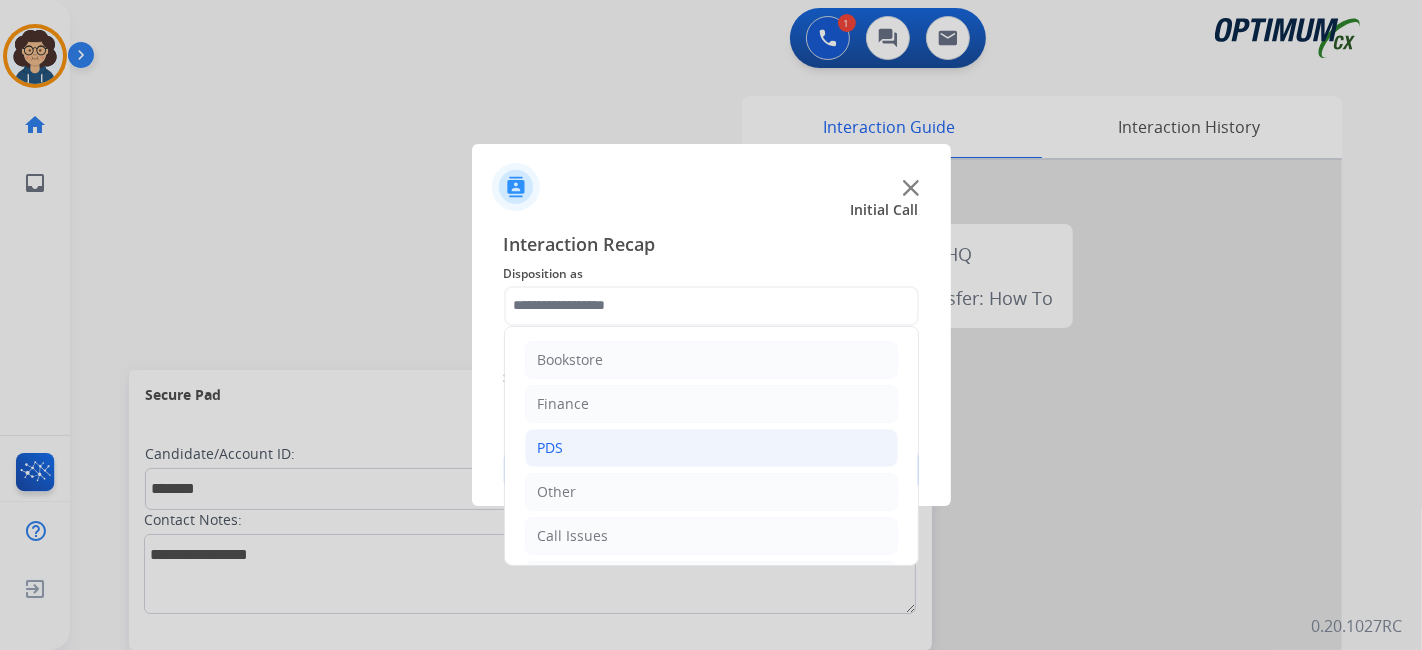 click on "PDS" 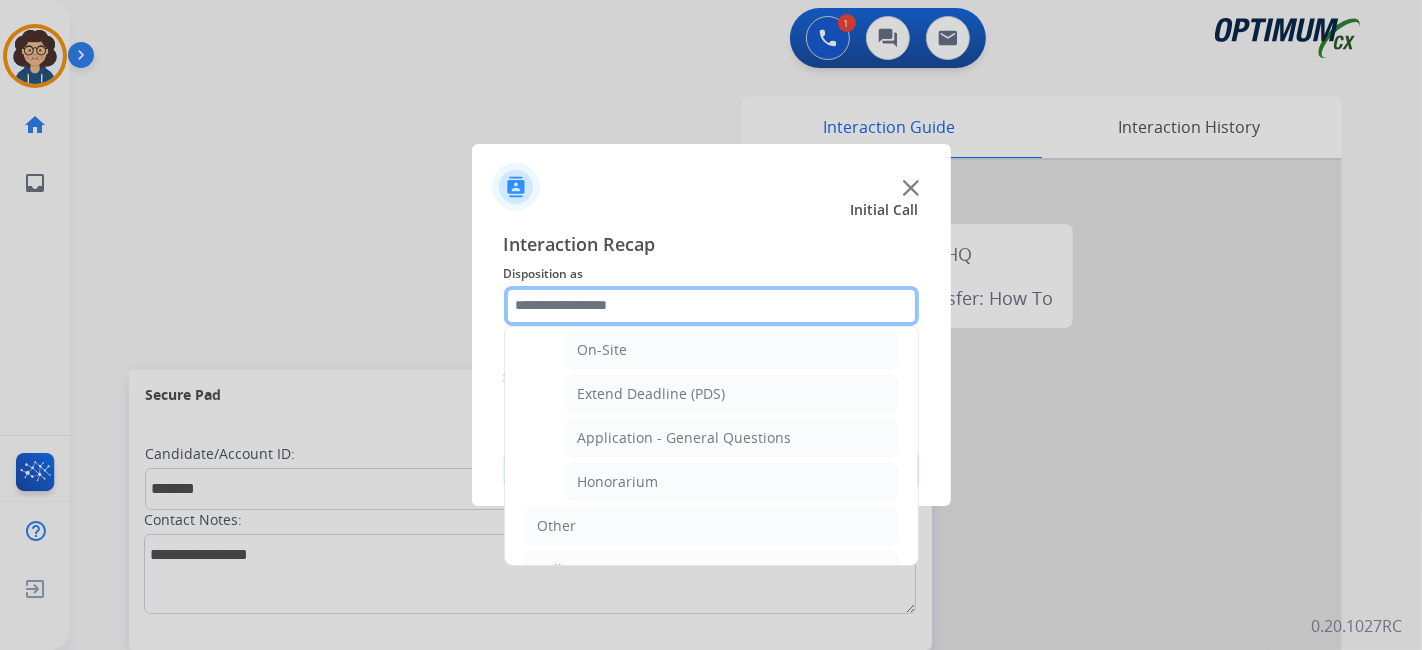 scroll, scrollTop: 557, scrollLeft: 0, axis: vertical 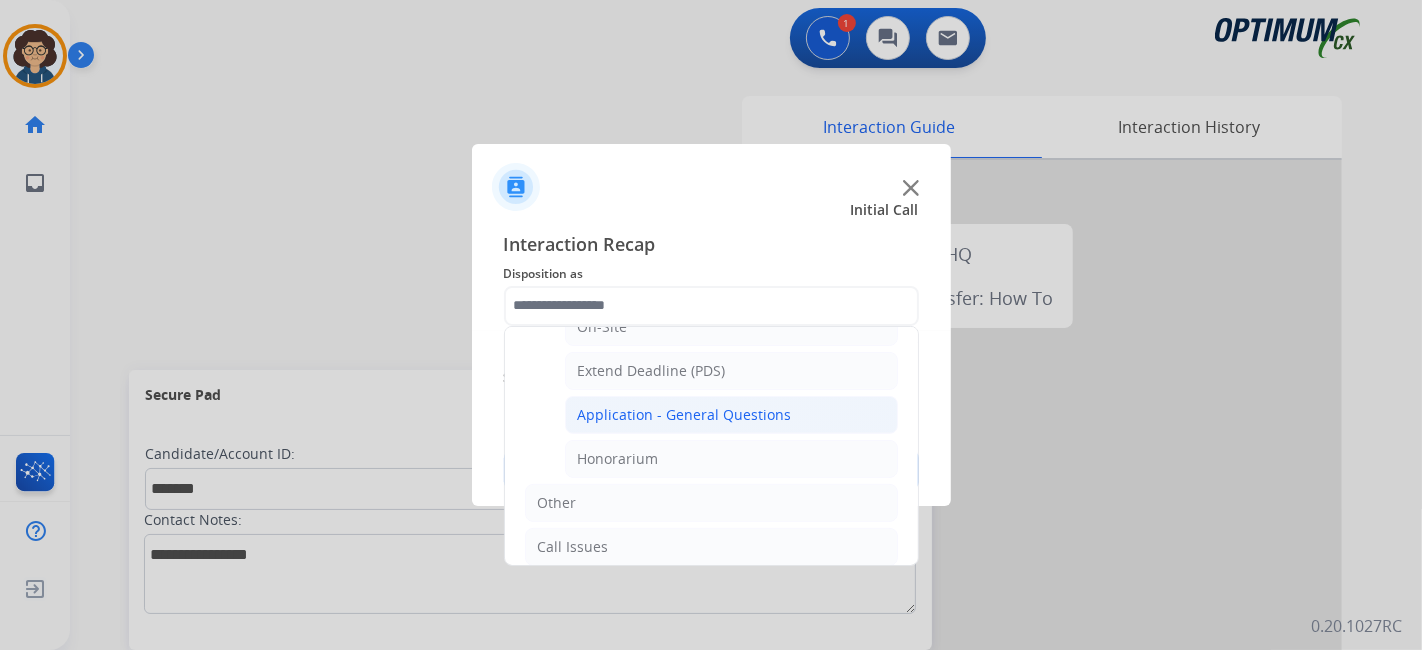 click on "Application - General Questions" 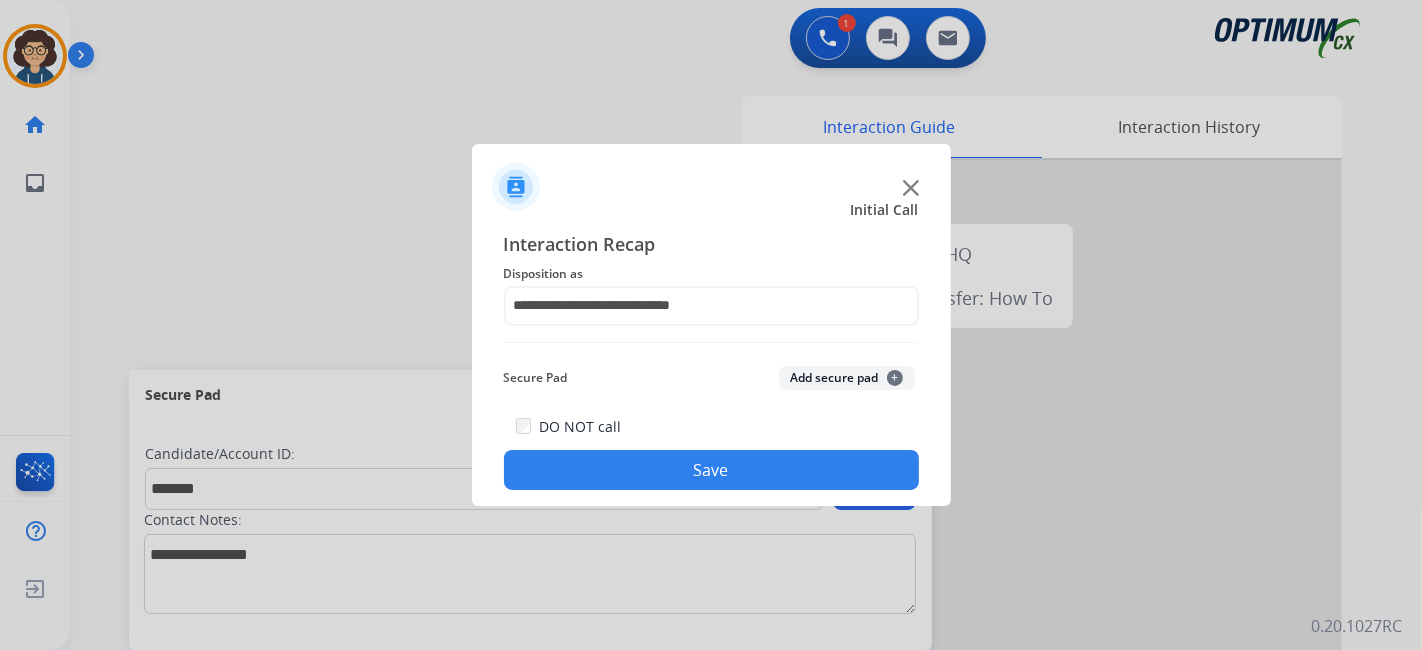 click on "**********" 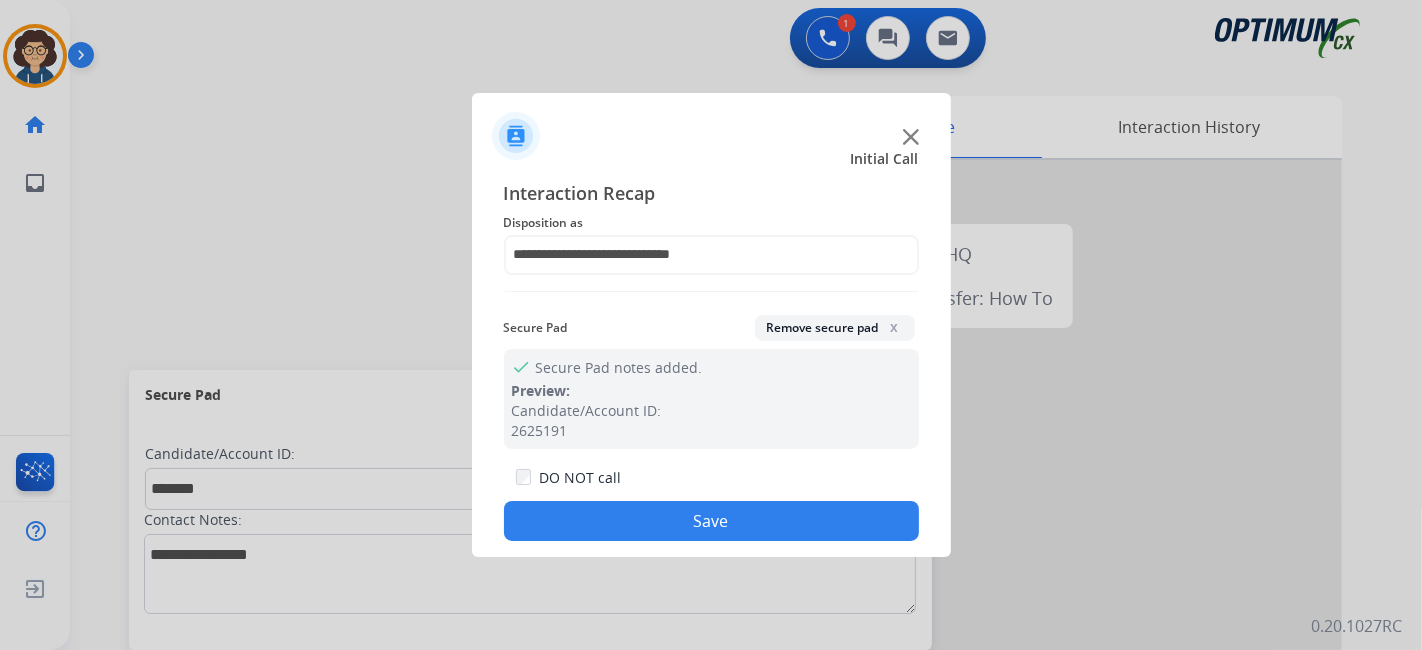 drag, startPoint x: 742, startPoint y: 515, endPoint x: 425, endPoint y: 12, distance: 594.557 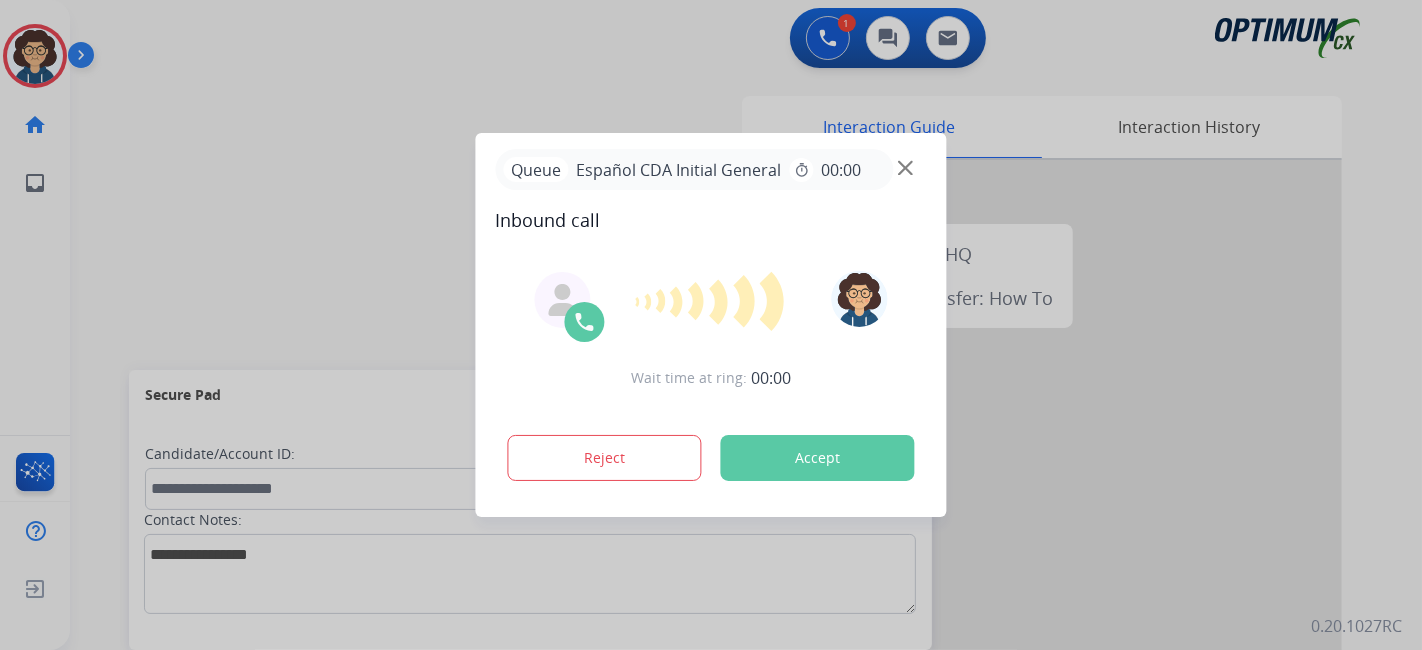 click on "Accept" at bounding box center [818, 458] 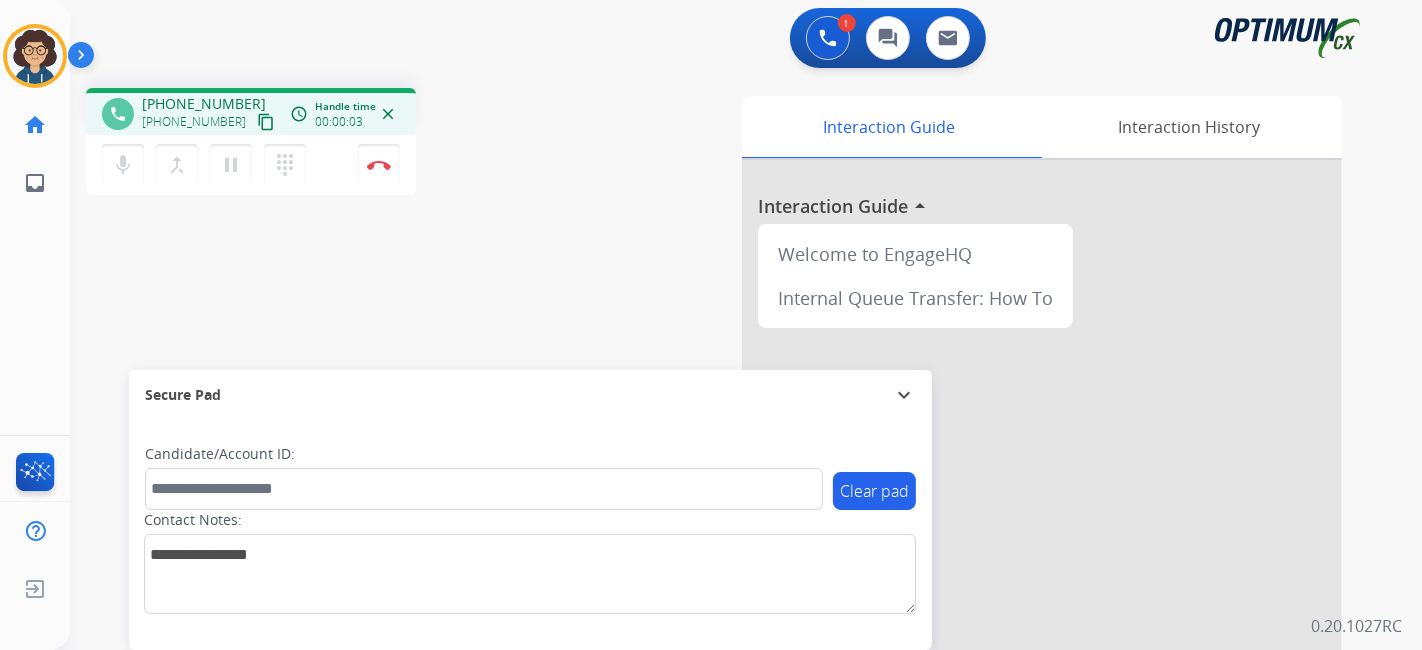 click on "content_copy" at bounding box center [266, 122] 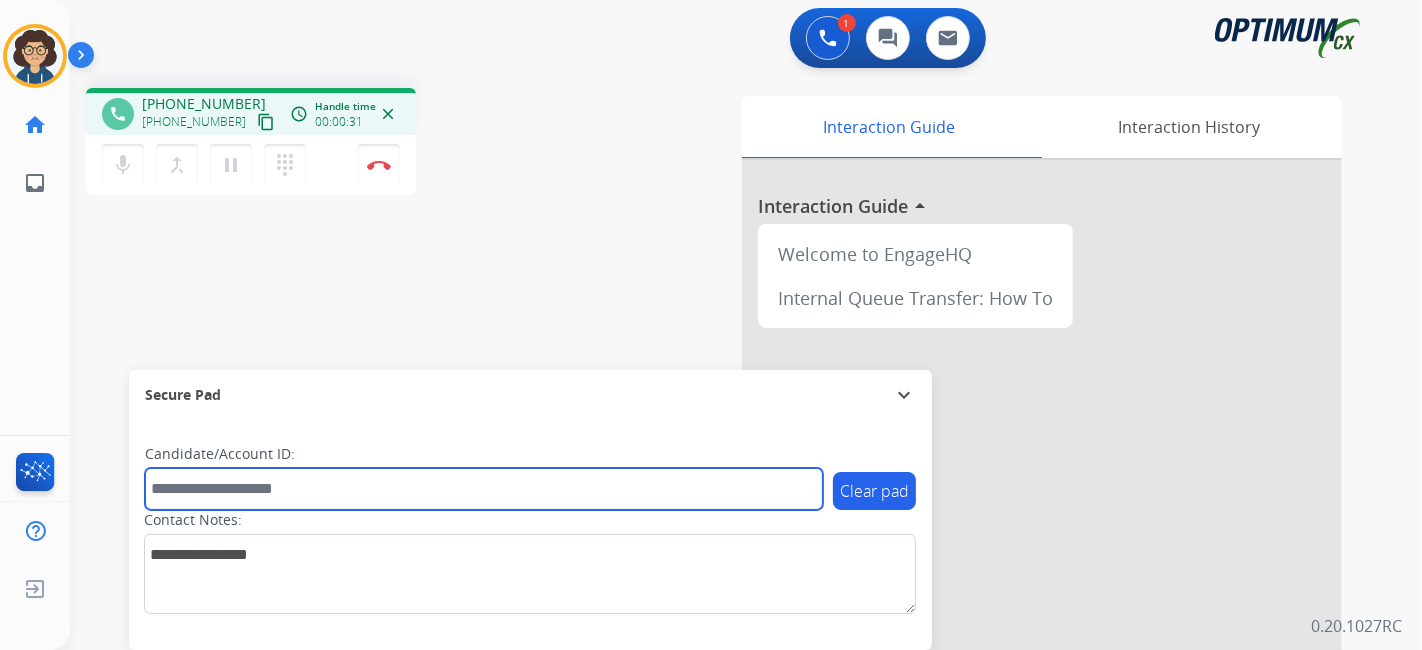 click at bounding box center (484, 489) 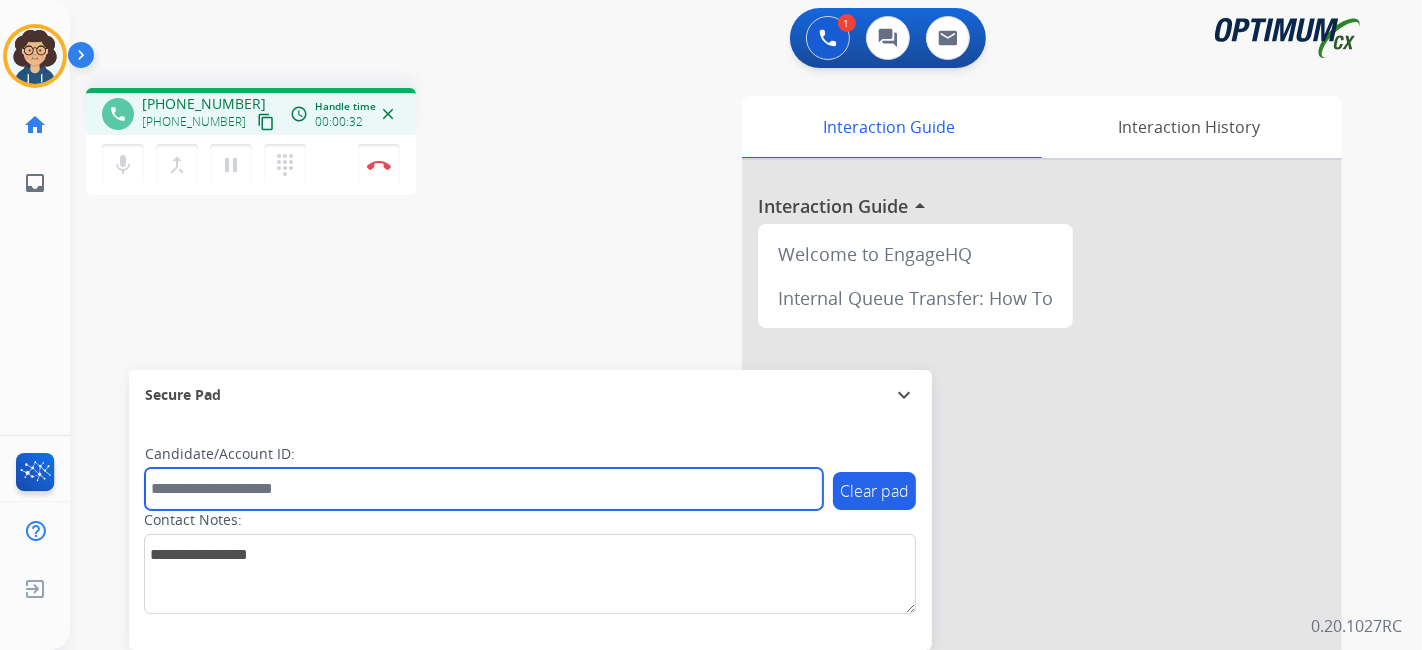 paste on "*******" 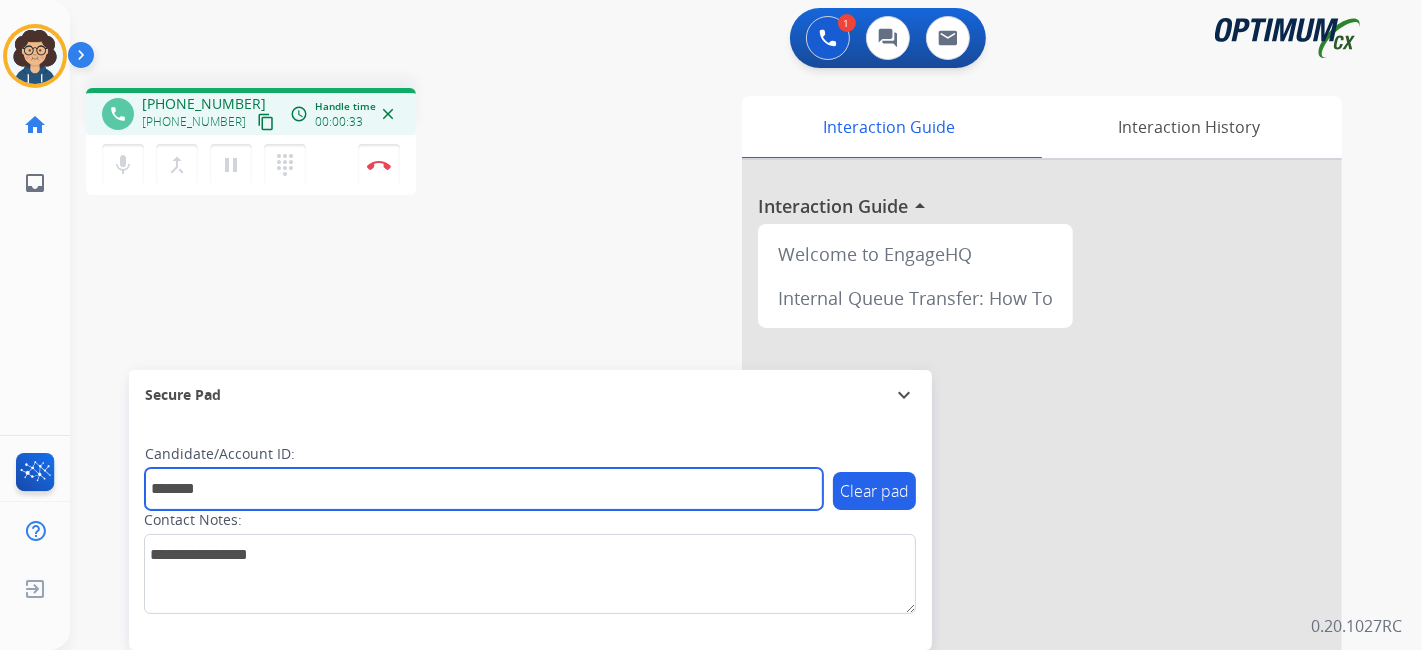 type on "*******" 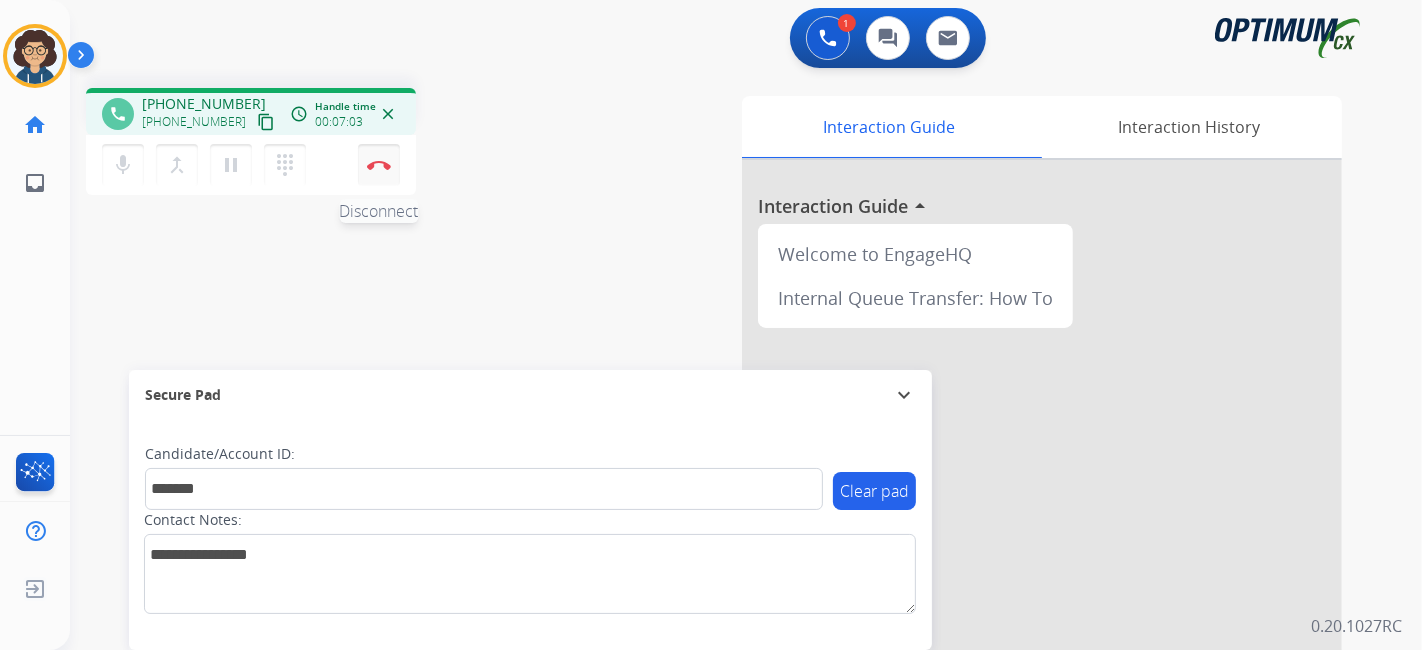 click on "Disconnect" at bounding box center [379, 165] 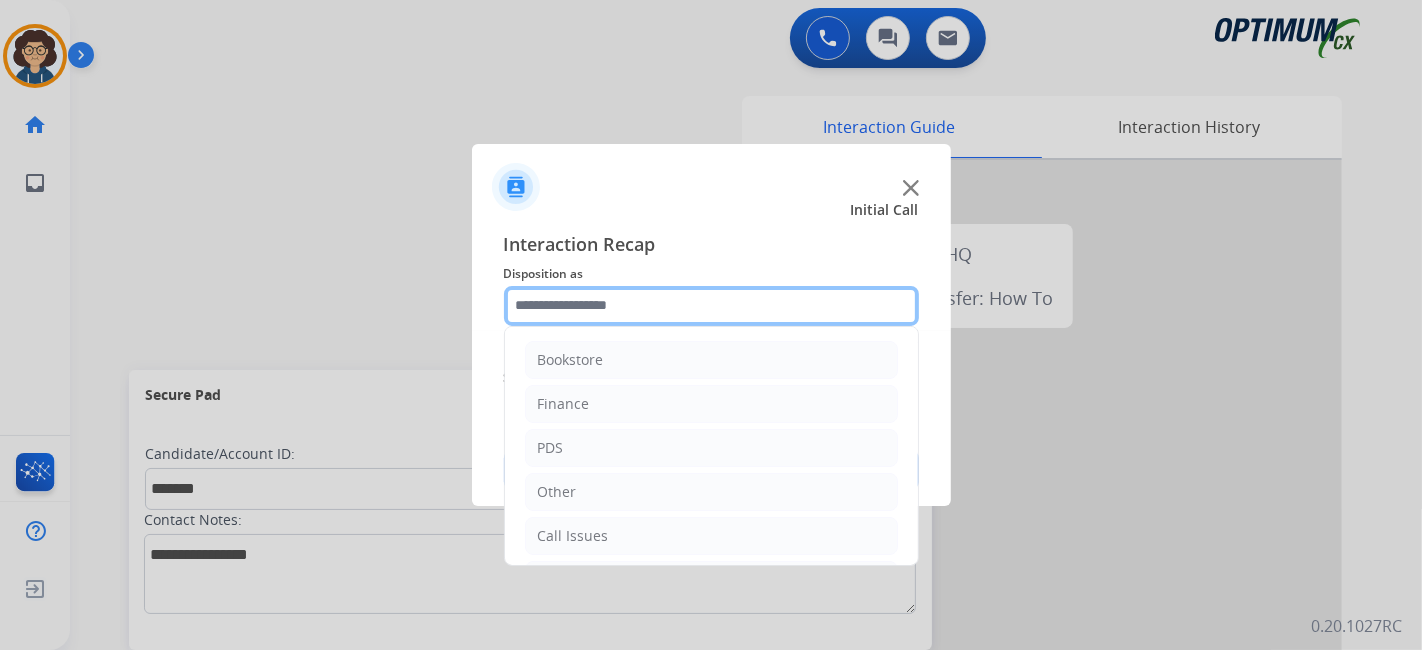 click 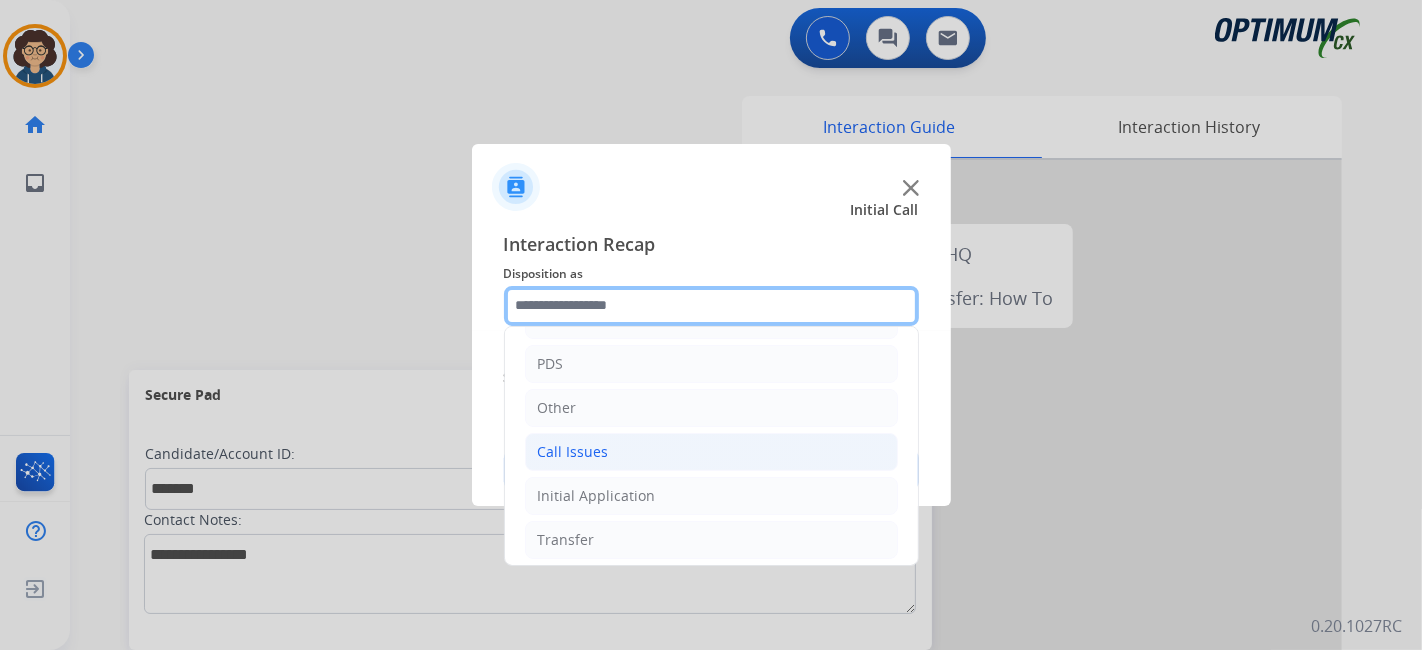 scroll, scrollTop: 131, scrollLeft: 0, axis: vertical 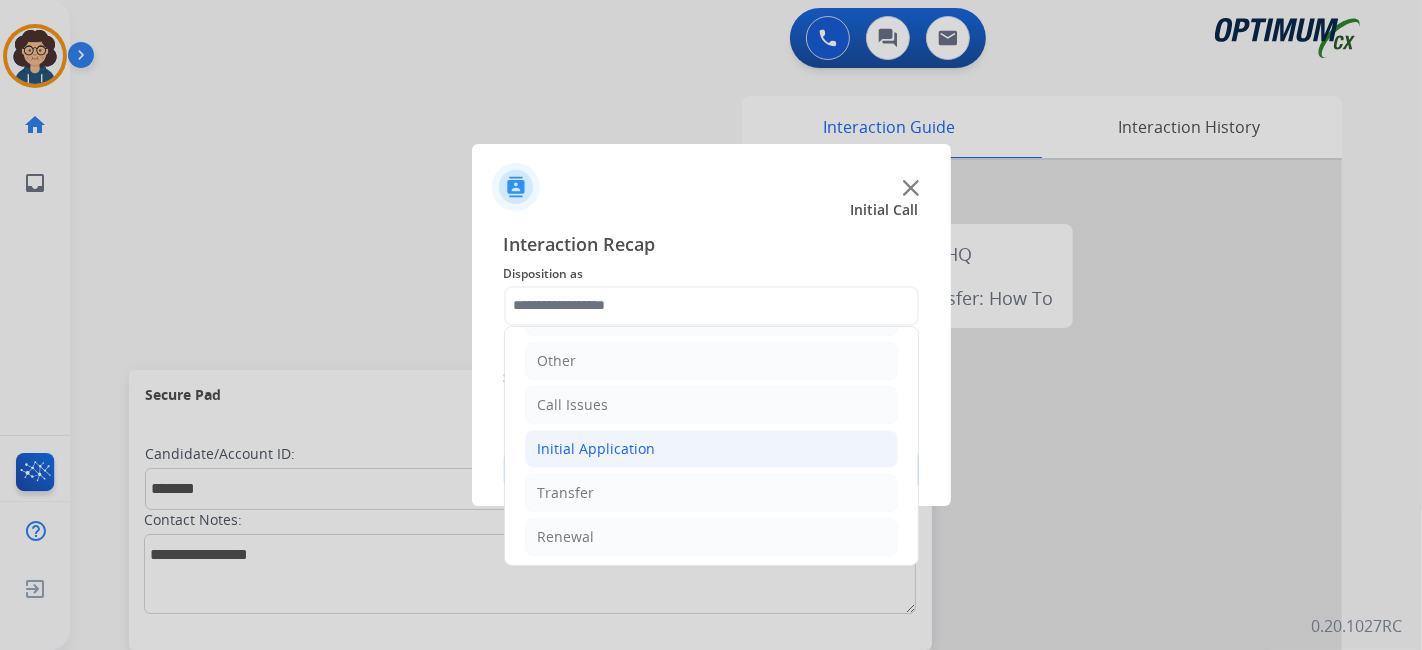 click on "Initial Application" 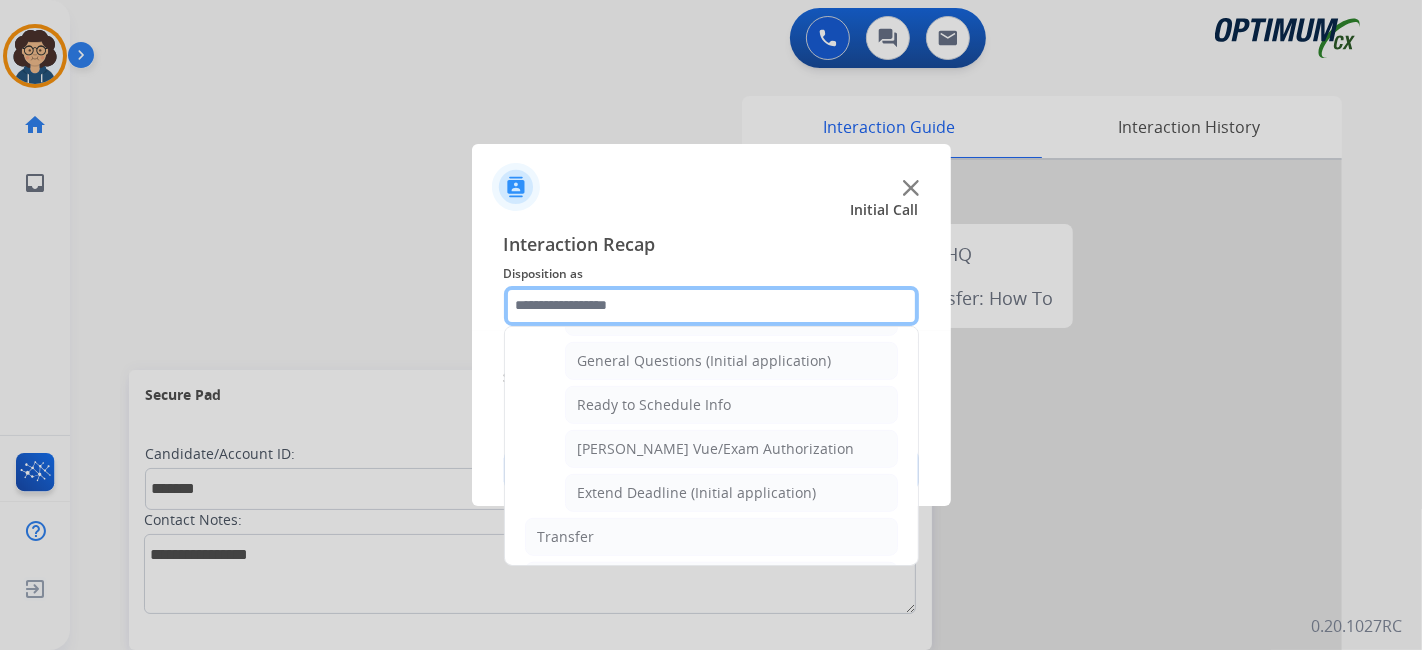 scroll, scrollTop: 1194, scrollLeft: 0, axis: vertical 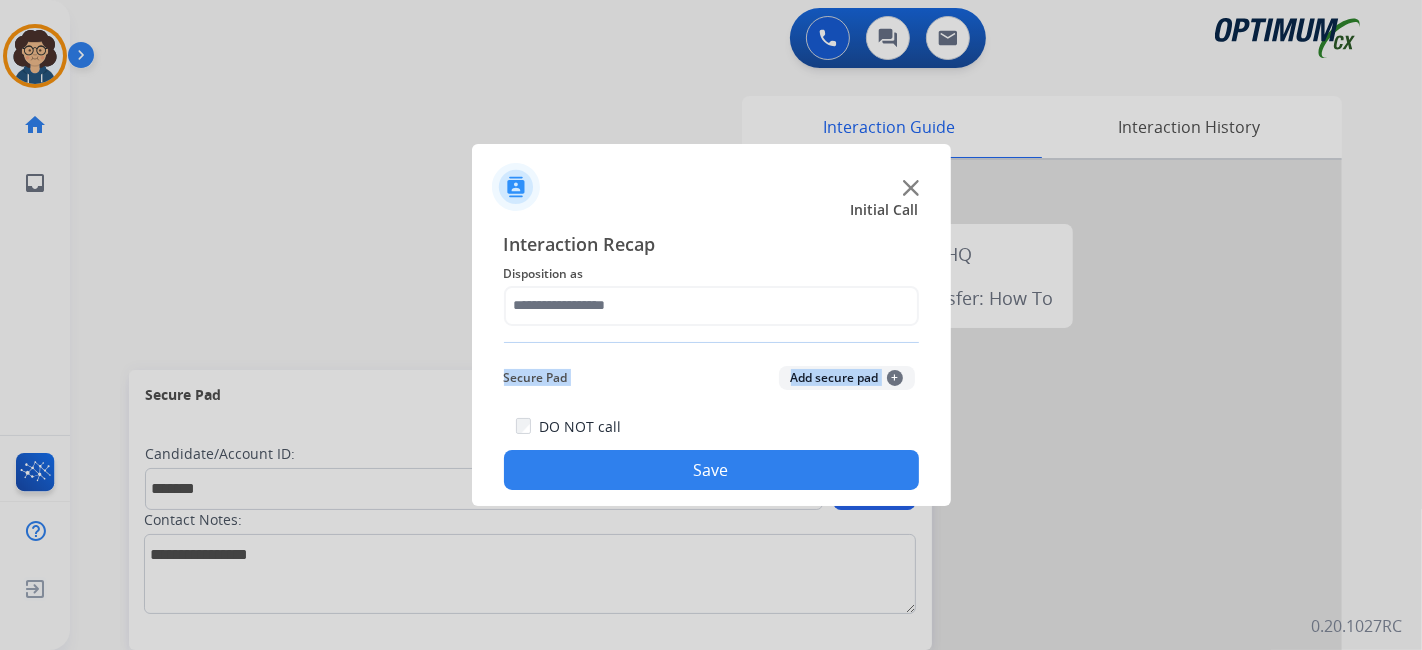 drag, startPoint x: 789, startPoint y: 399, endPoint x: 794, endPoint y: 344, distance: 55.226807 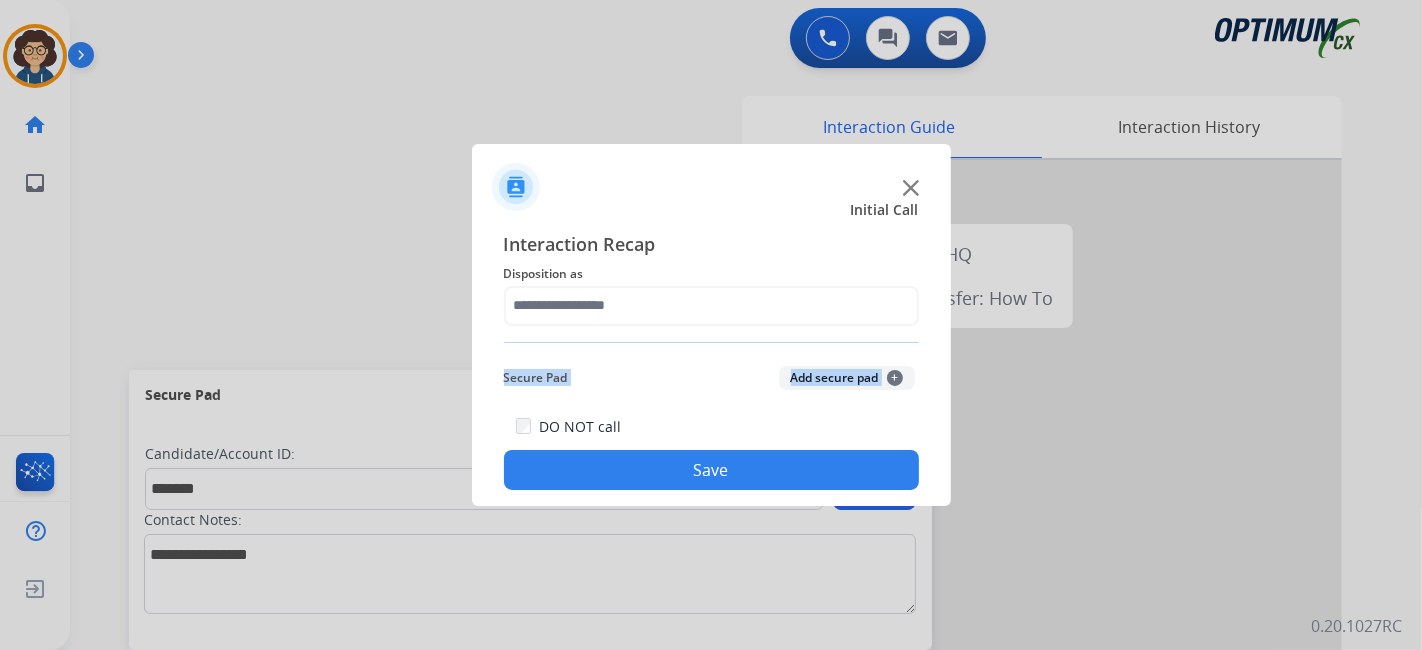 click on "Add secure pad  +" 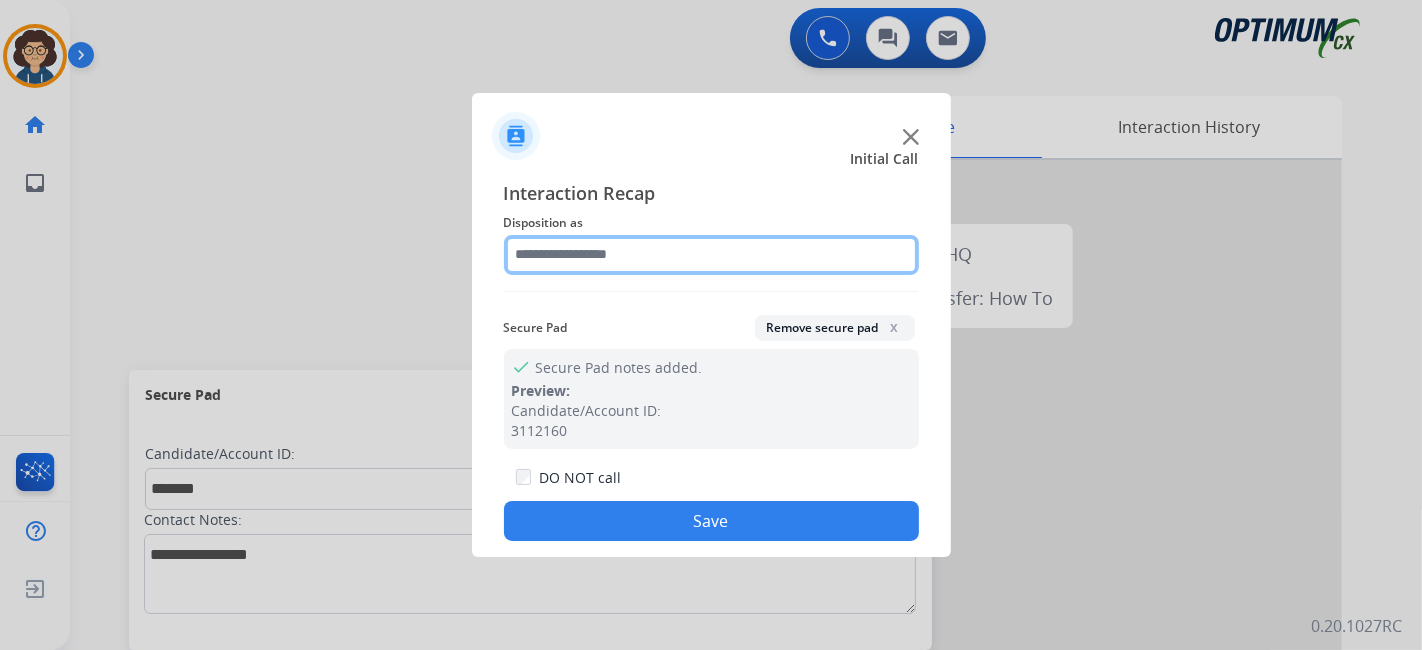 click 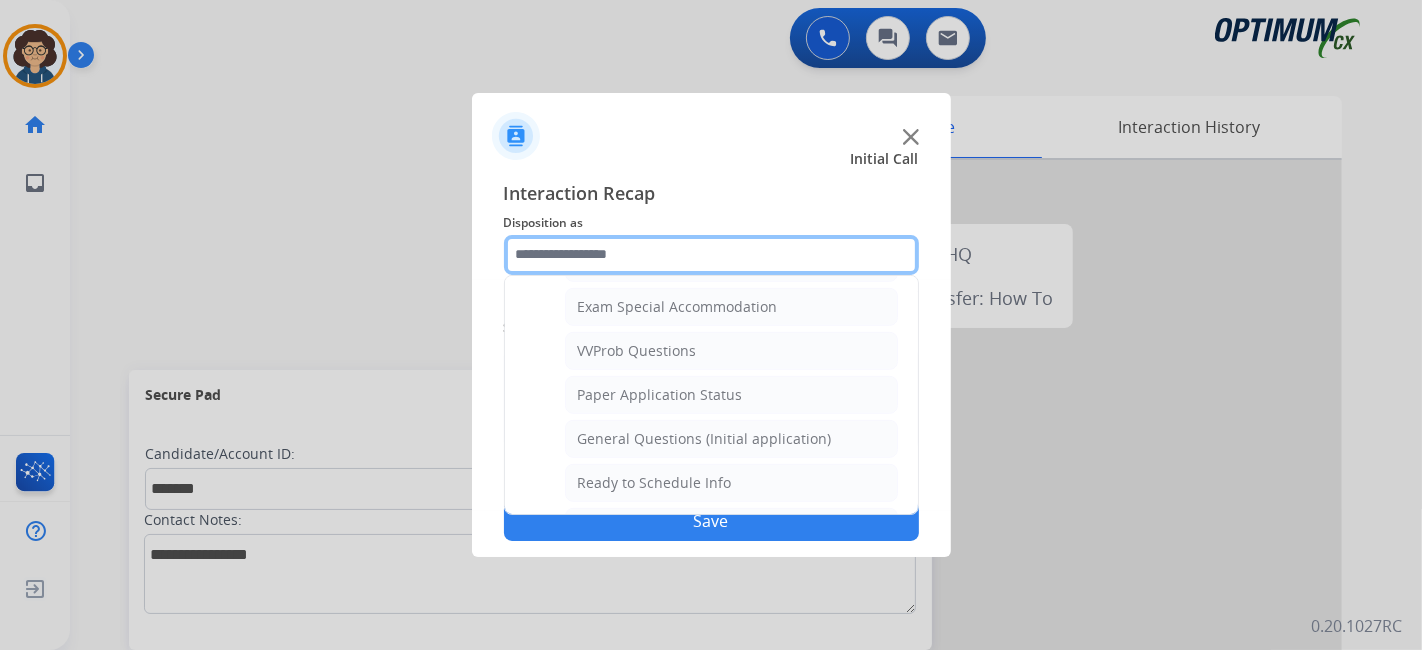 scroll, scrollTop: 1042, scrollLeft: 0, axis: vertical 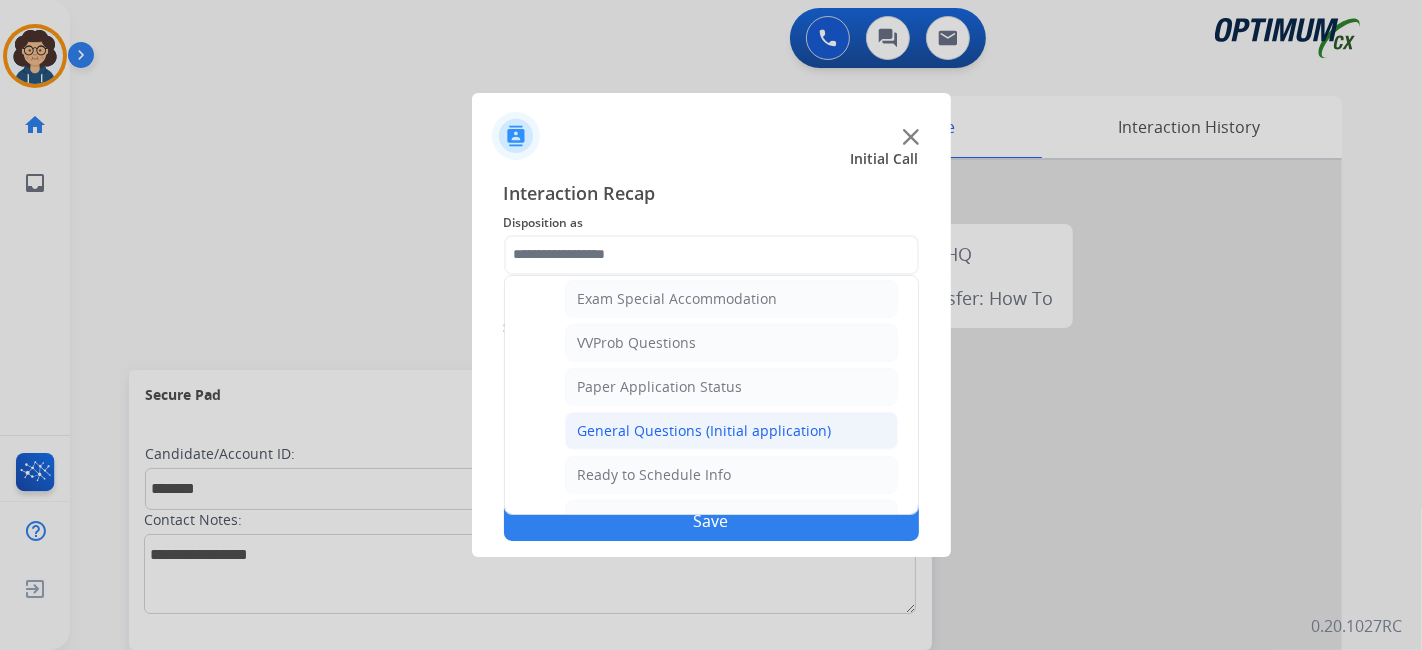click on "General Questions (Initial application)" 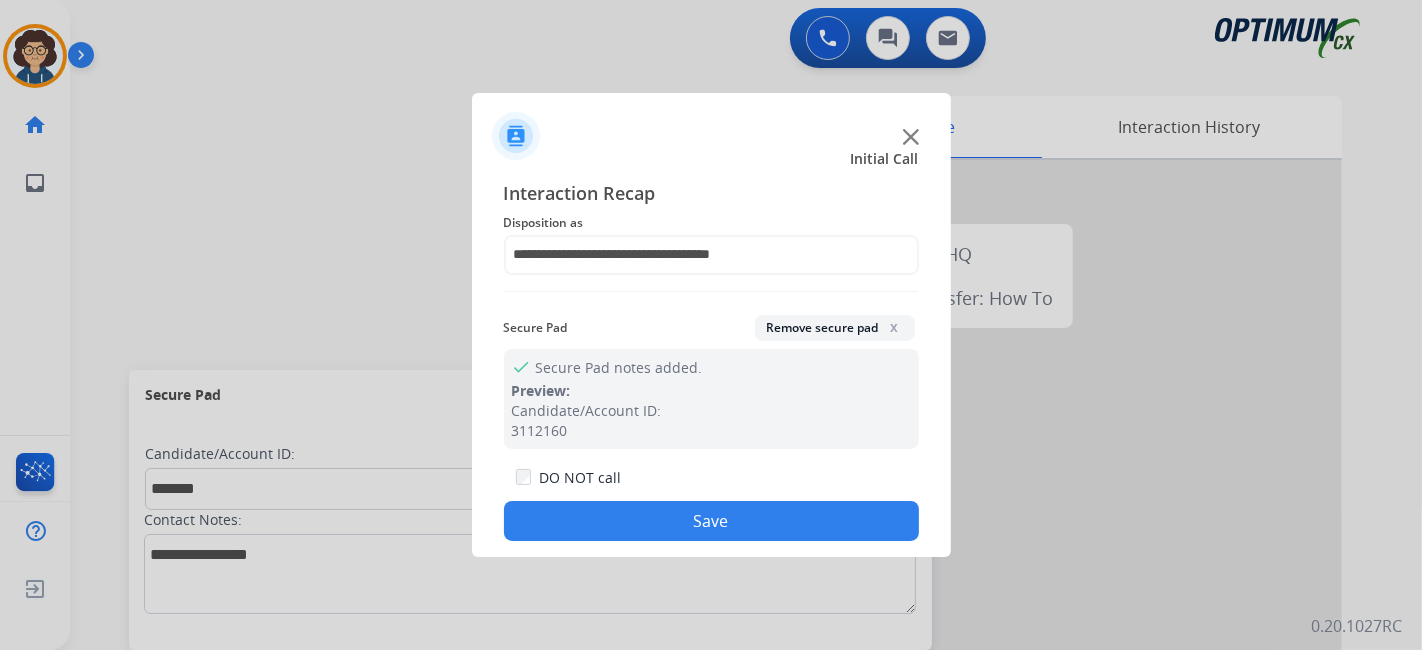 click on "Save" 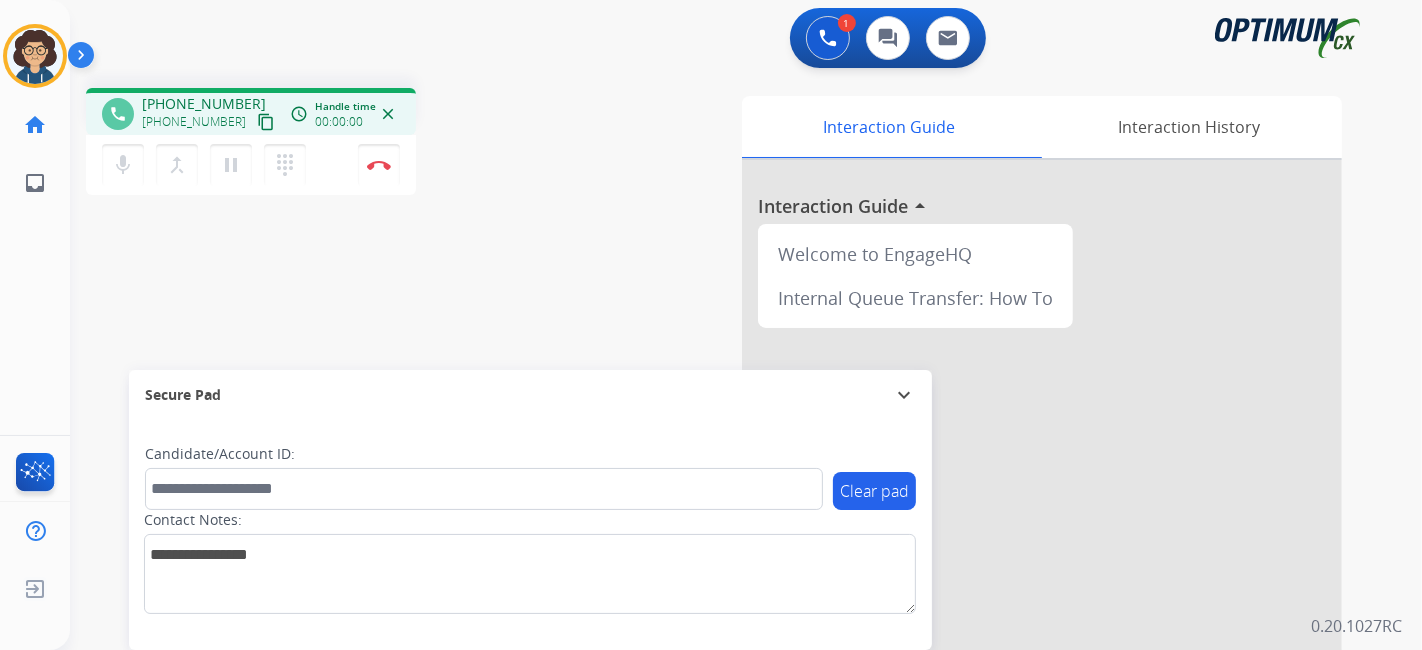 click on "content_copy" at bounding box center [266, 122] 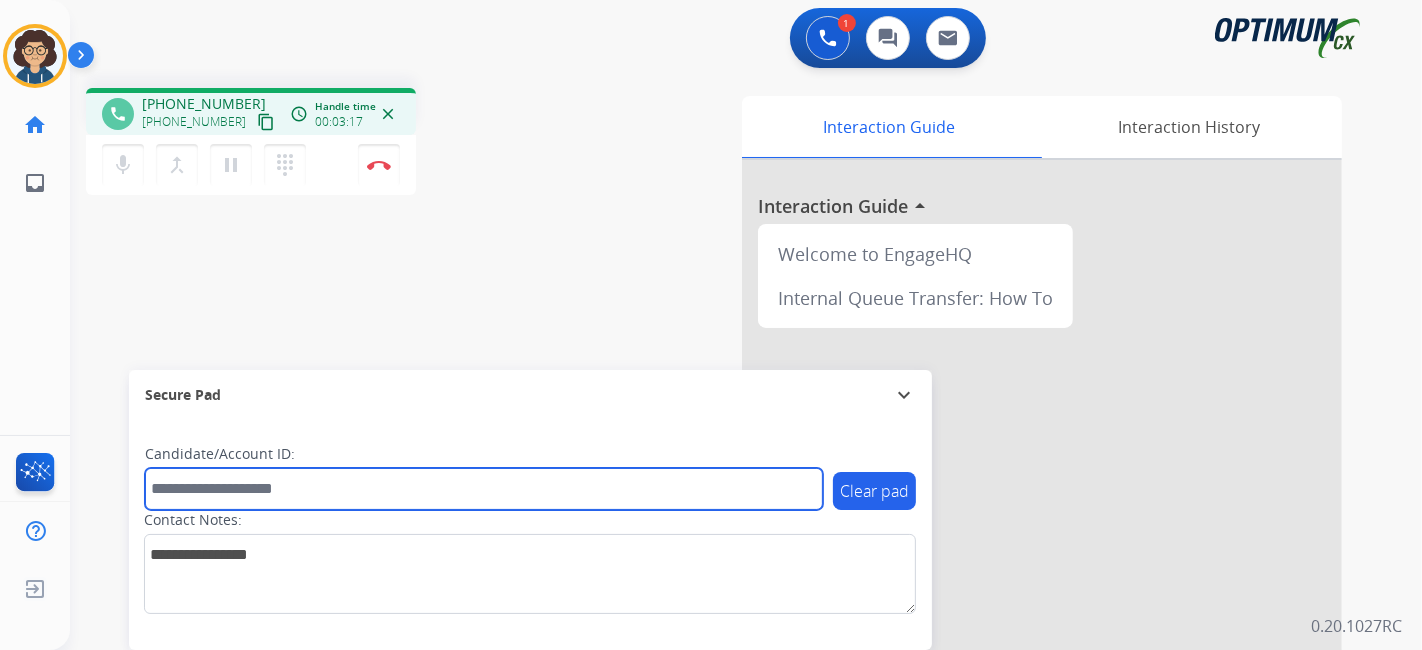 click at bounding box center [484, 489] 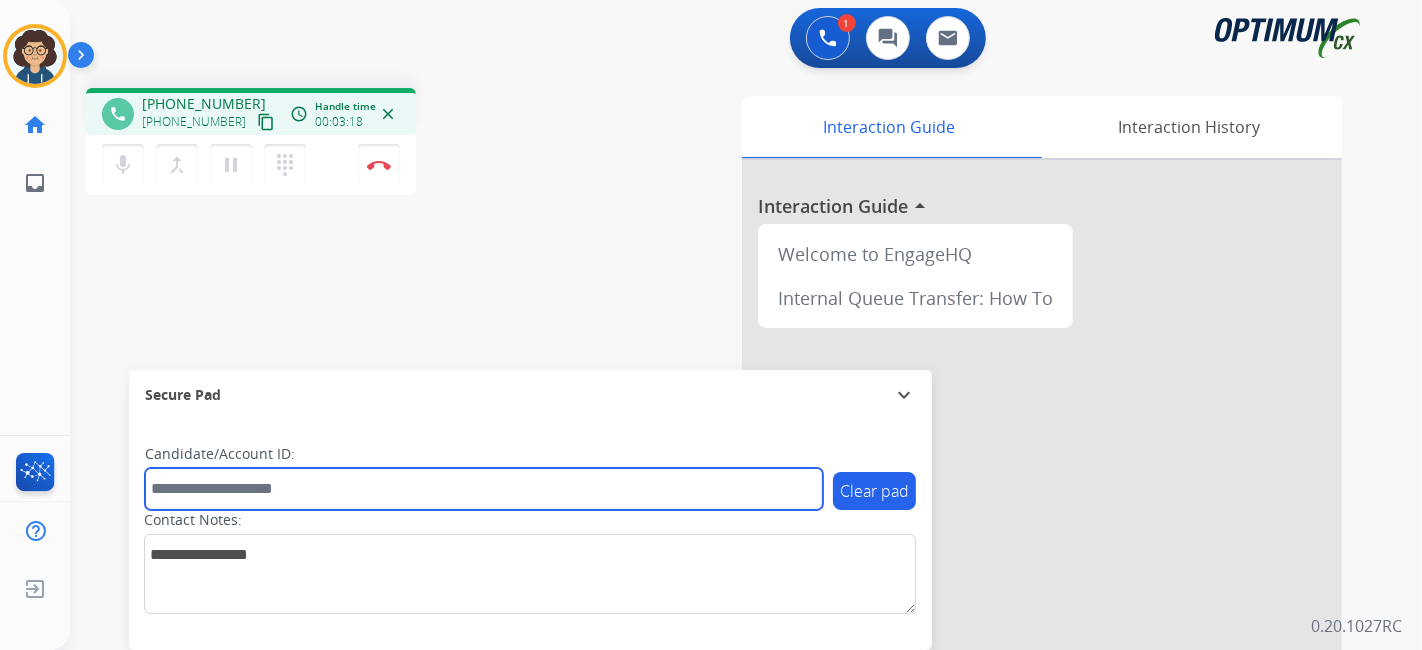 paste on "*******" 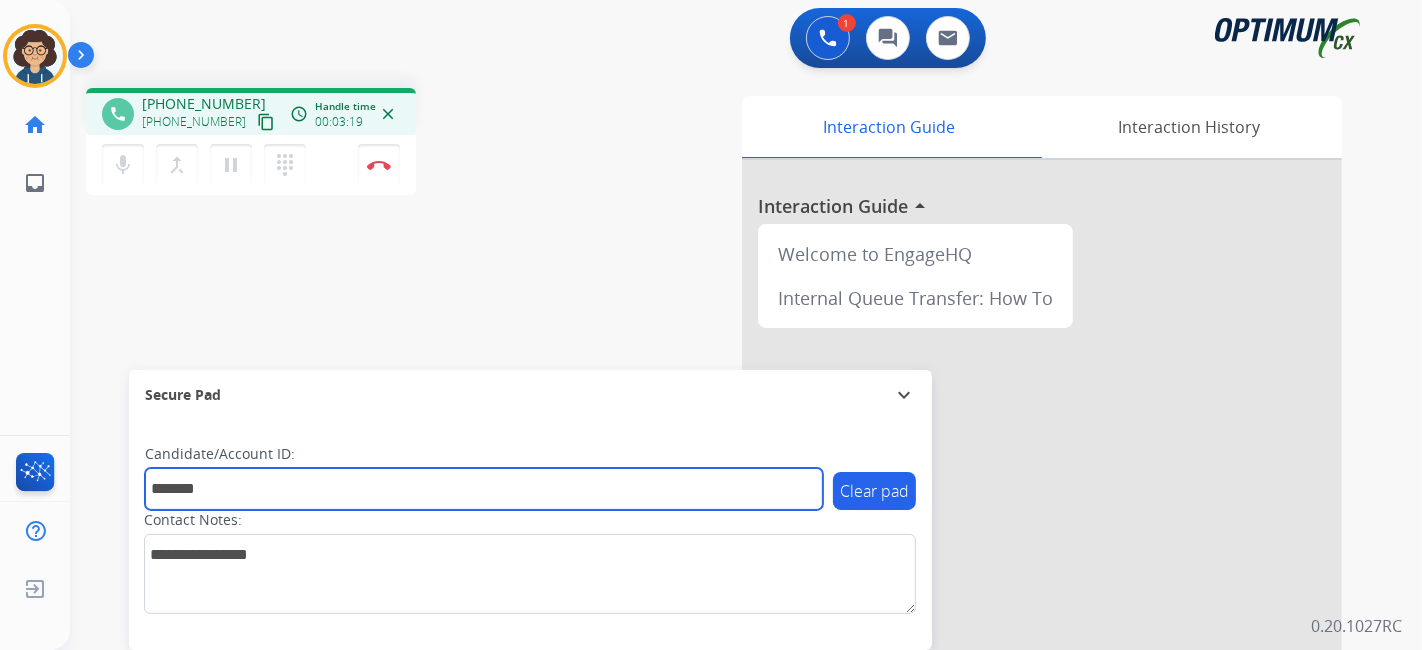 type on "*******" 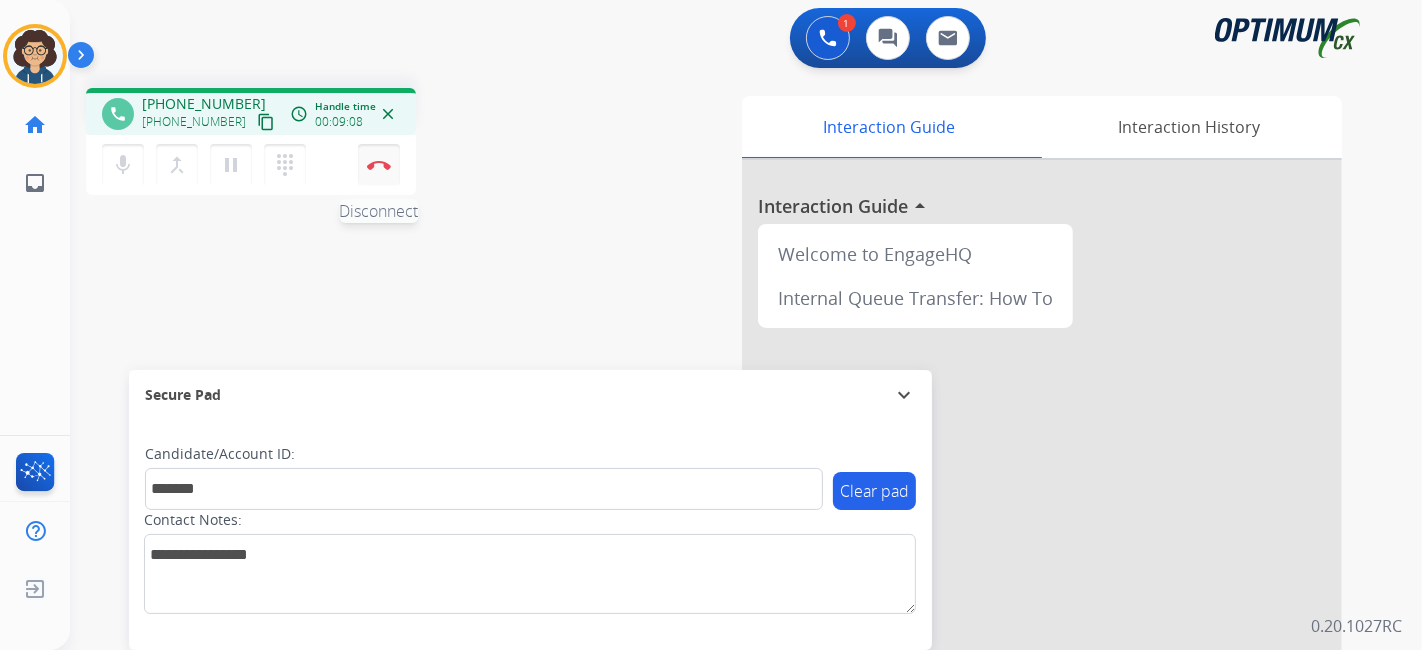 click at bounding box center [379, 165] 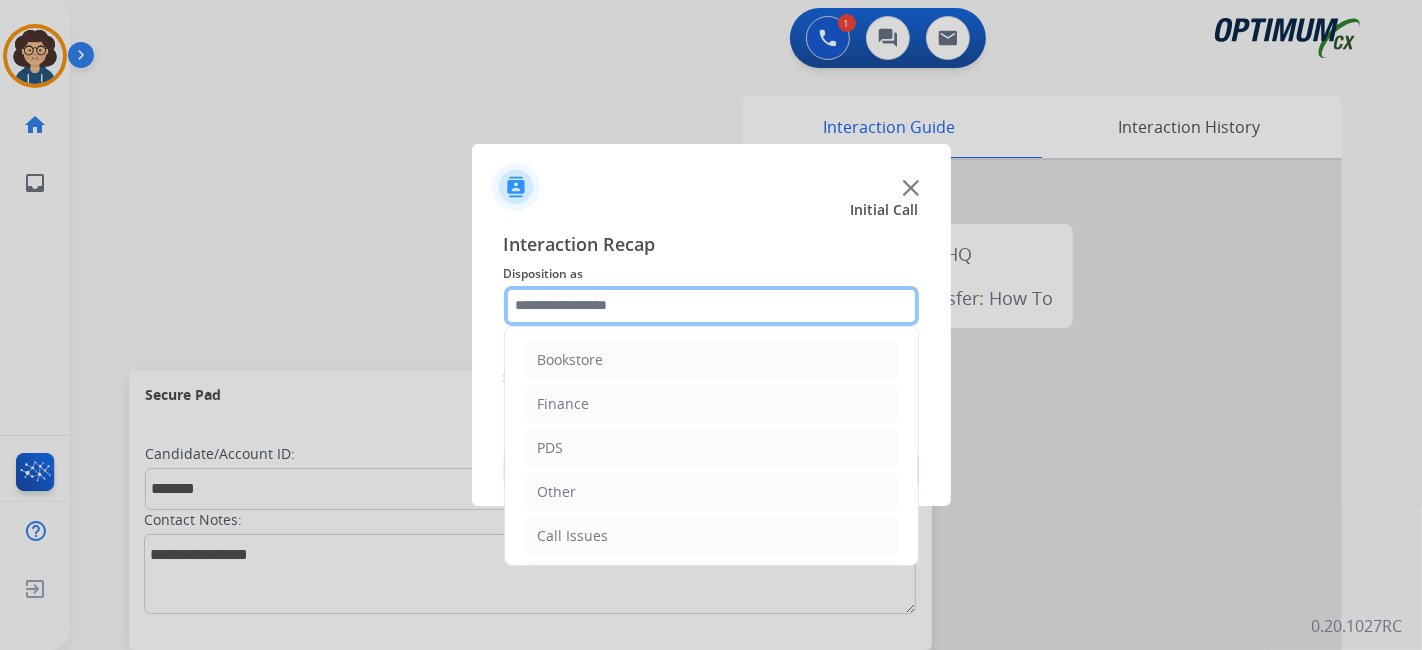 click 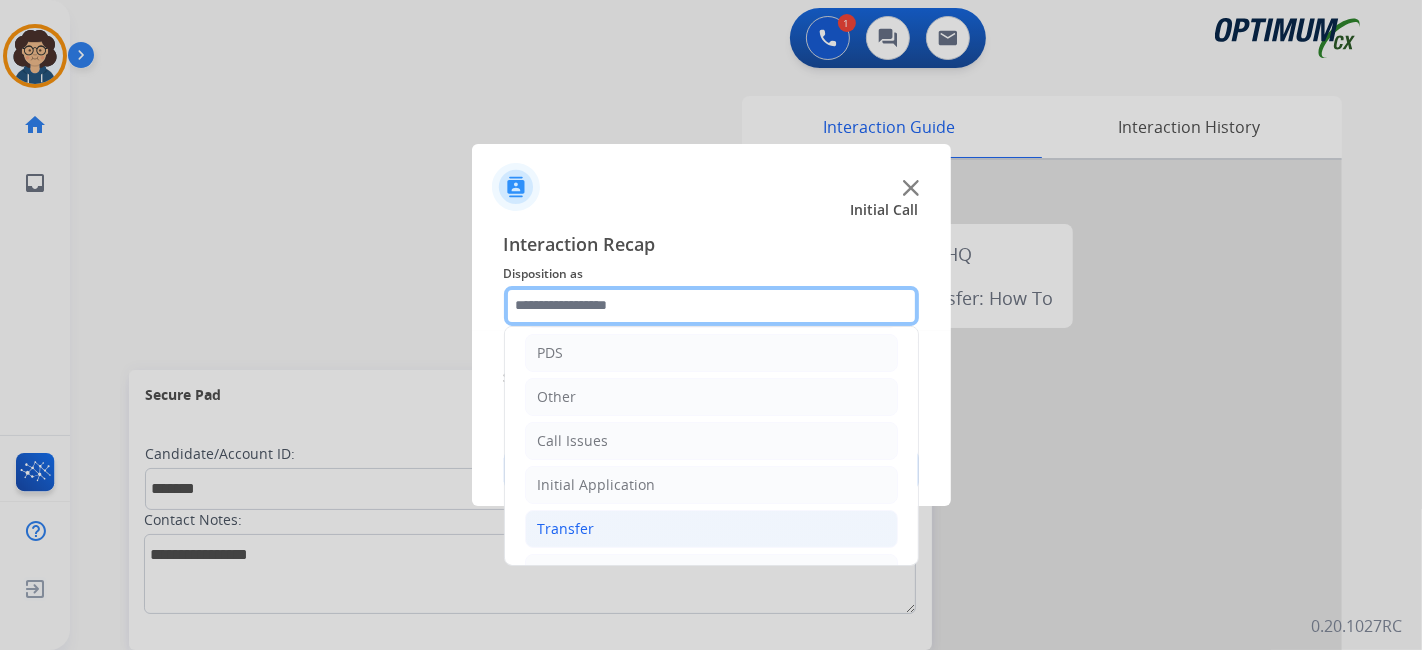 scroll, scrollTop: 131, scrollLeft: 0, axis: vertical 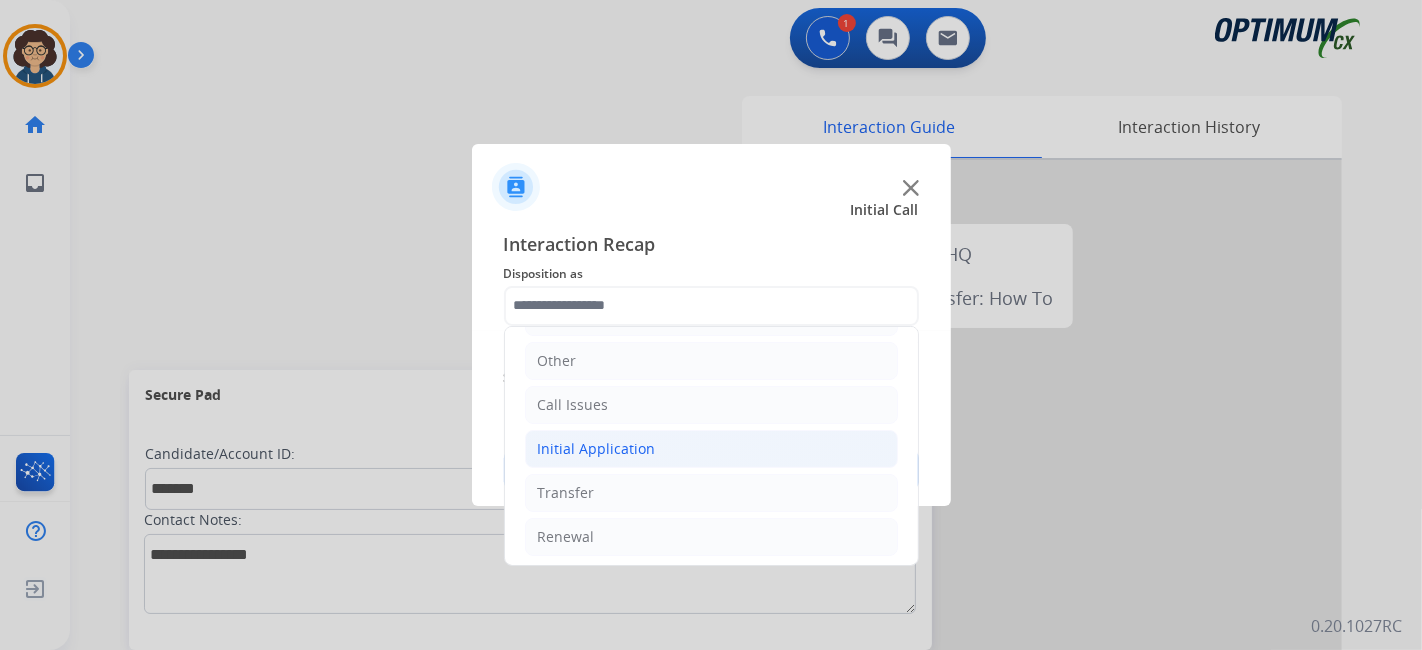 click on "Initial Application" 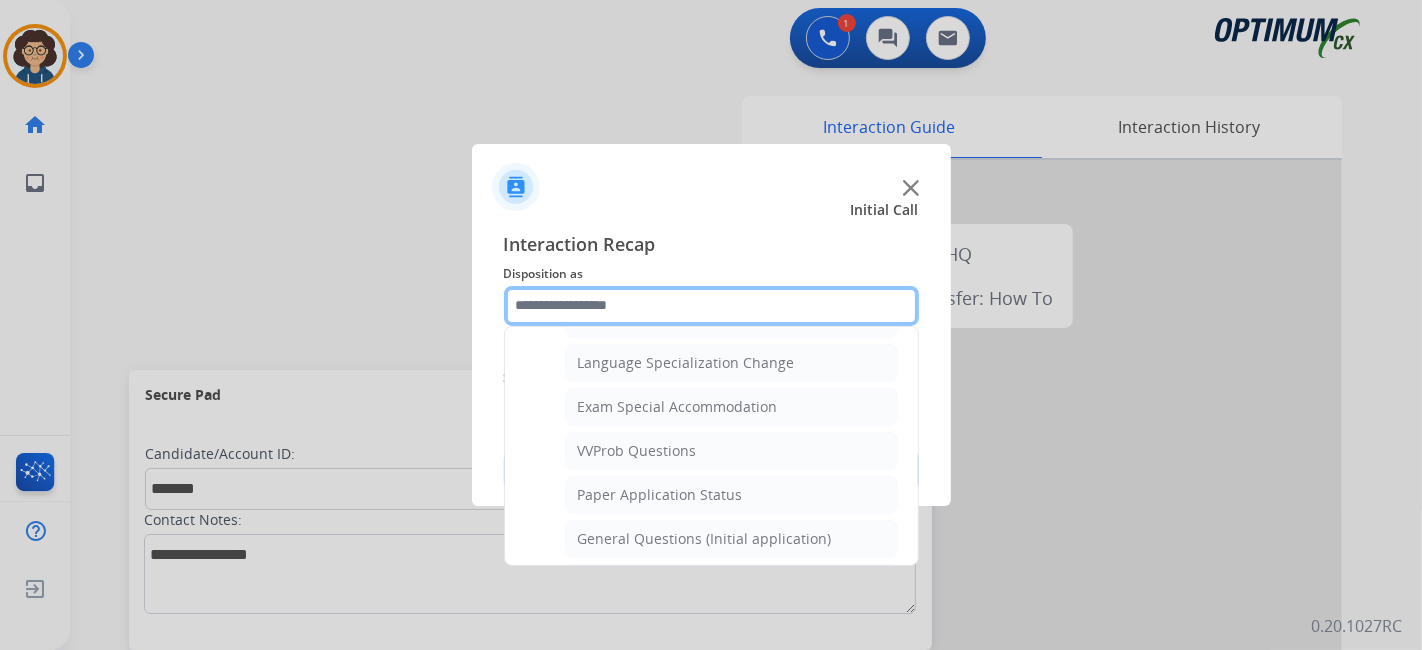 scroll, scrollTop: 1047, scrollLeft: 0, axis: vertical 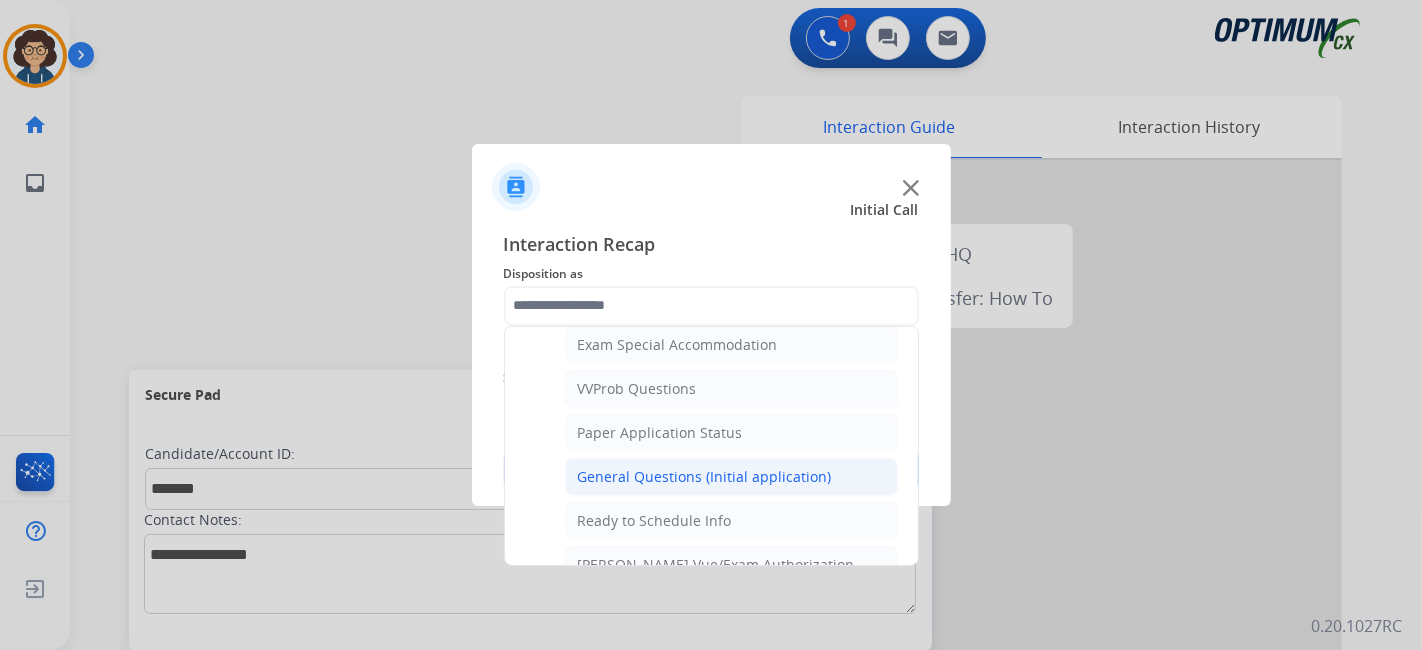 click on "General Questions (Initial application)" 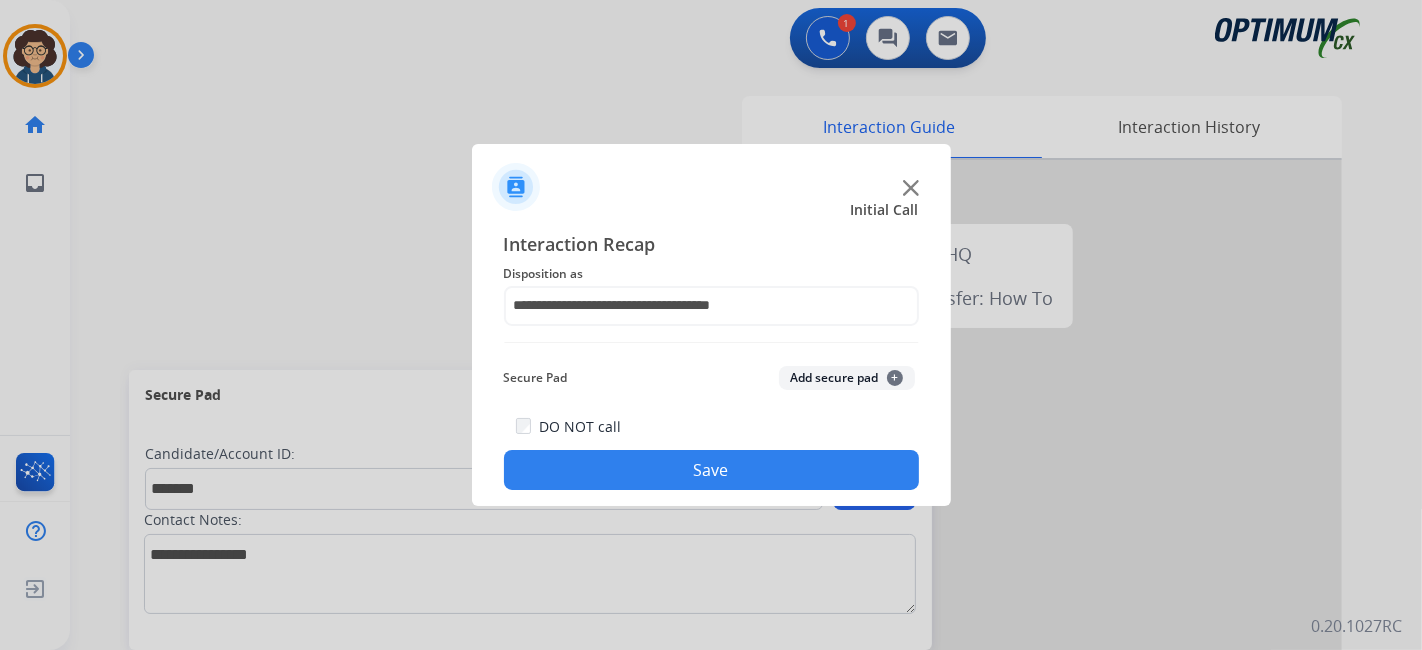 drag, startPoint x: 823, startPoint y: 378, endPoint x: 725, endPoint y: 496, distance: 153.3884 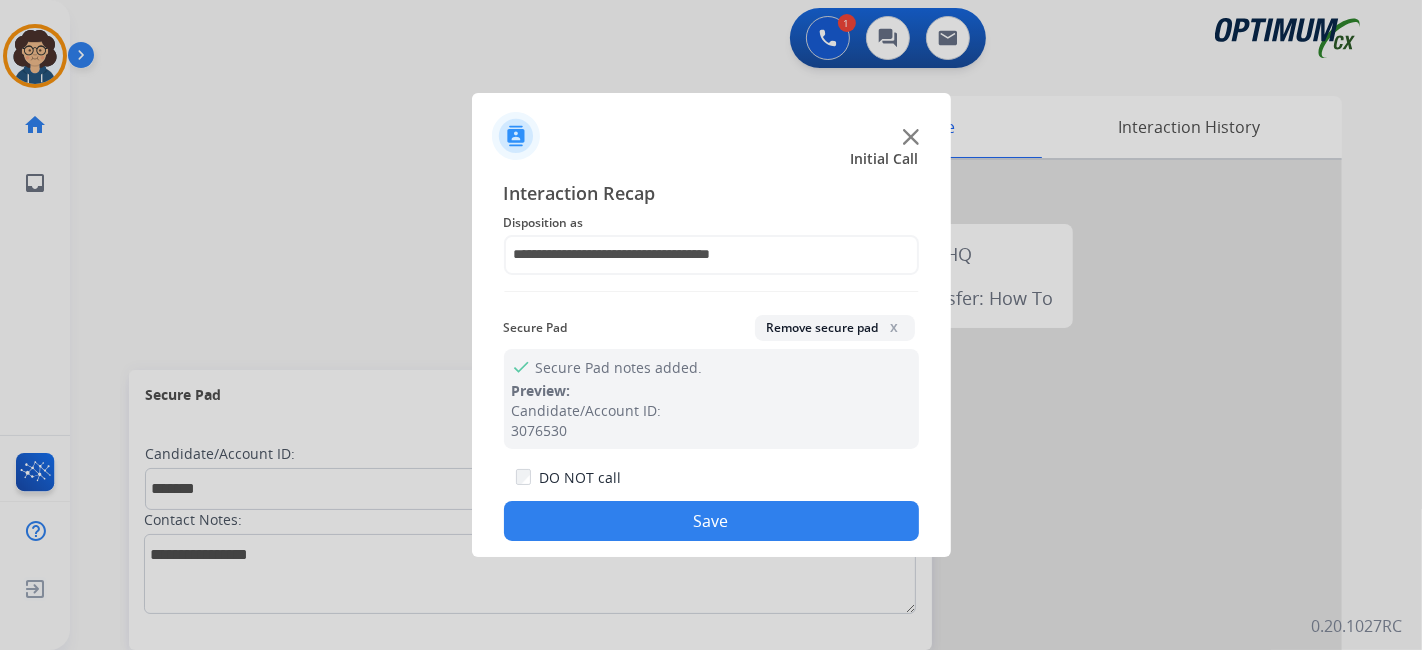 click on "Save" 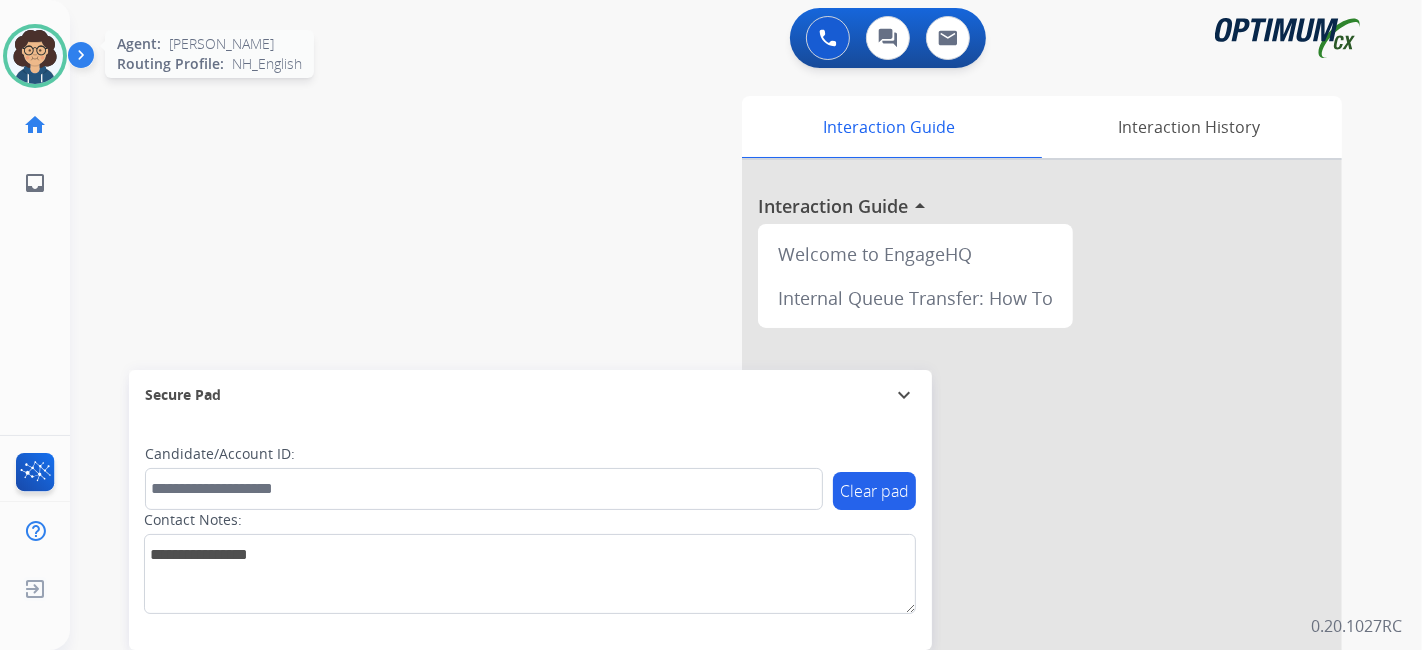 click at bounding box center [35, 56] 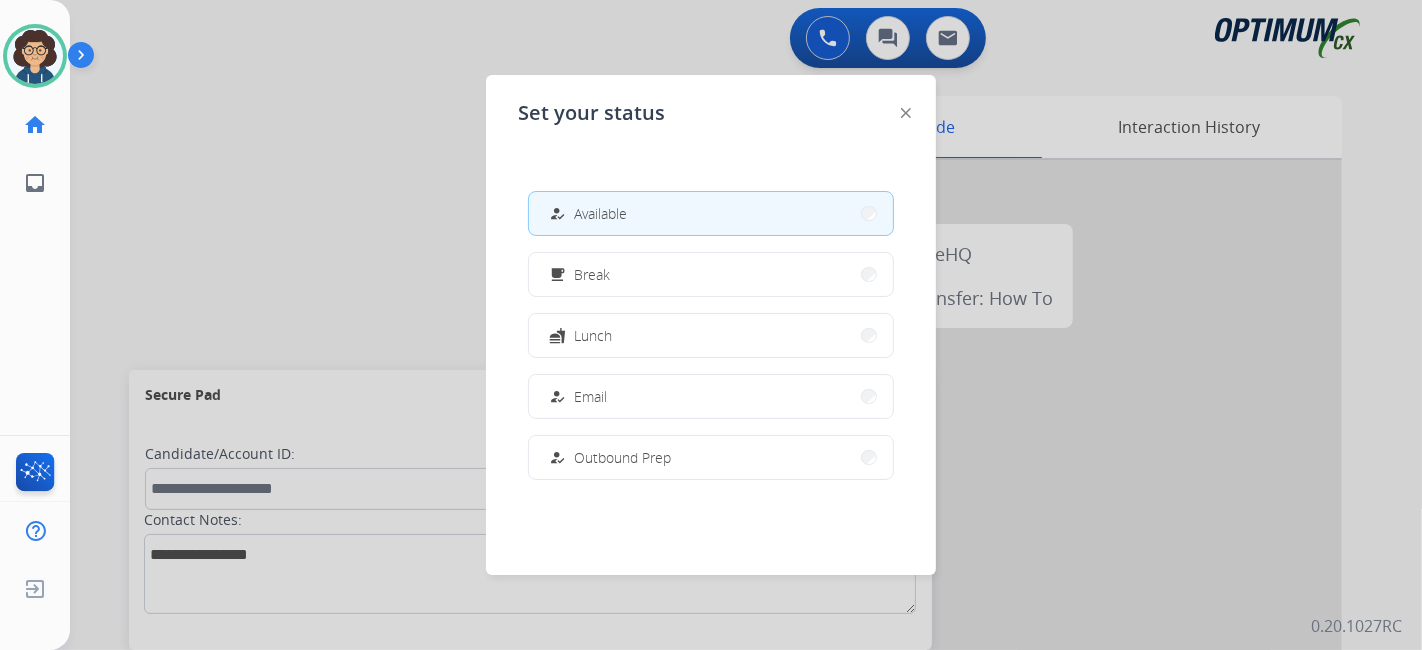 click at bounding box center [711, 325] 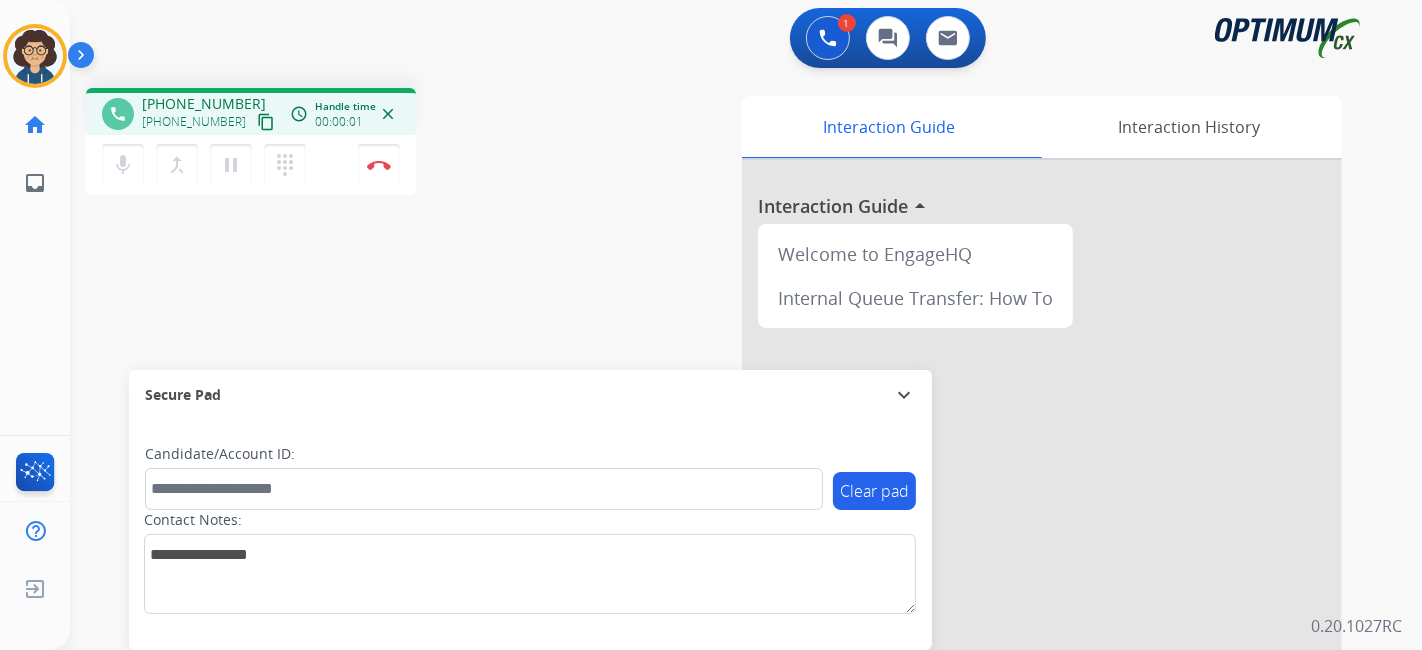 click on "content_copy" at bounding box center (266, 122) 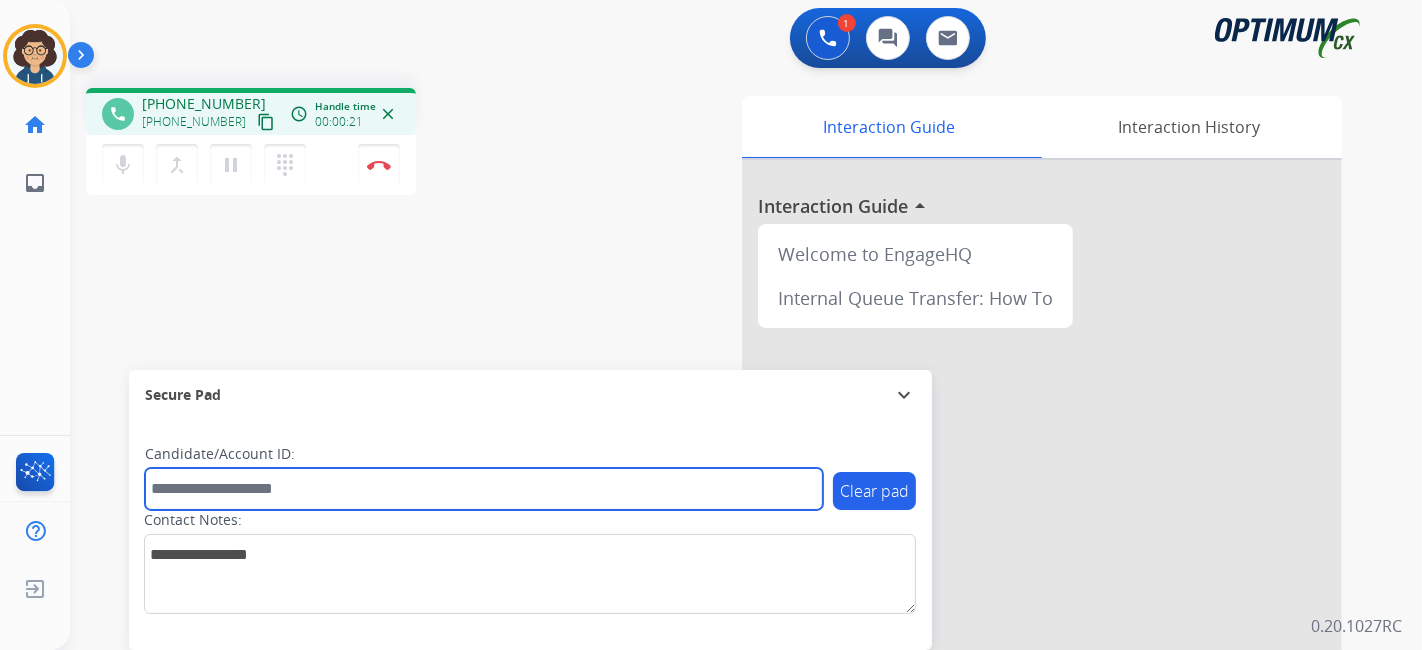 click at bounding box center (484, 489) 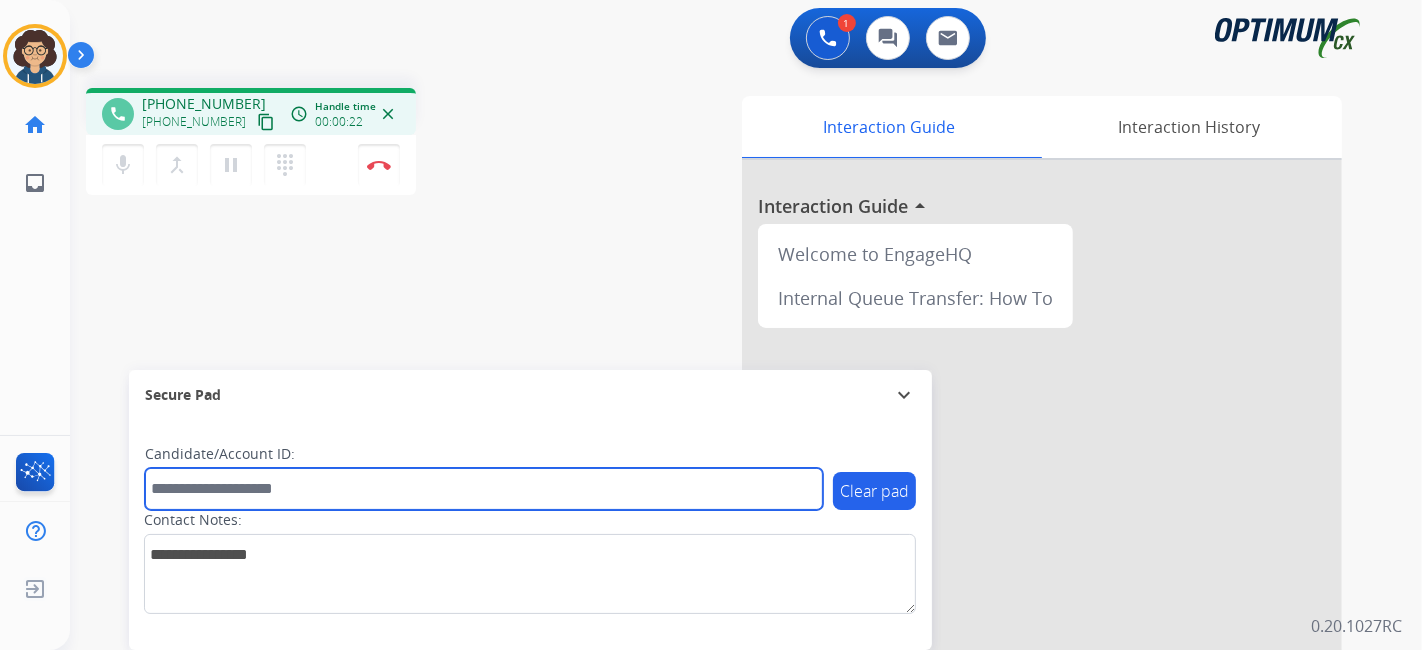 paste on "*******" 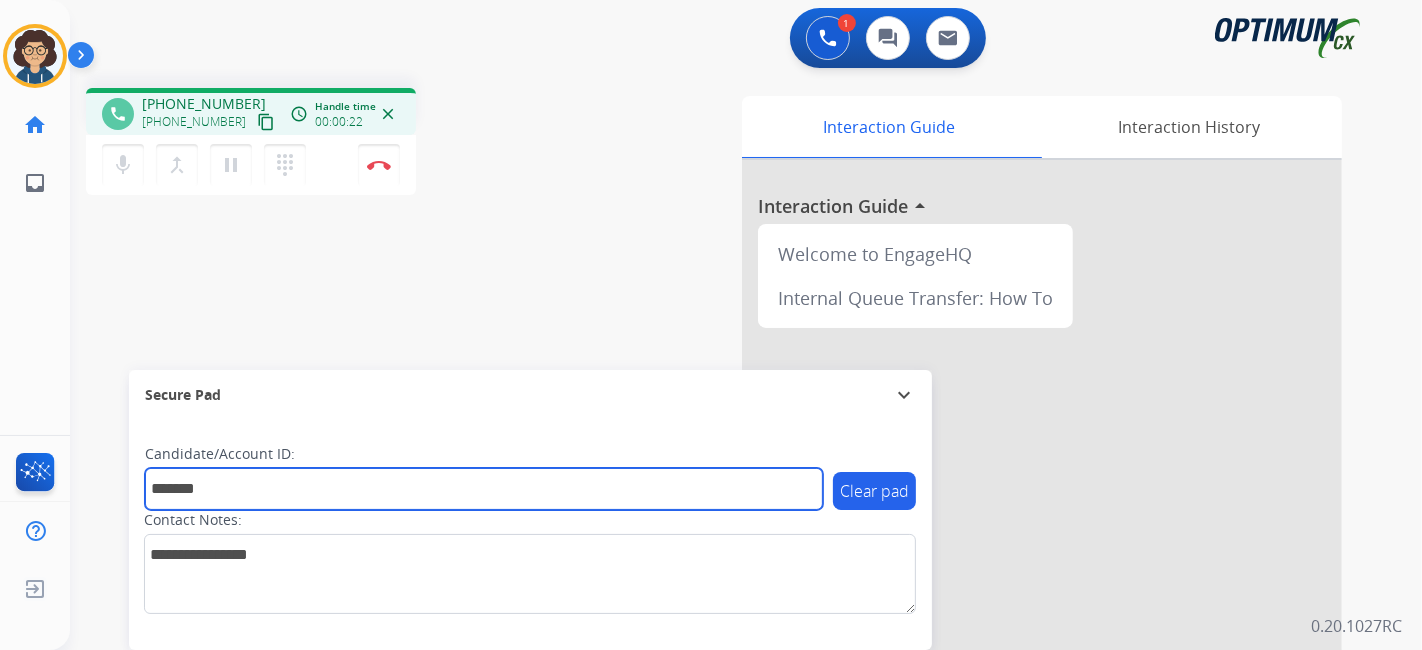 type on "*******" 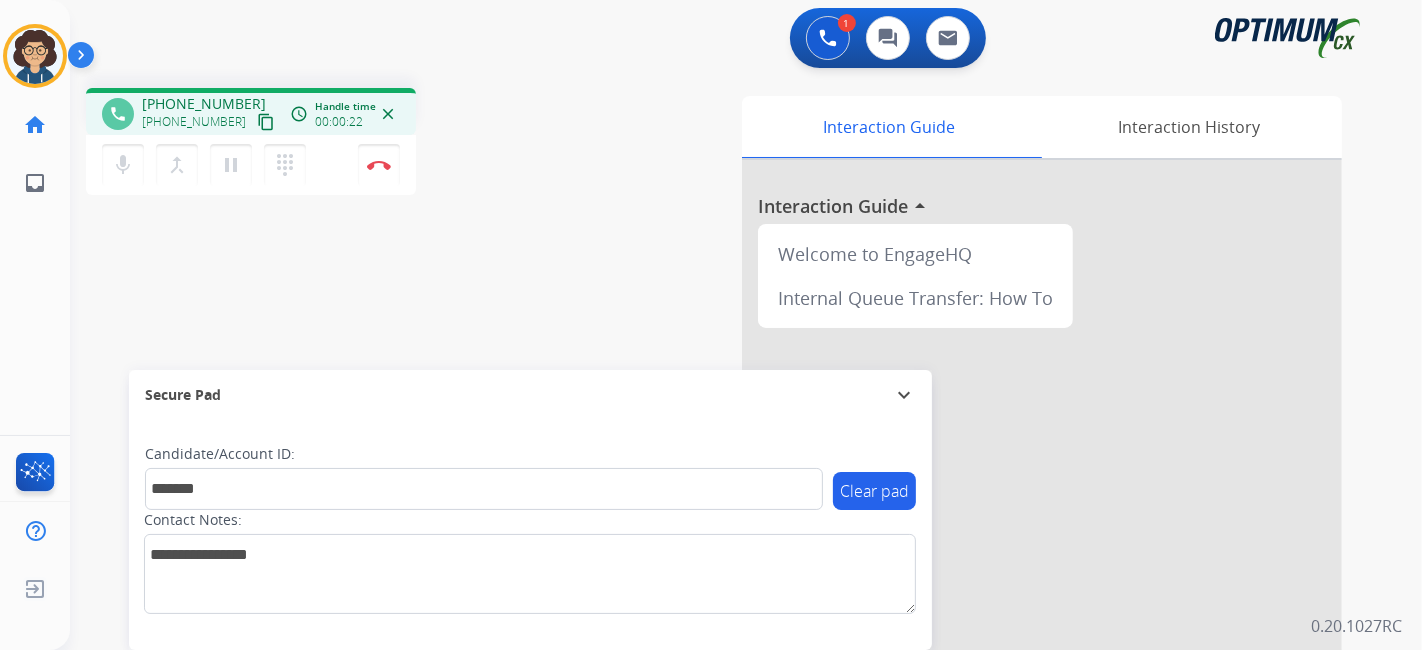 click on "phone [PHONE_NUMBER] [PHONE_NUMBER] content_copy access_time Call metrics Queue   00:09 Hold   00:00 Talk   00:23 Total   00:31 Handle time 00:00:22 close mic Mute merge_type Bridge pause Hold dialpad Dialpad Disconnect swap_horiz Break voice bridge close_fullscreen Connect 3-Way Call merge_type Separate 3-Way Call  Interaction Guide   Interaction History  Interaction Guide arrow_drop_up  Welcome to EngageHQ   Internal Queue Transfer: How To  Secure Pad expand_more Clear pad Candidate/Account ID: ******* Contact Notes:" at bounding box center [722, 489] 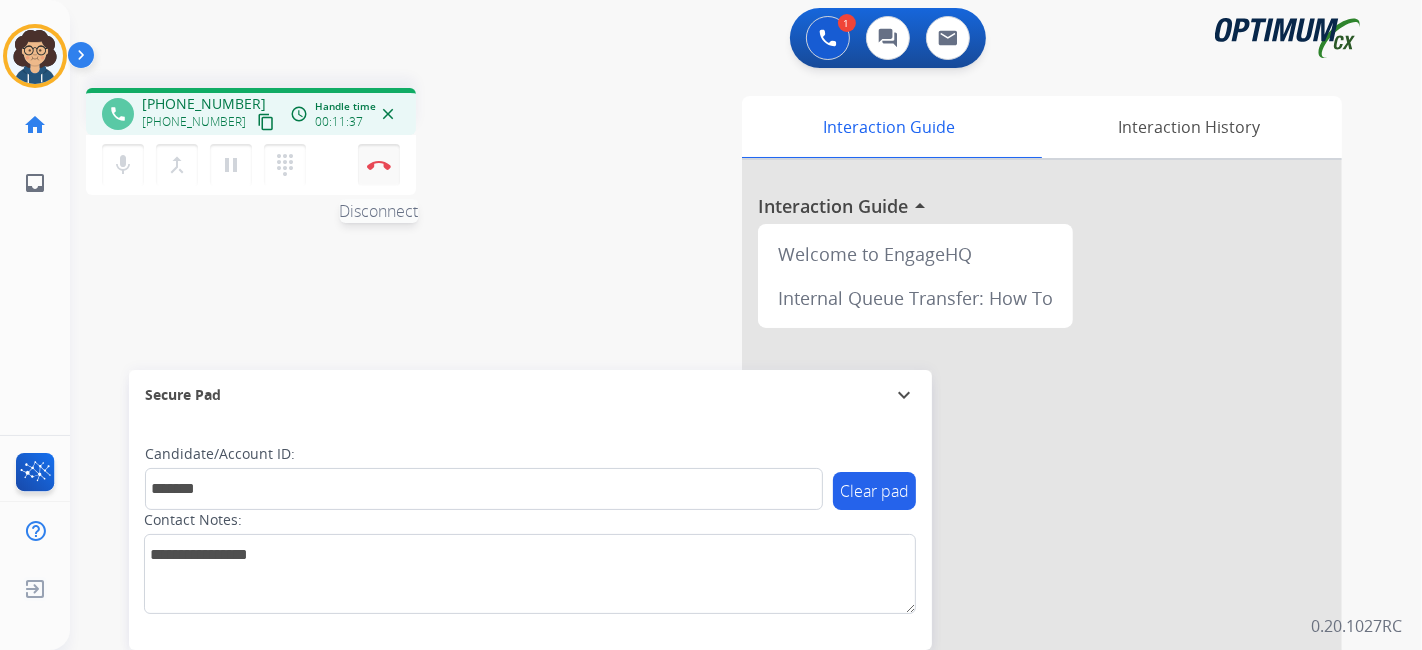 click on "Disconnect" at bounding box center (379, 165) 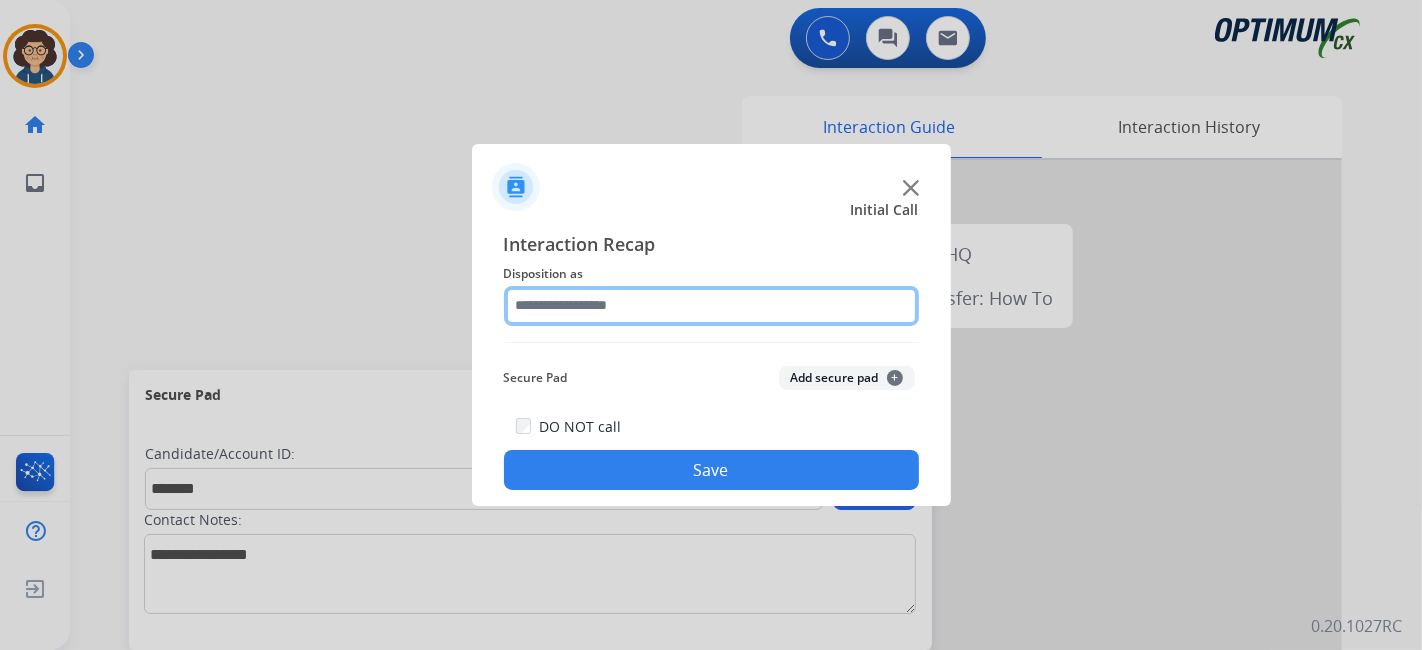 click 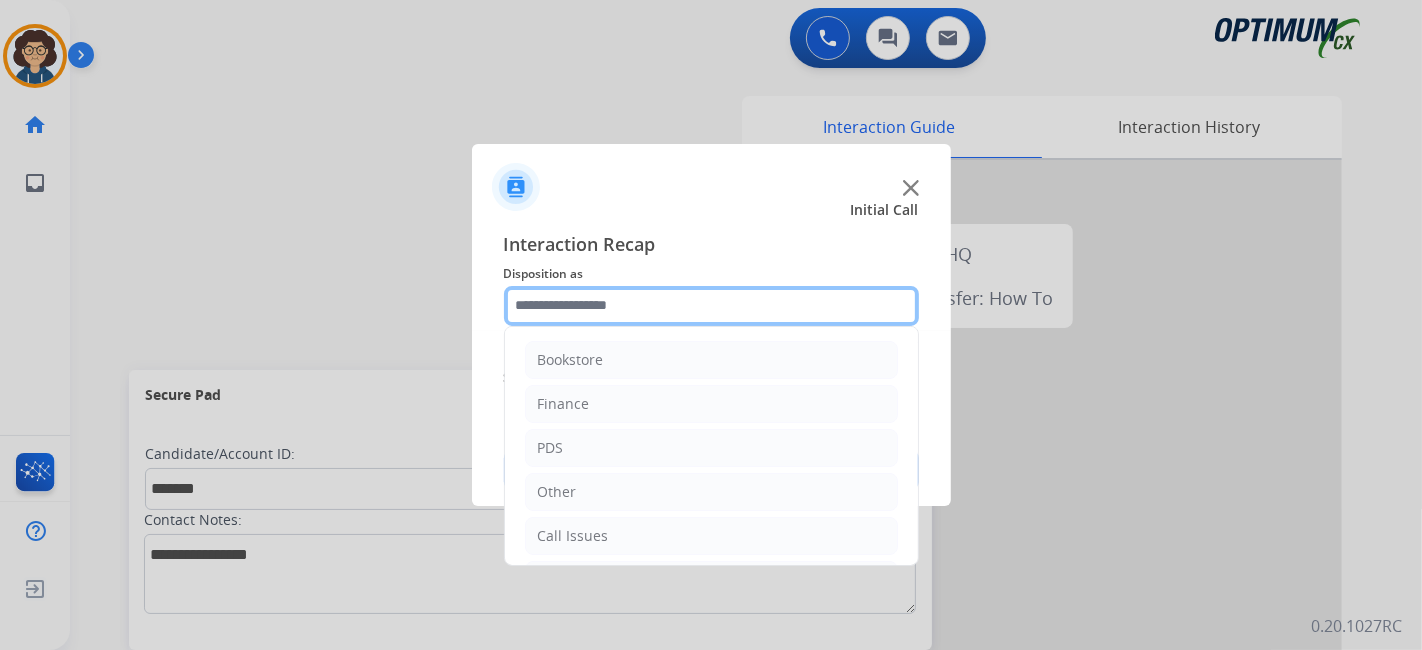 scroll, scrollTop: 131, scrollLeft: 0, axis: vertical 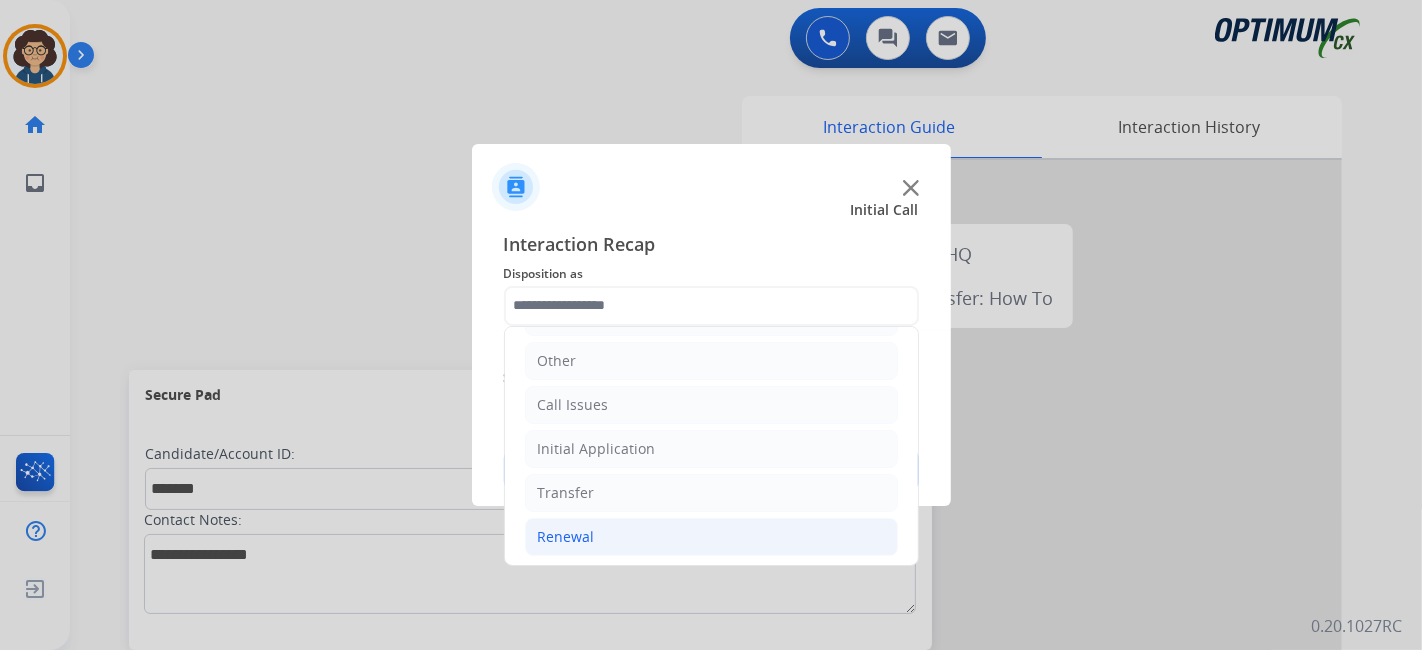 click on "Renewal" 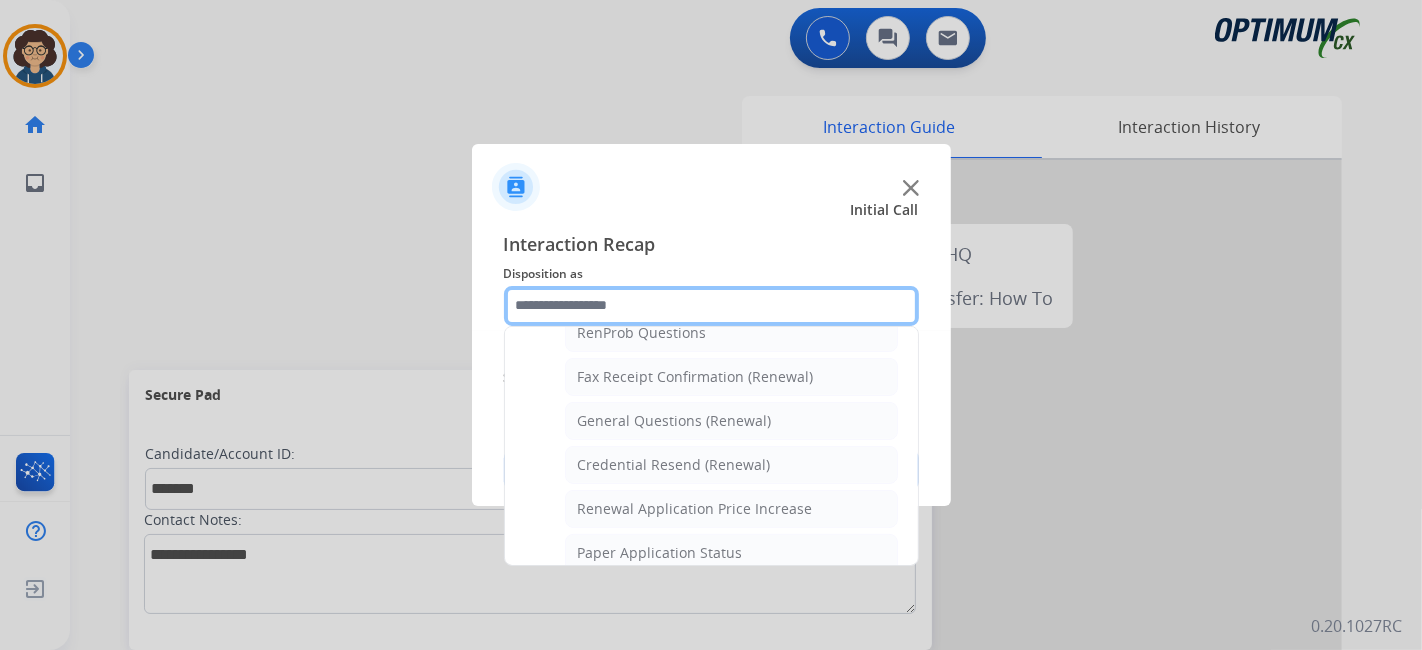 scroll, scrollTop: 536, scrollLeft: 0, axis: vertical 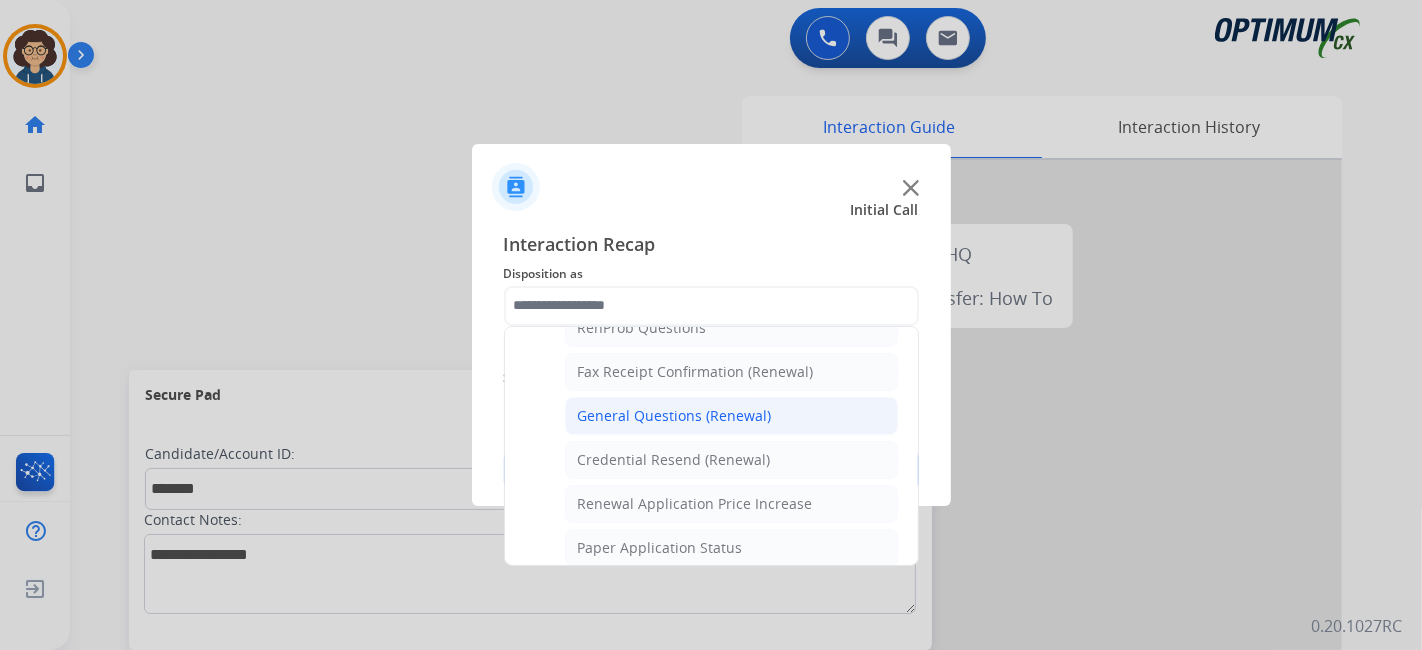 click on "General Questions (Renewal)" 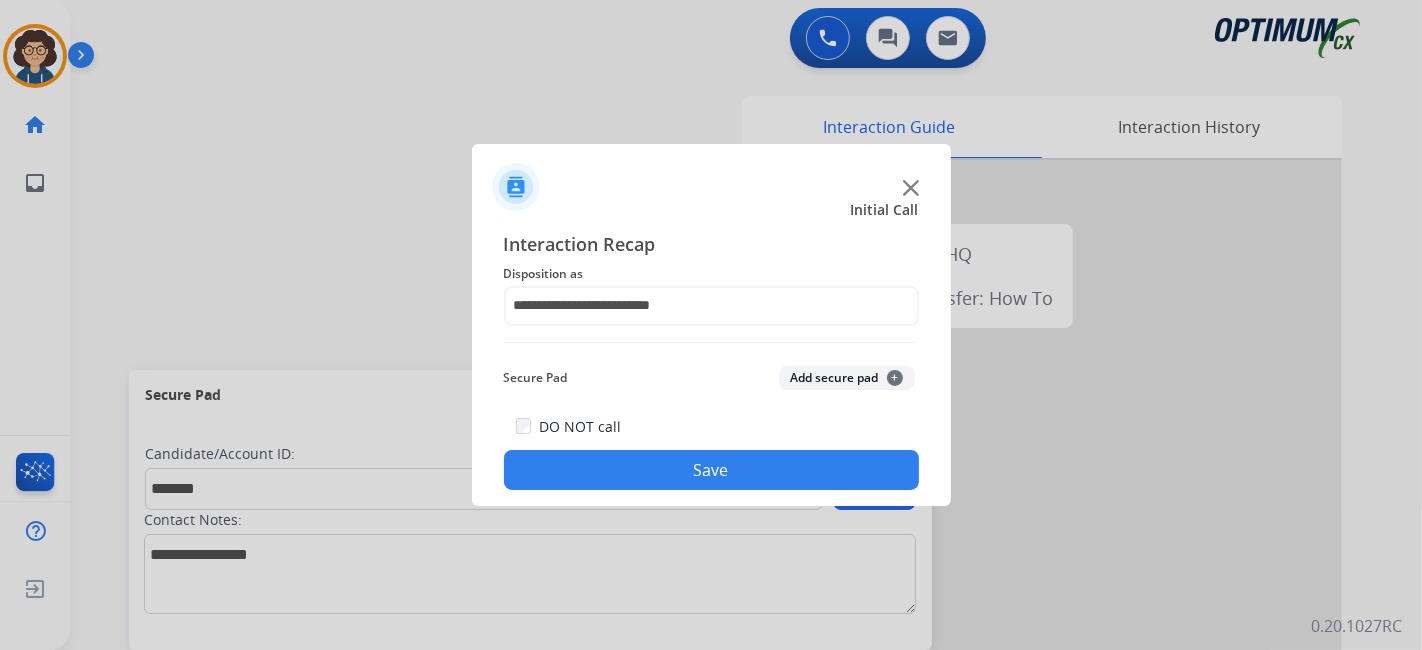 click on "Add secure pad  +" 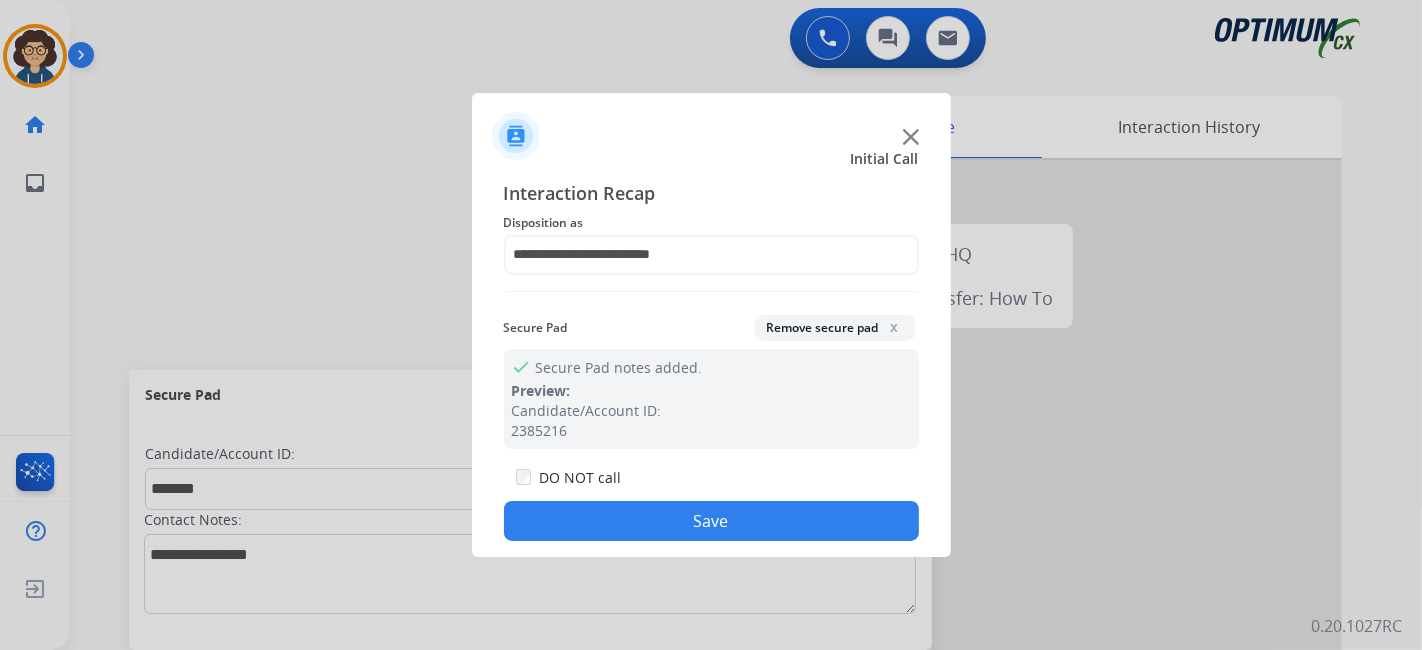 click on "Save" 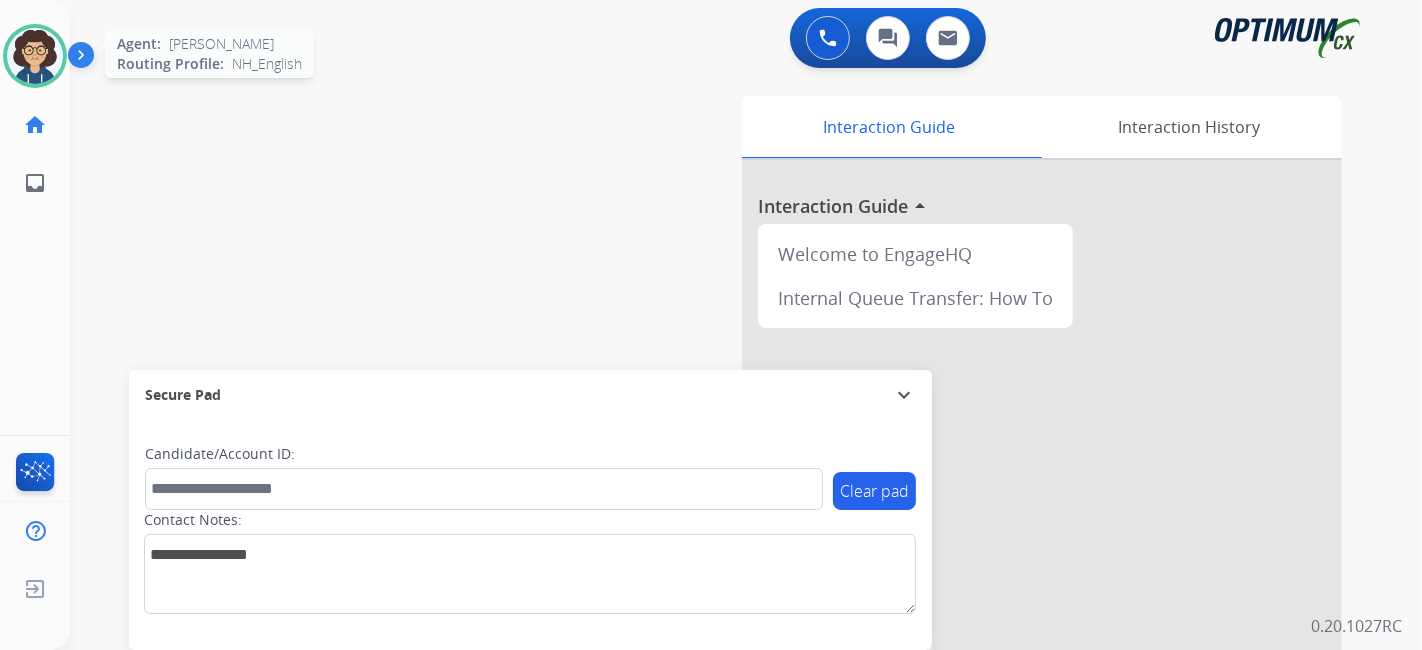 click at bounding box center [35, 56] 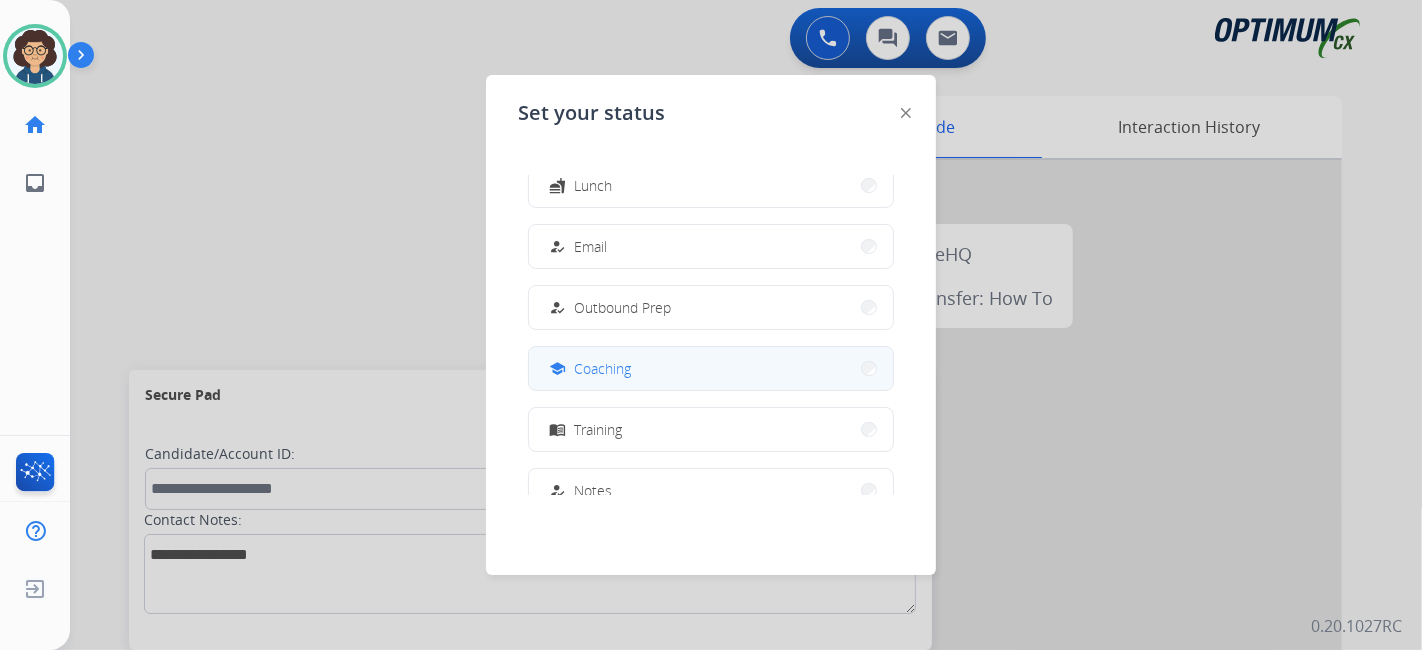 scroll, scrollTop: 180, scrollLeft: 0, axis: vertical 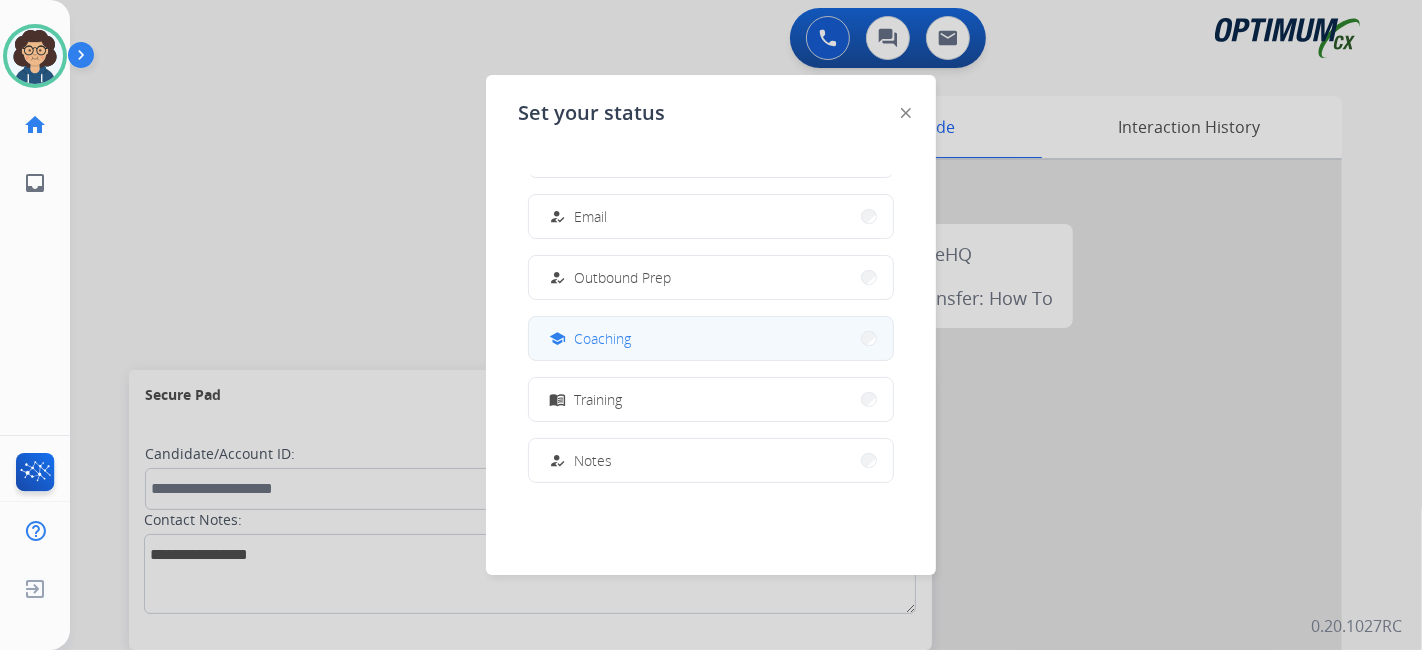 click on "school Coaching" at bounding box center (711, 338) 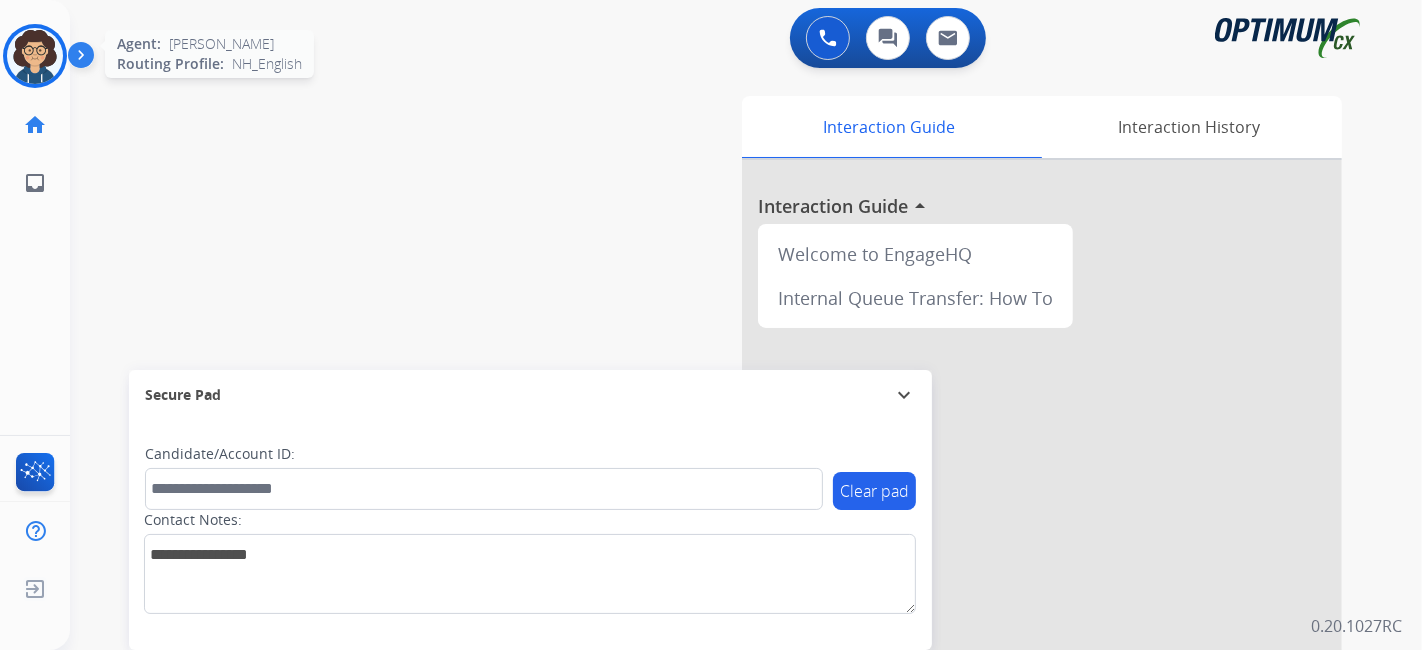 click at bounding box center [35, 56] 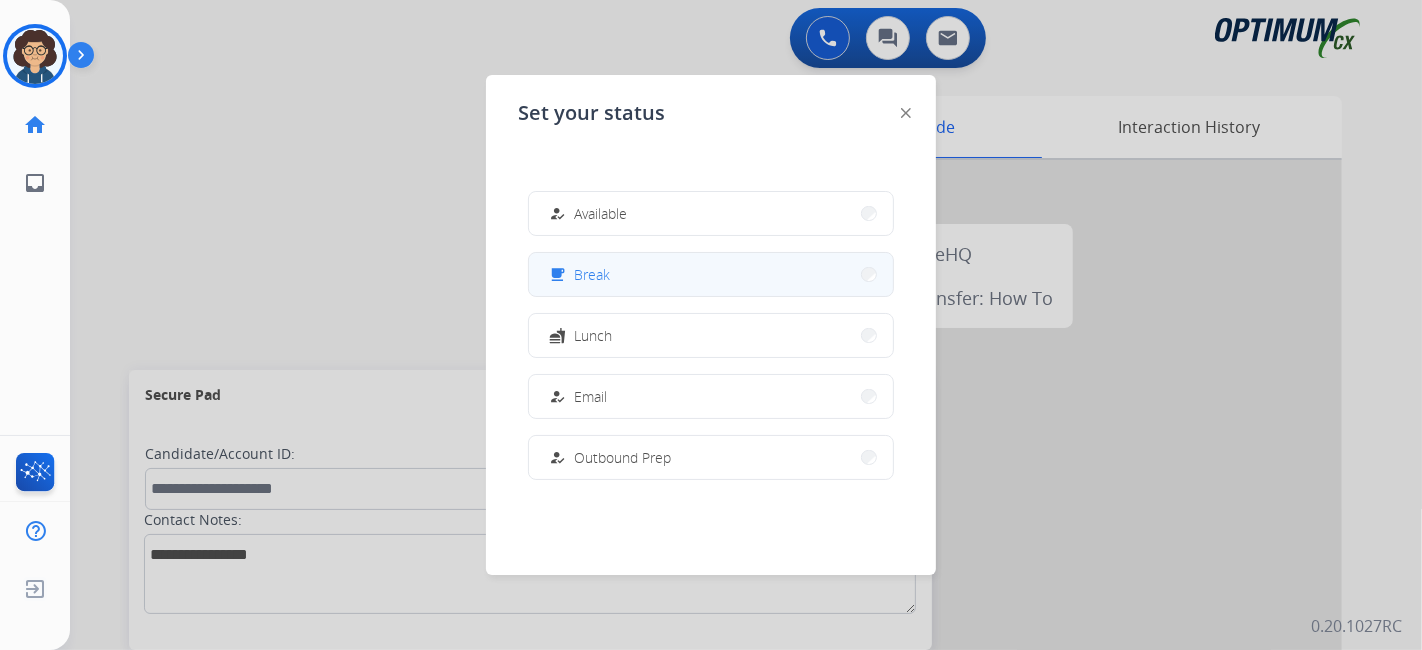 click on "free_breakfast Break" at bounding box center (711, 274) 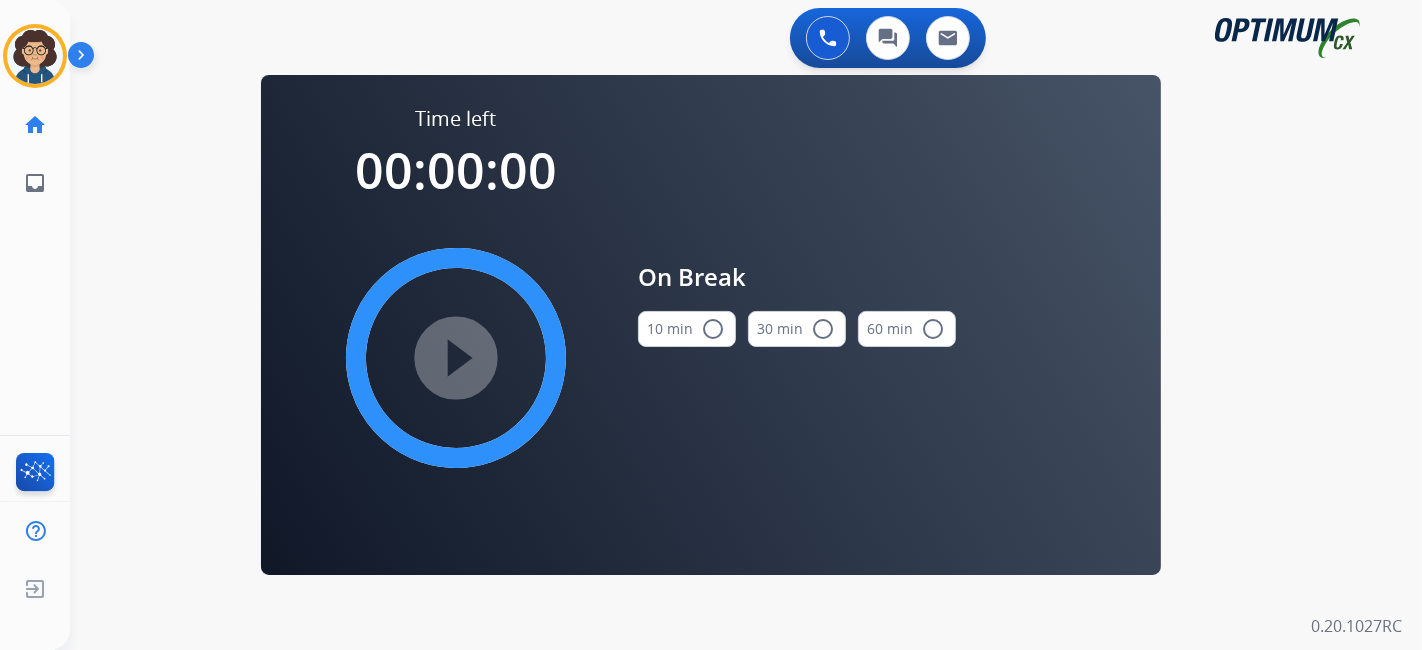click on "10 min  radio_button_unchecked" at bounding box center [687, 329] 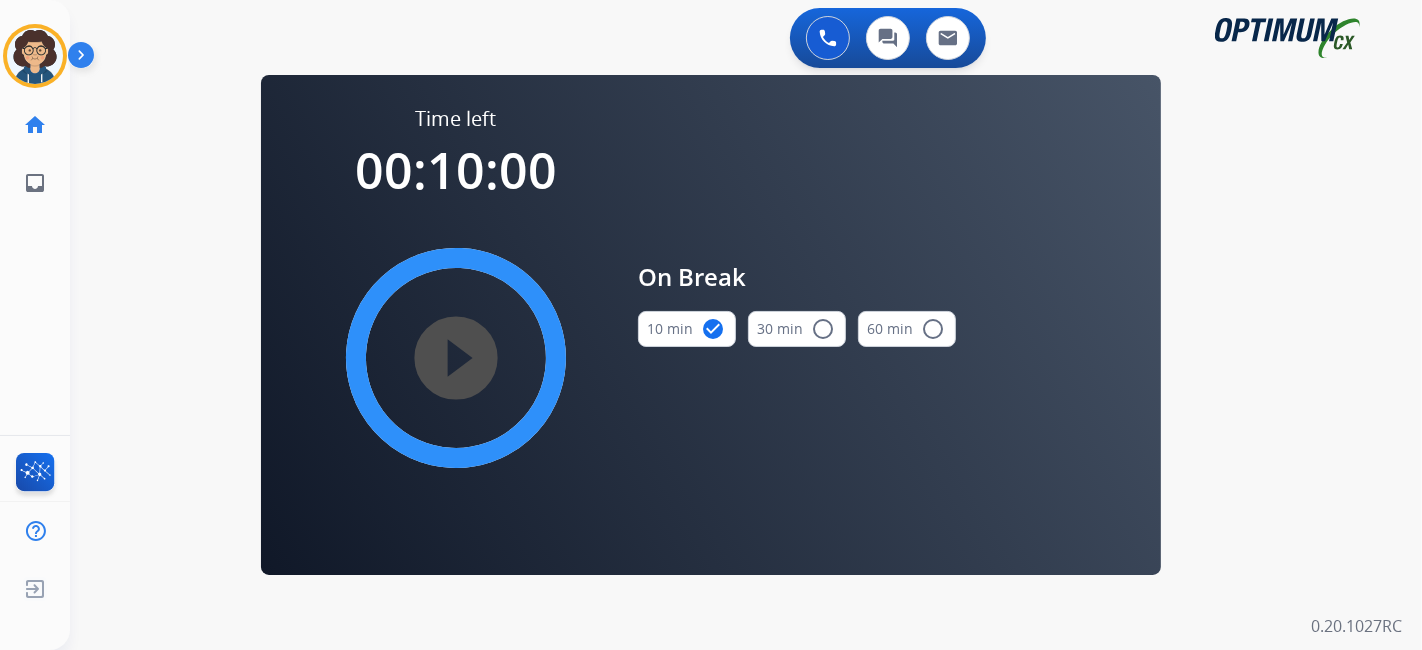 click on "0 Voice Interactions  0  Chat Interactions   0  Email Interactions swap_horiz Break voice bridge close_fullscreen Connect 3-Way Call merge_type Separate 3-Way Call Time left 00:10:00 play_circle_filled On Break  10 min  check_circle  30 min  radio_button_unchecked  60 min  radio_button_unchecked  Interaction Guide   Interaction History  Interaction Guide arrow_drop_up  Welcome to EngageHQ   Internal Queue Transfer: How To  Secure Pad expand_more Clear pad Candidate/Account ID: Contact Notes:                  0.20.1027RC" at bounding box center [746, 325] 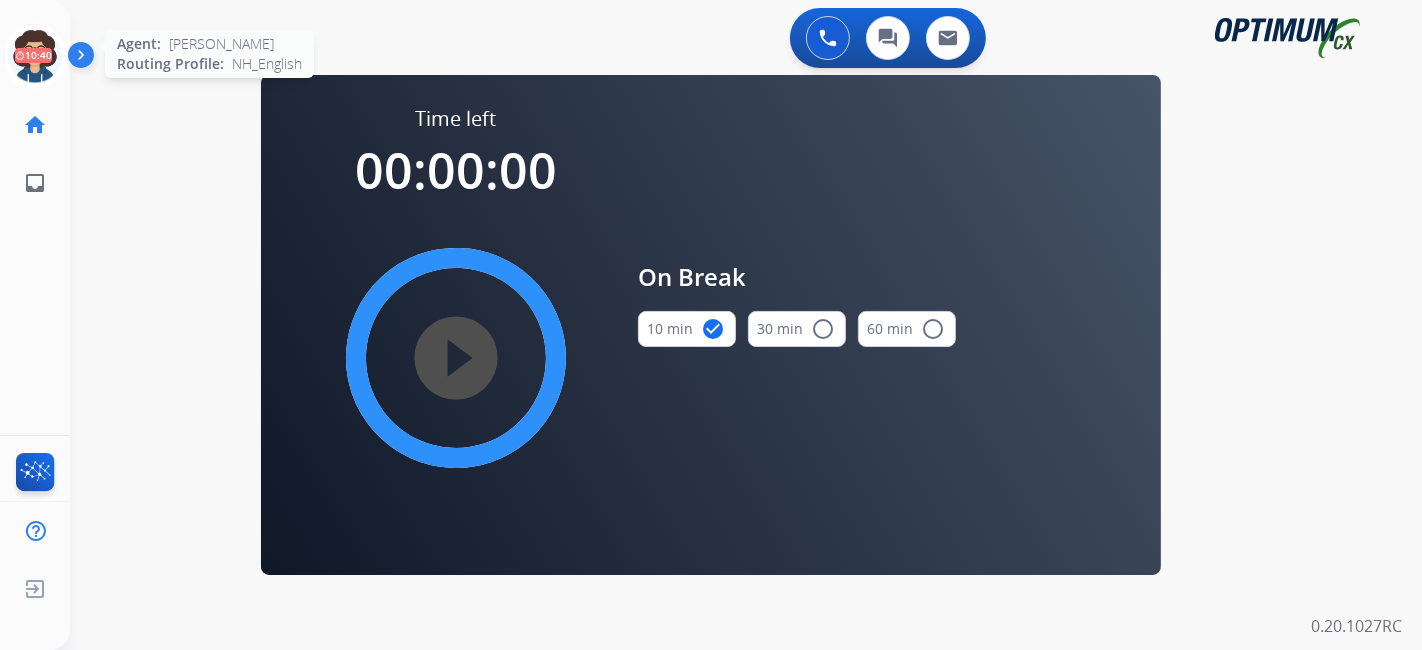 click 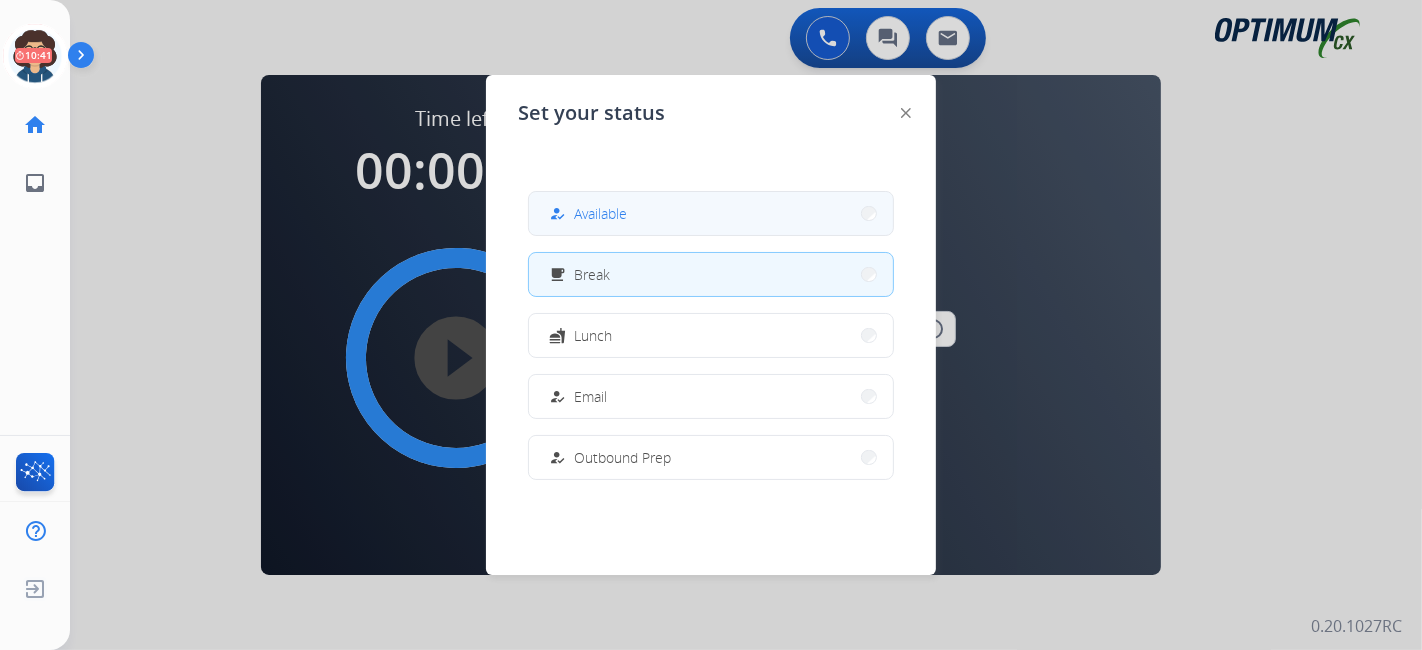 click on "how_to_reg Available" at bounding box center [711, 213] 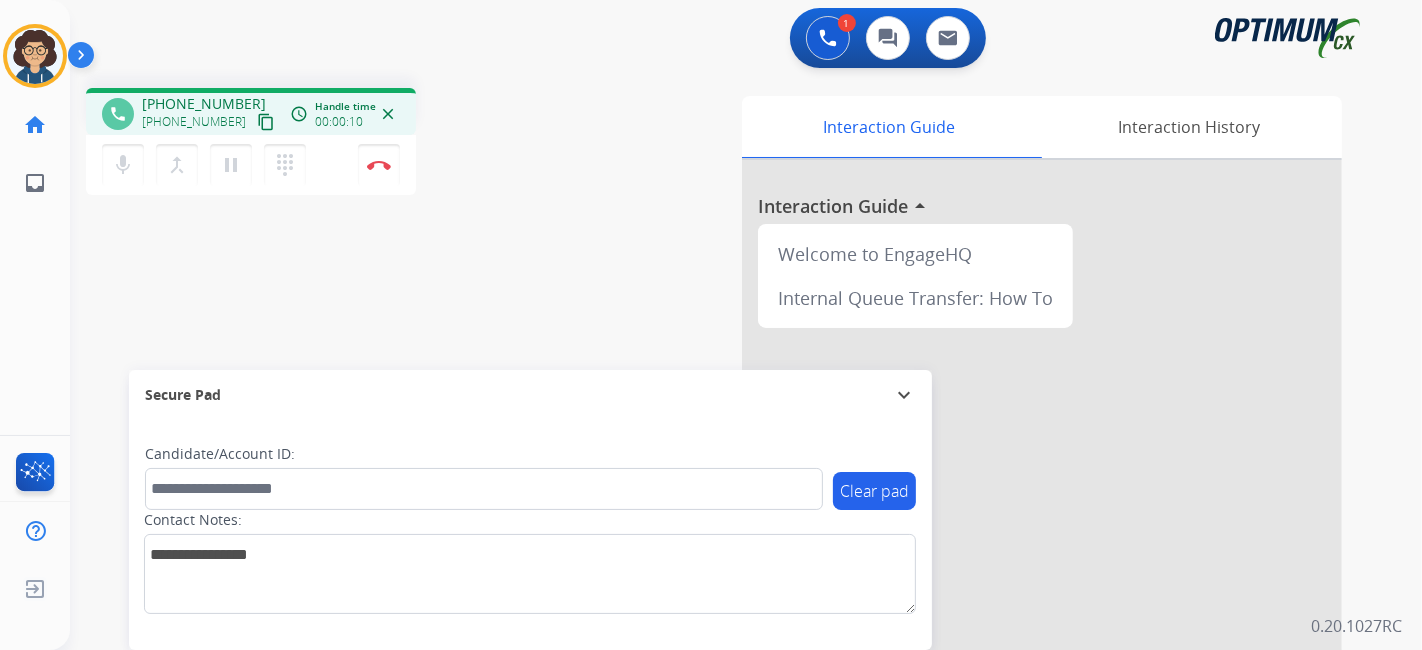 click on "content_copy" at bounding box center [266, 122] 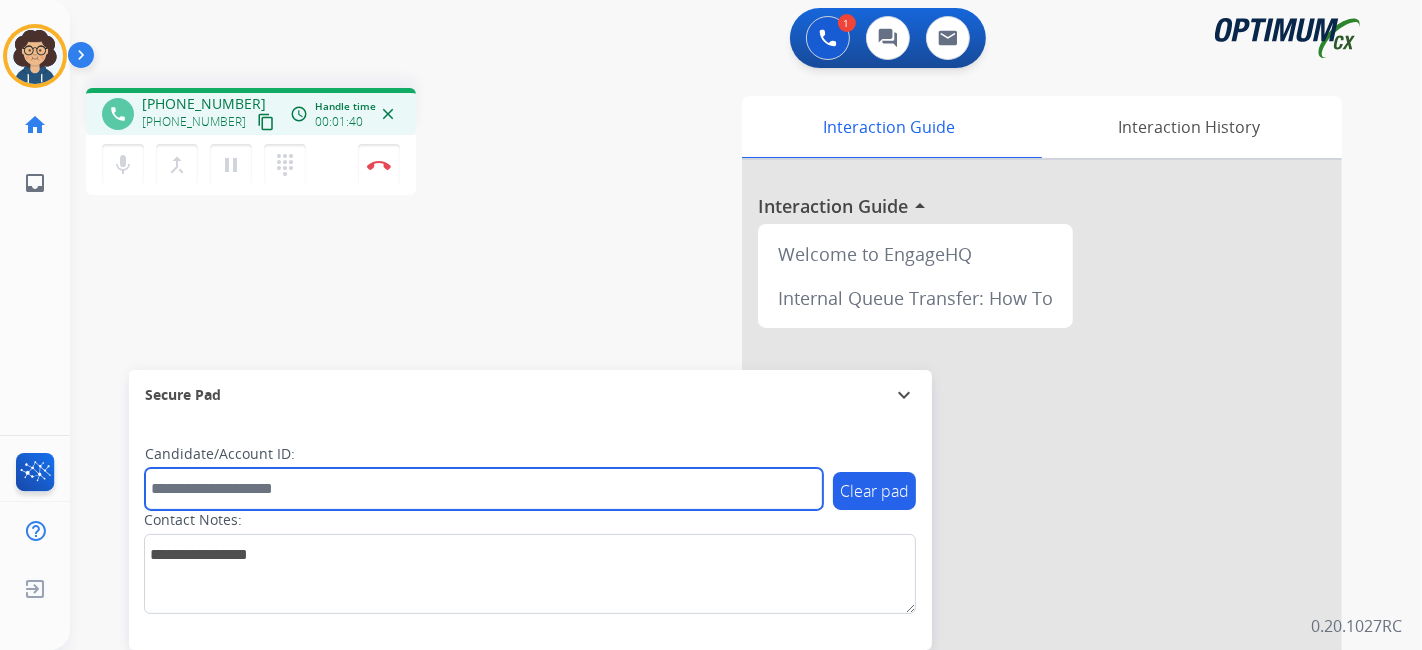 click at bounding box center (484, 489) 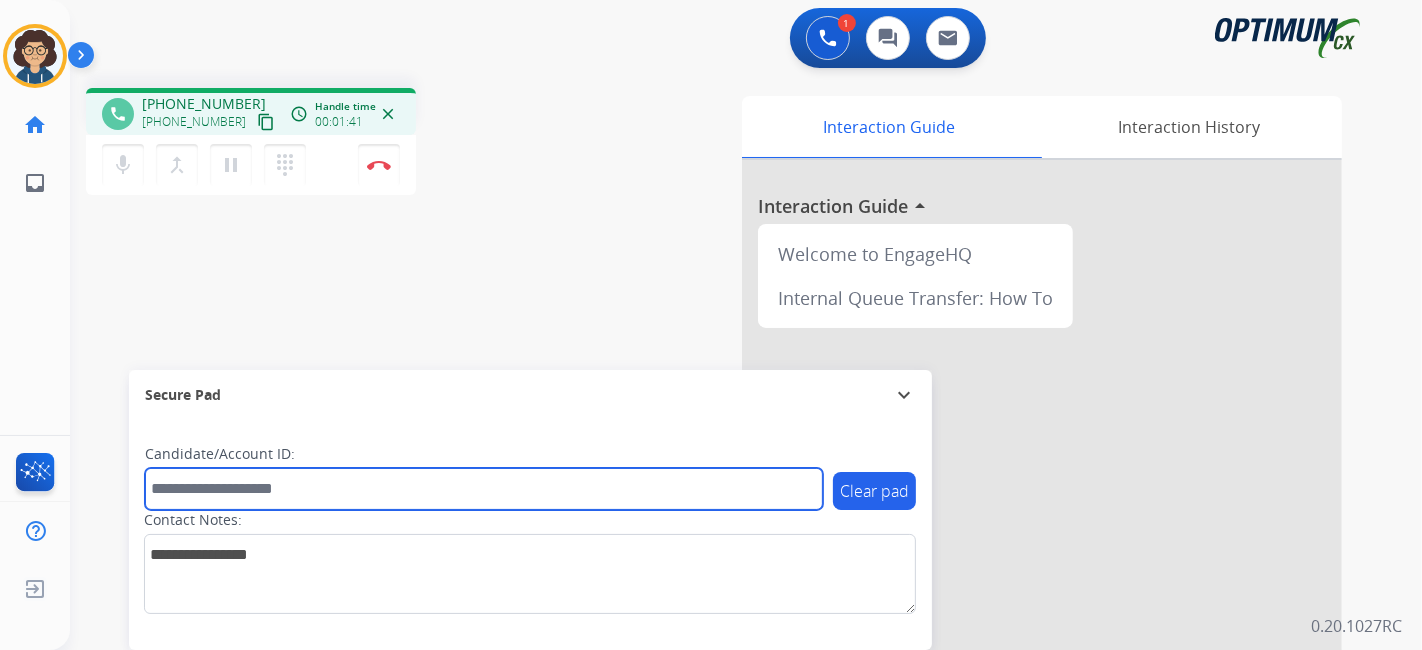 paste on "*******" 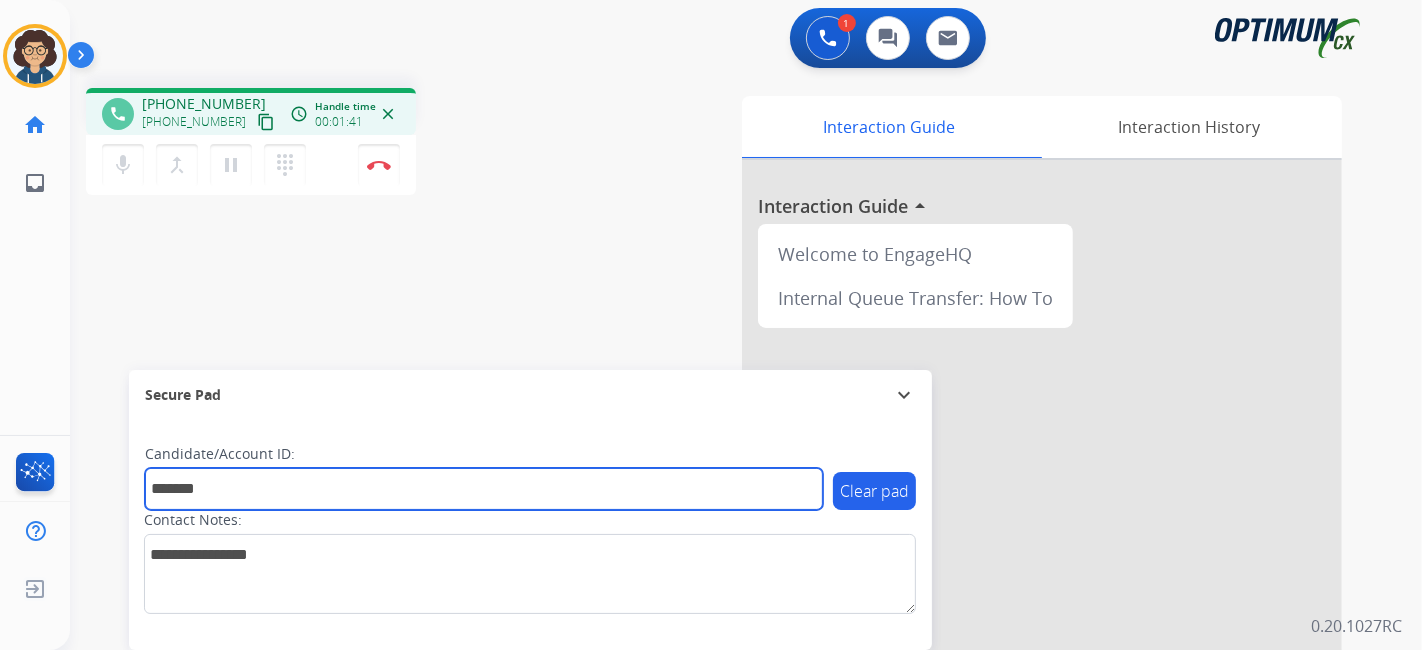 type on "*******" 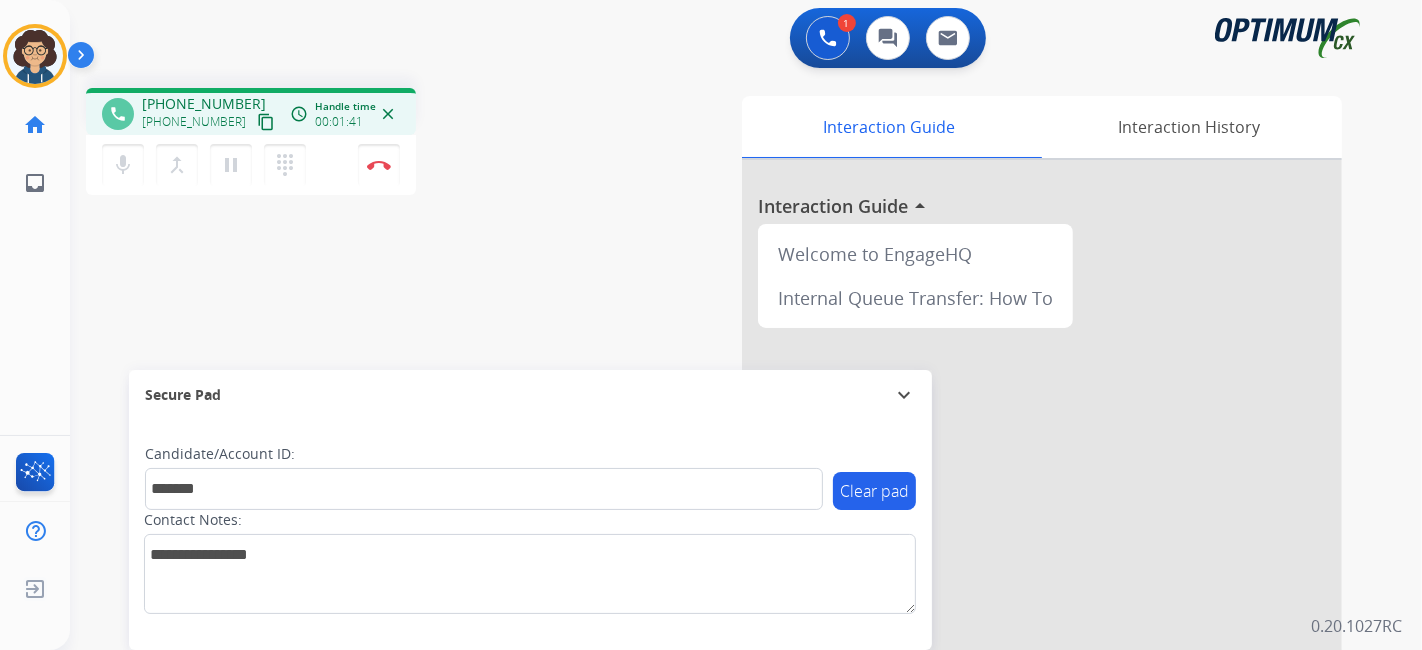 click on "phone [PHONE_NUMBER] [PHONE_NUMBER] content_copy access_time Call metrics Queue   00:11 Hold   00:00 Talk   01:42 Total   01:52 Handle time 00:01:41 close mic Mute merge_type Bridge pause Hold dialpad Dialpad Disconnect swap_horiz Break voice bridge close_fullscreen Connect 3-Way Call merge_type Separate 3-Way Call  Interaction Guide   Interaction History  Interaction Guide arrow_drop_up  Welcome to EngageHQ   Internal Queue Transfer: How To  Secure Pad expand_more Clear pad Candidate/Account ID: ******* Contact Notes:" at bounding box center [722, 489] 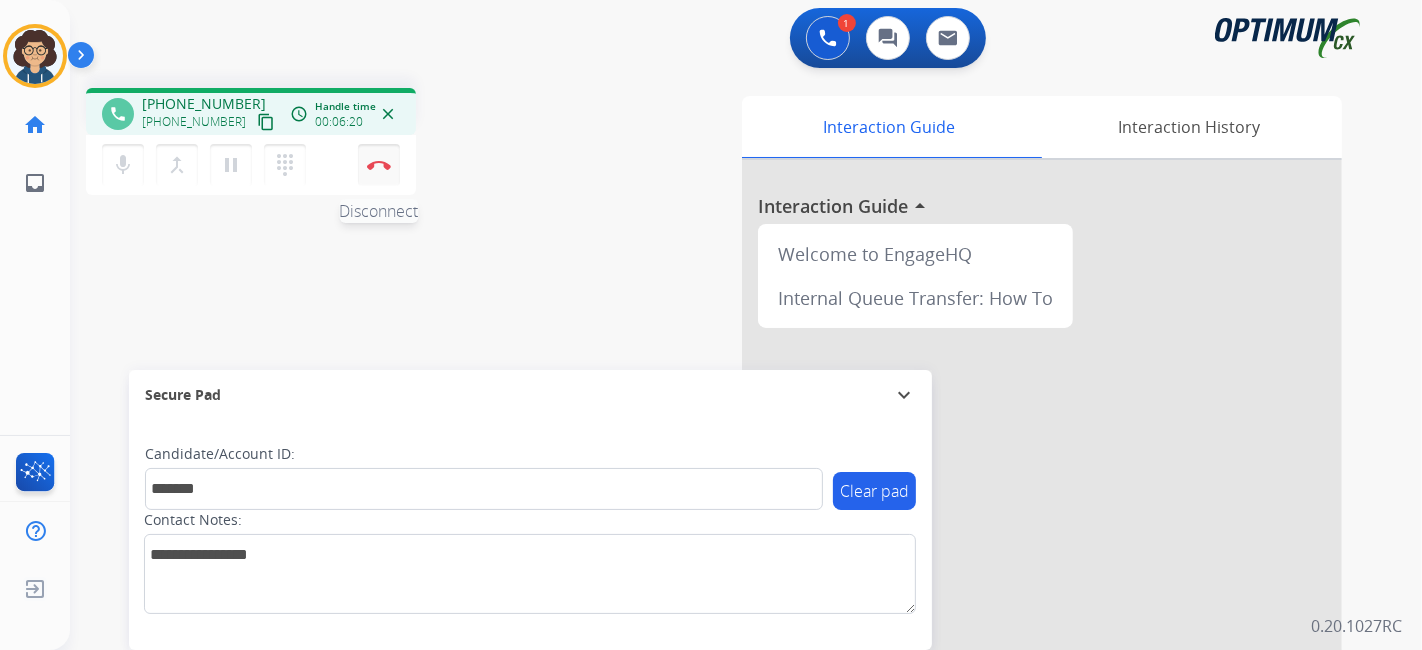 click on "Disconnect" at bounding box center (379, 165) 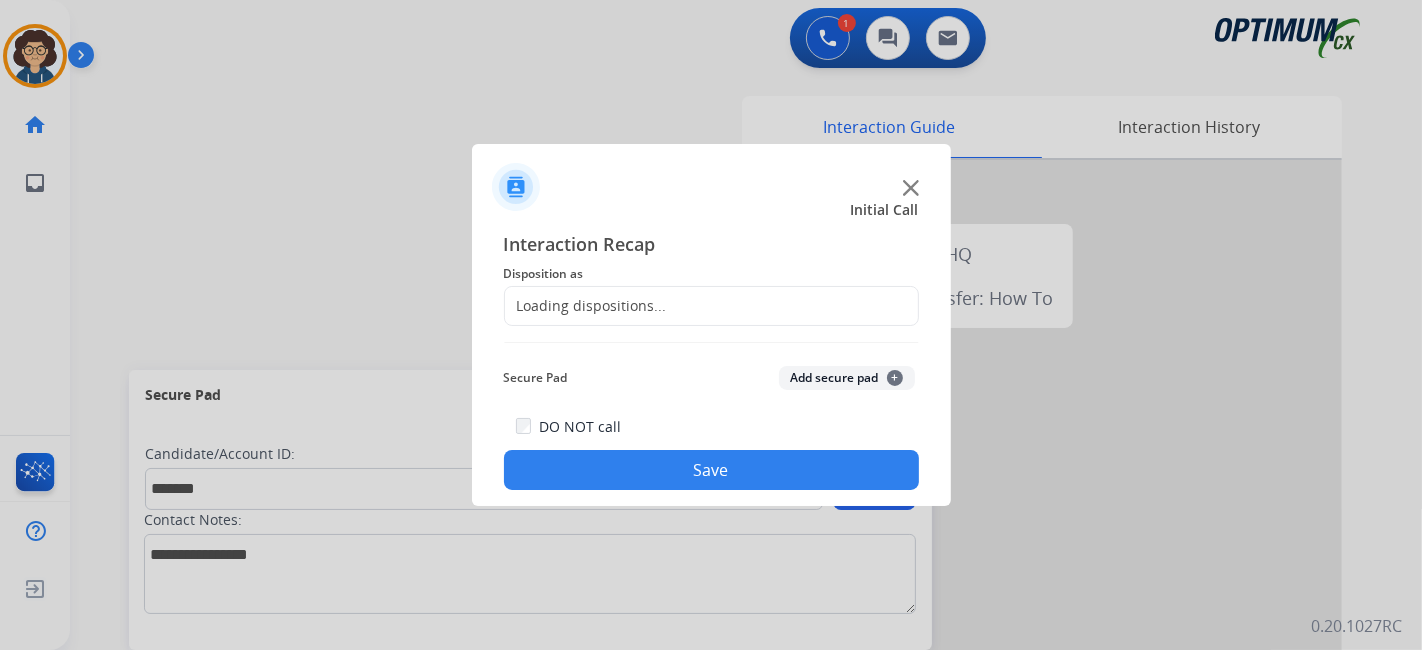click on "Loading dispositions..." 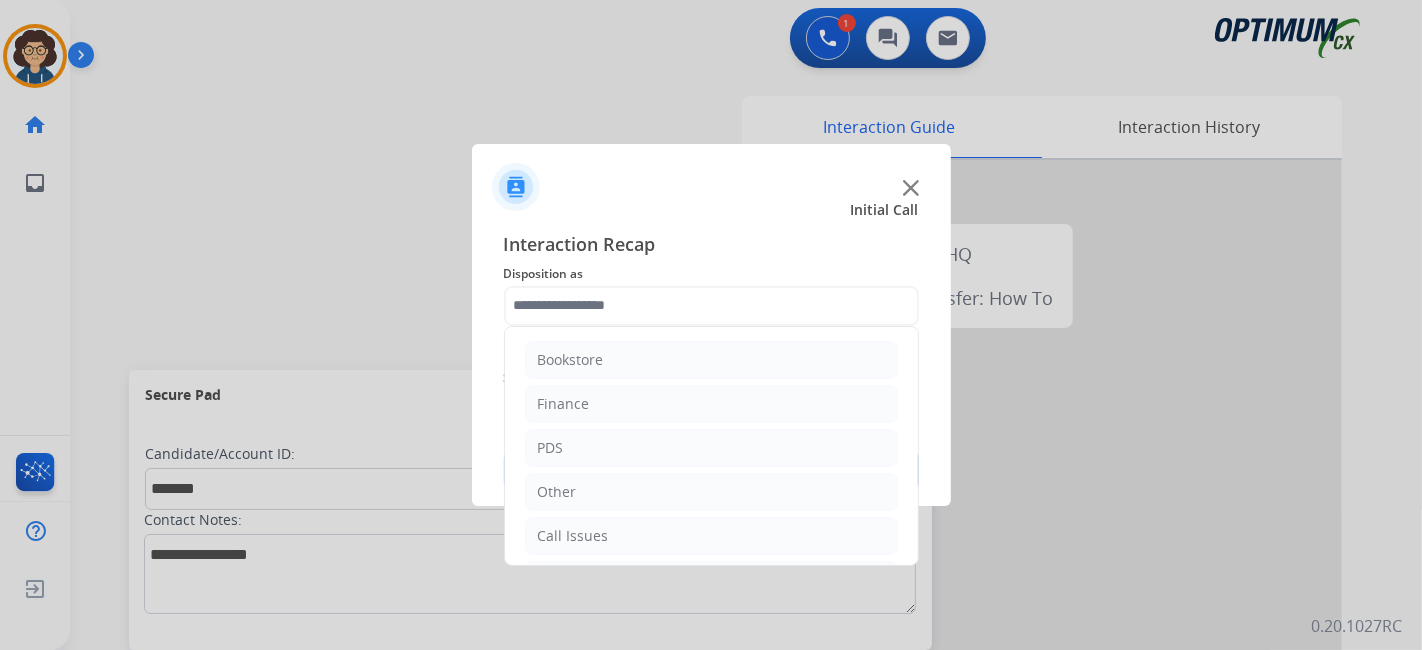 click 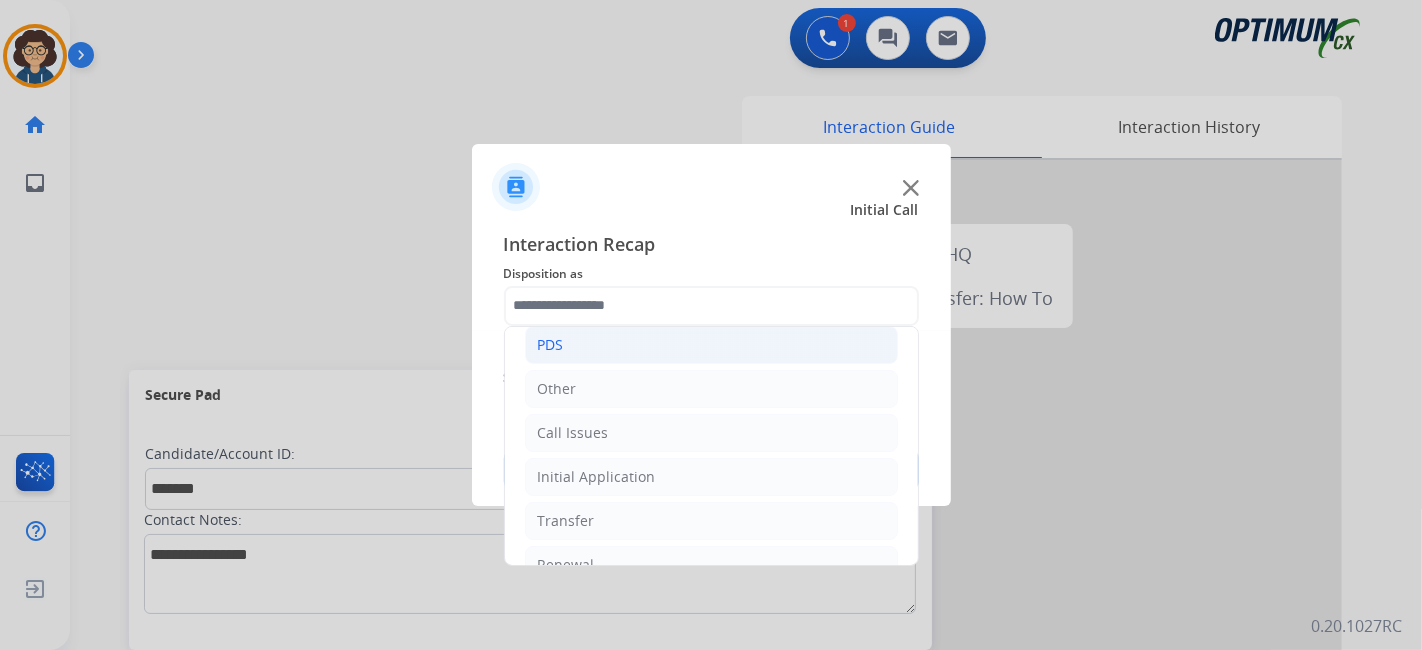 scroll, scrollTop: 131, scrollLeft: 0, axis: vertical 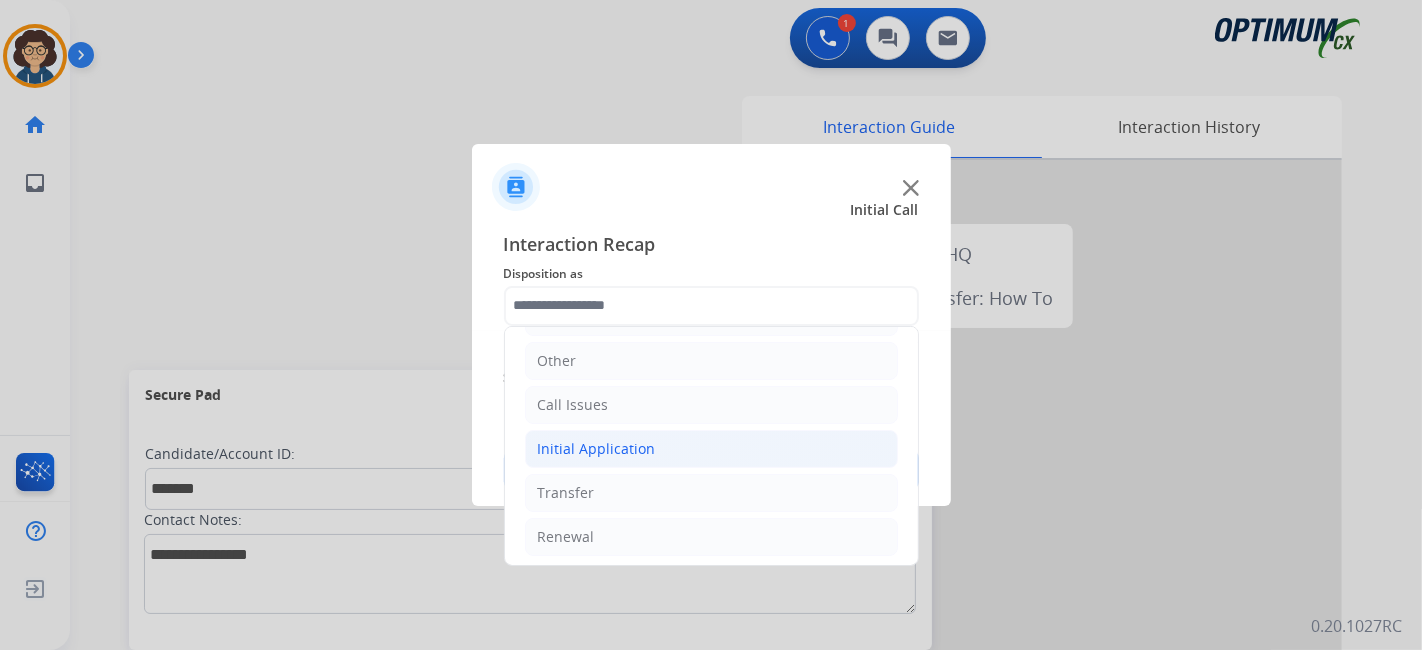 click on "Initial Application" 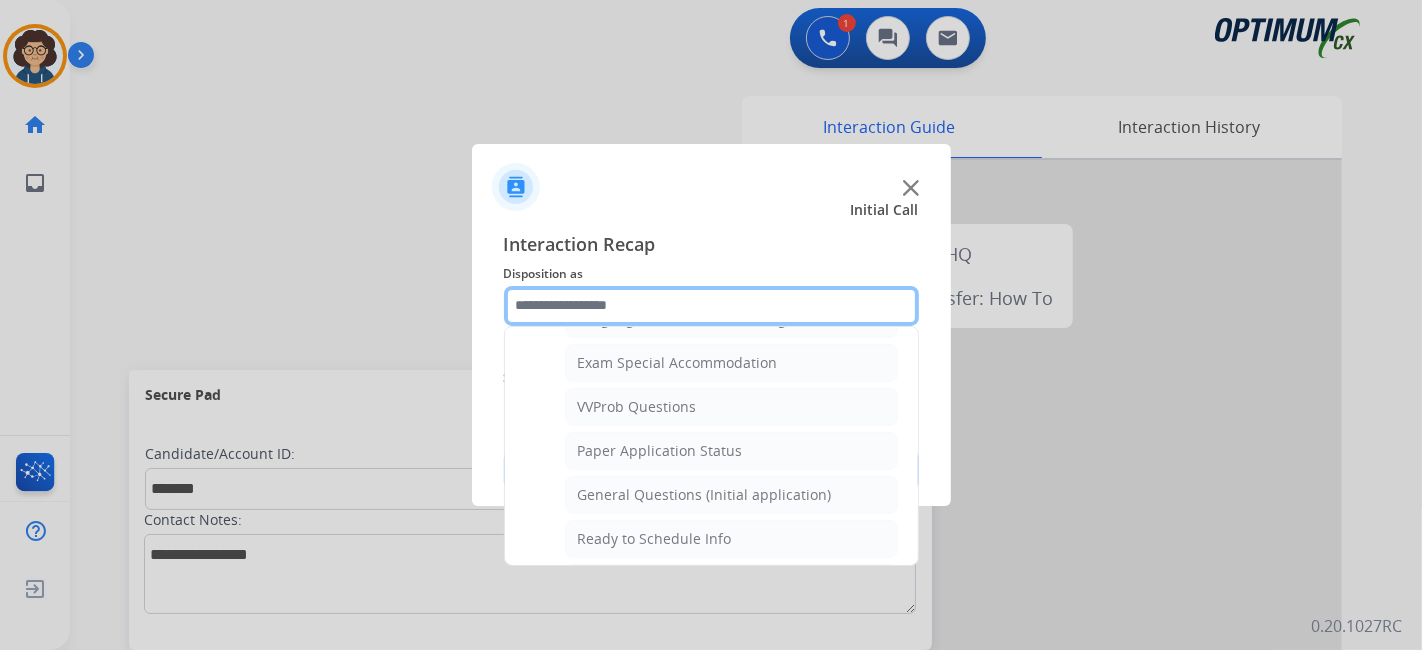 scroll, scrollTop: 1065, scrollLeft: 0, axis: vertical 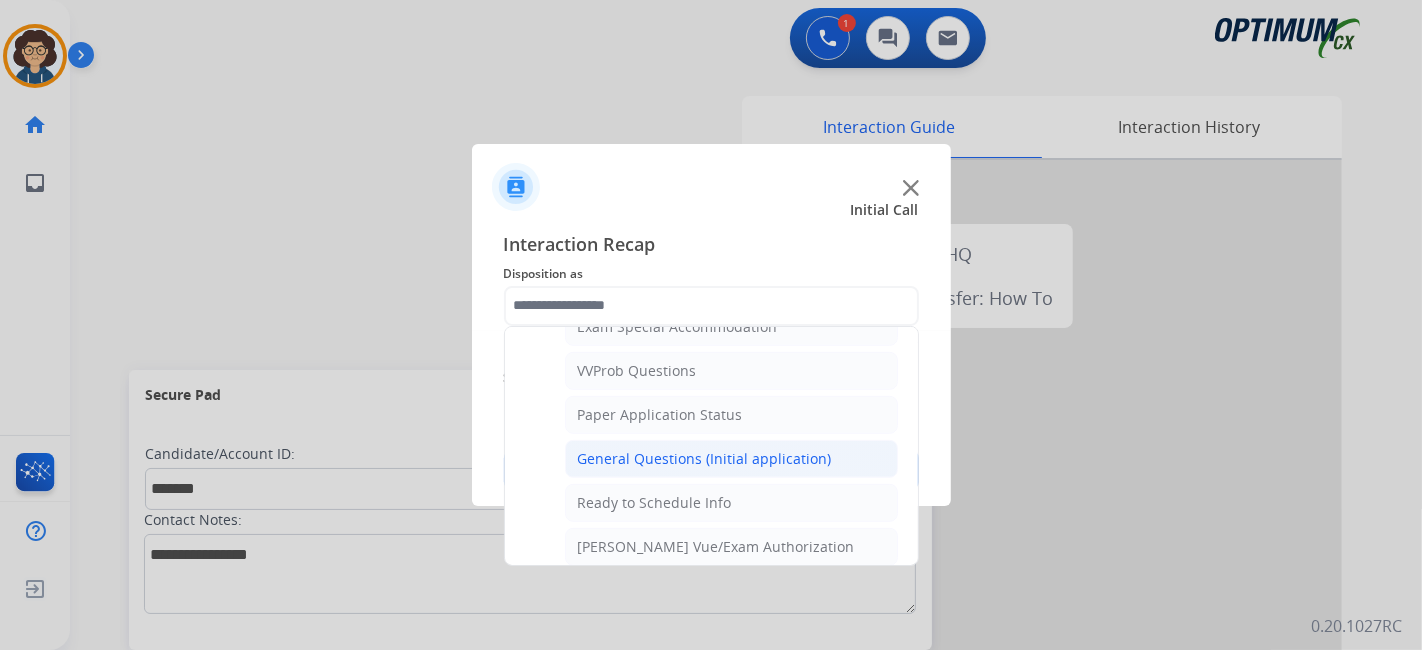 click on "General Questions (Initial application)" 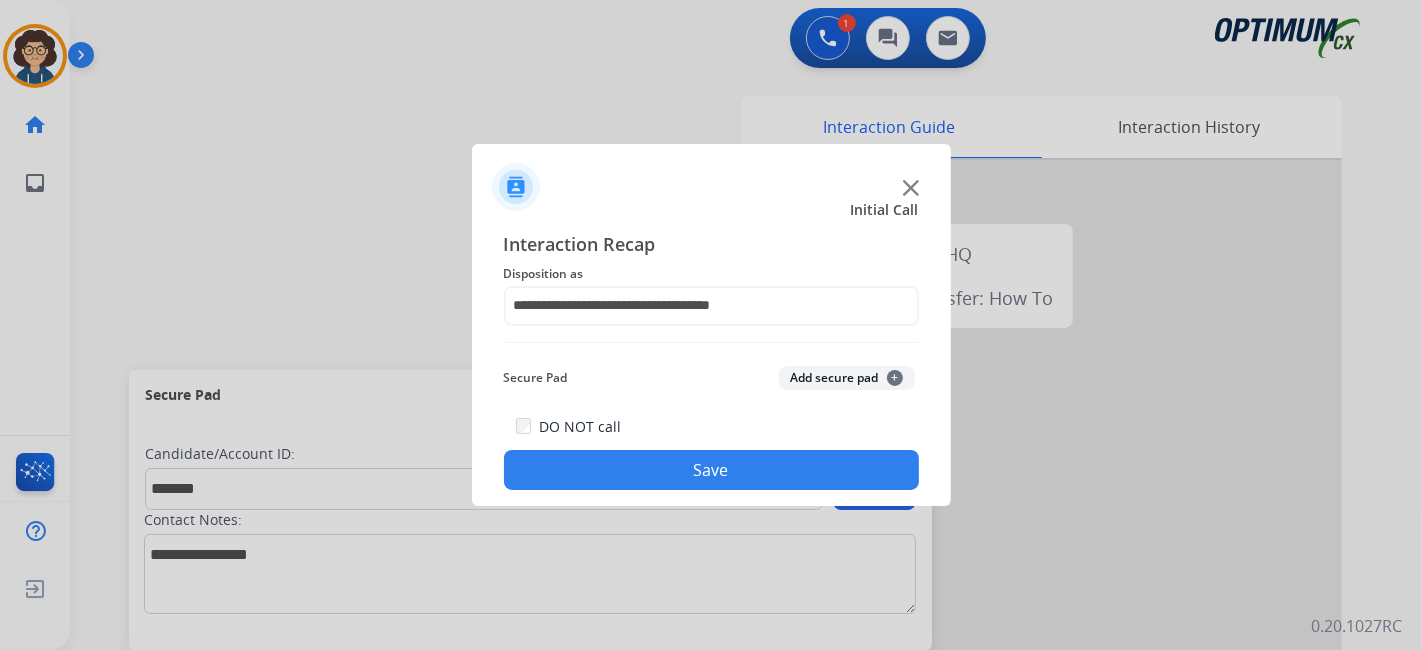 click on "**********" 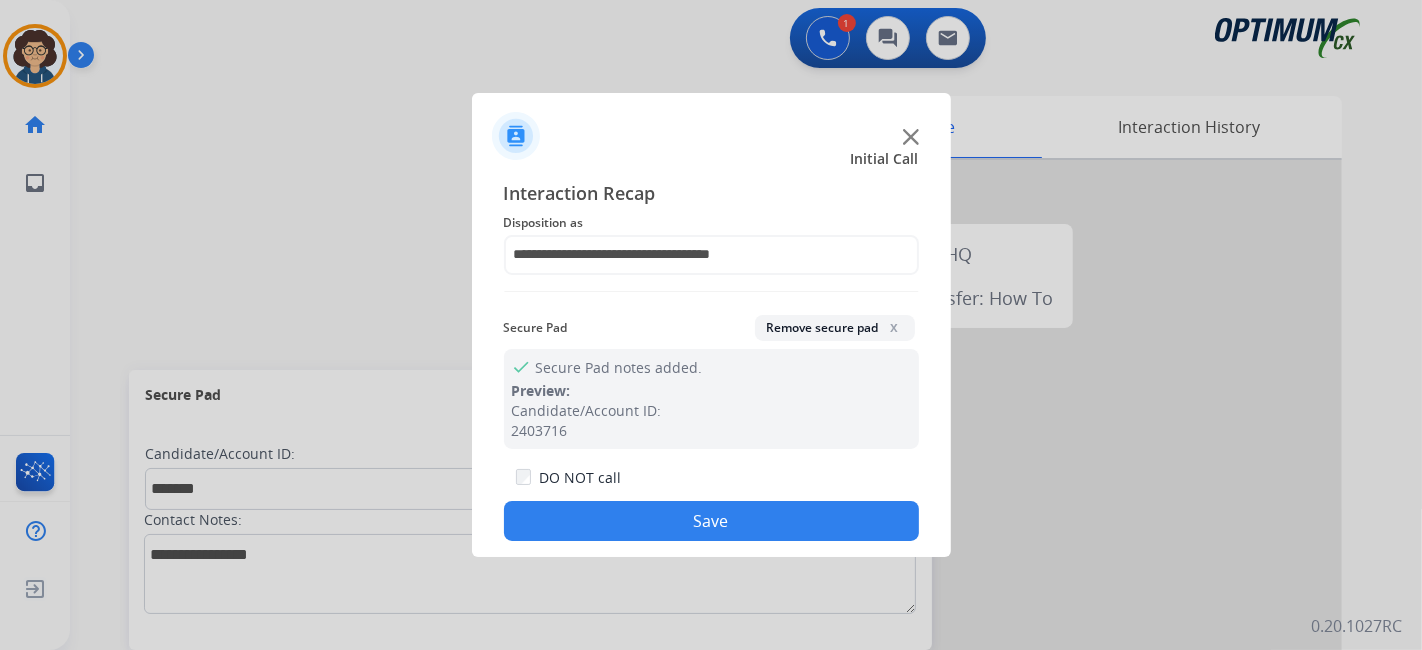 click on "Save" 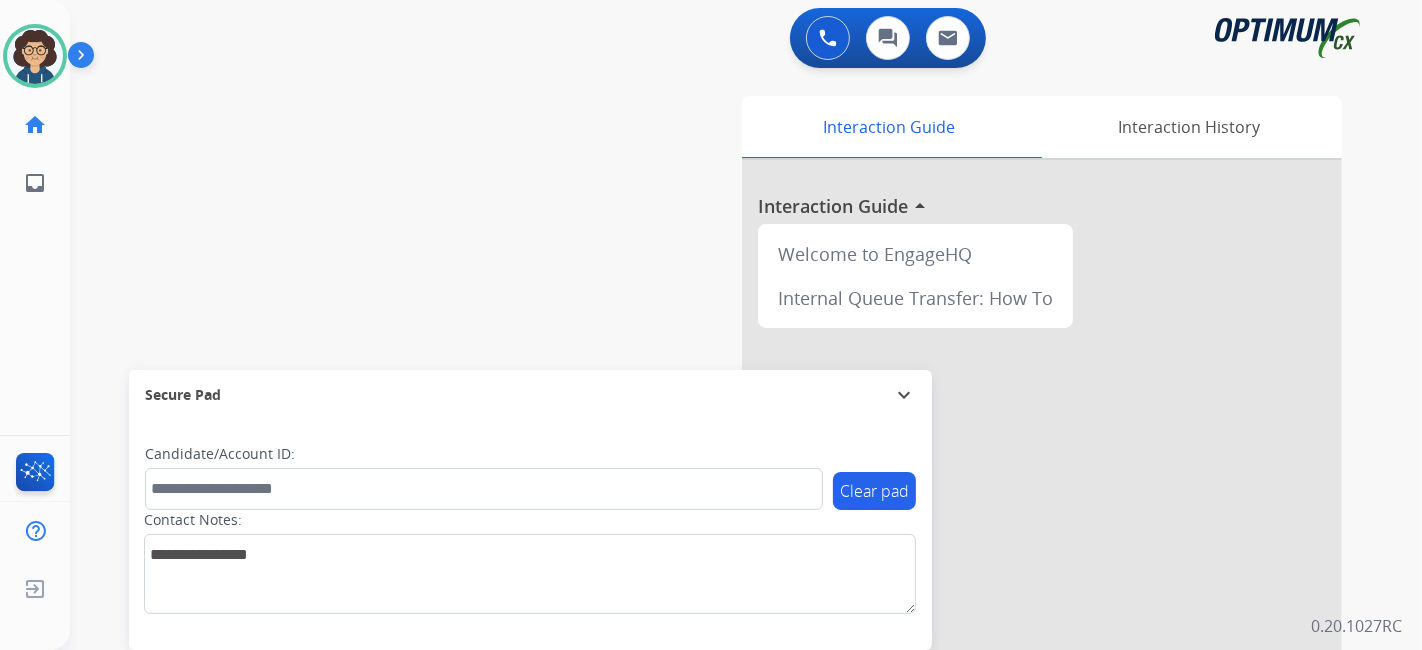 click on "swap_horiz Break voice bridge close_fullscreen Connect 3-Way Call merge_type Separate 3-Way Call  Interaction Guide   Interaction History  Interaction Guide arrow_drop_up  Welcome to EngageHQ   Internal Queue Transfer: How To  Secure Pad expand_more Clear pad Candidate/Account ID: Contact Notes:" at bounding box center [722, 489] 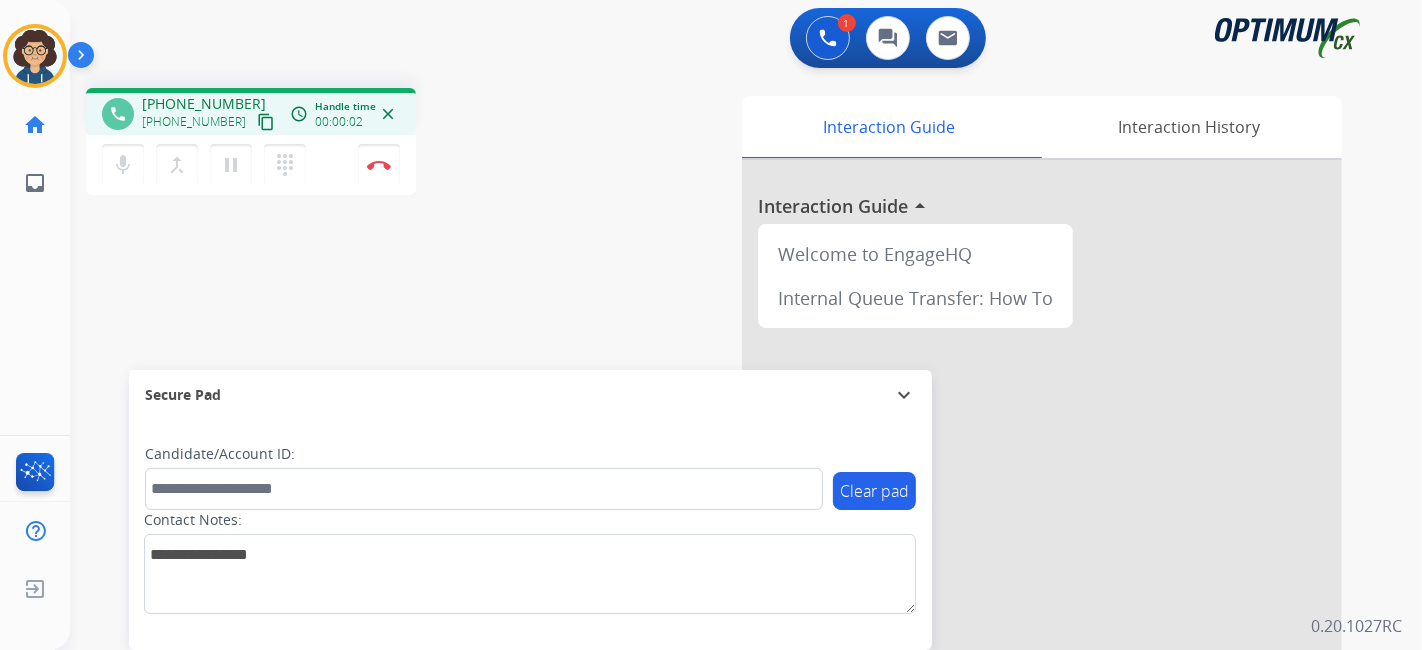 click on "content_copy" at bounding box center [266, 122] 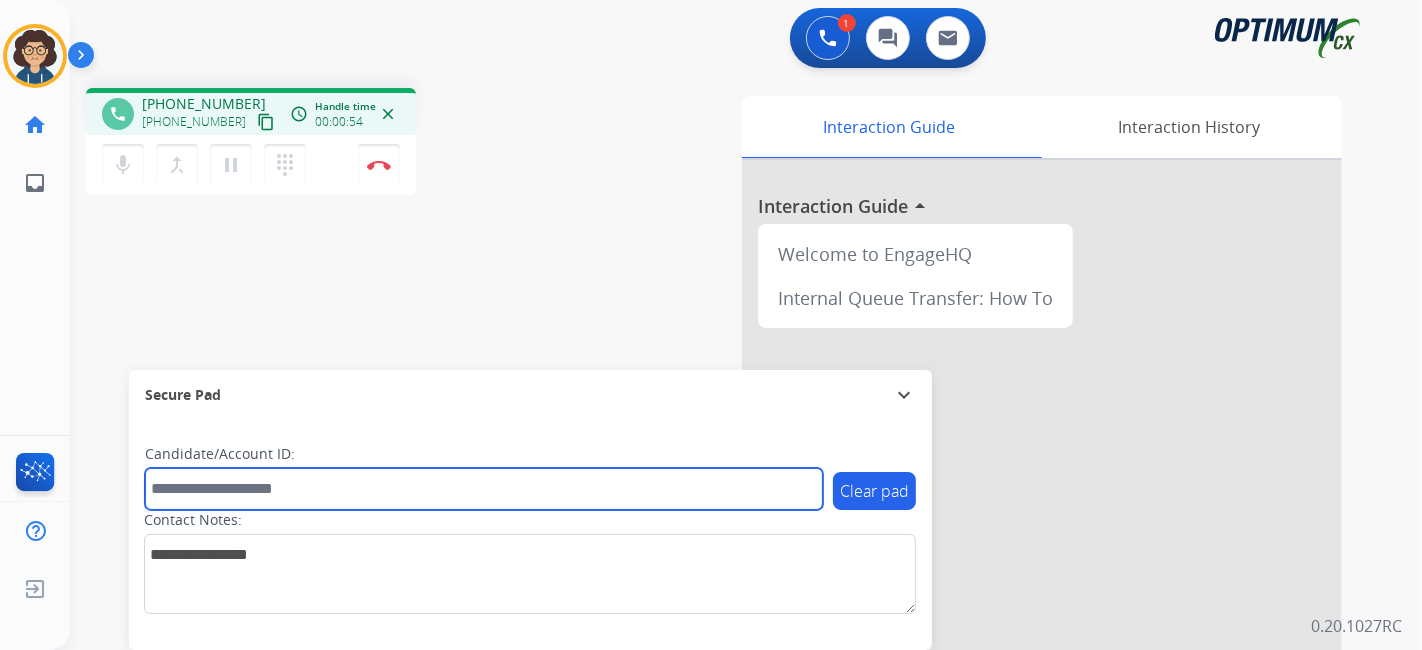 click at bounding box center [484, 489] 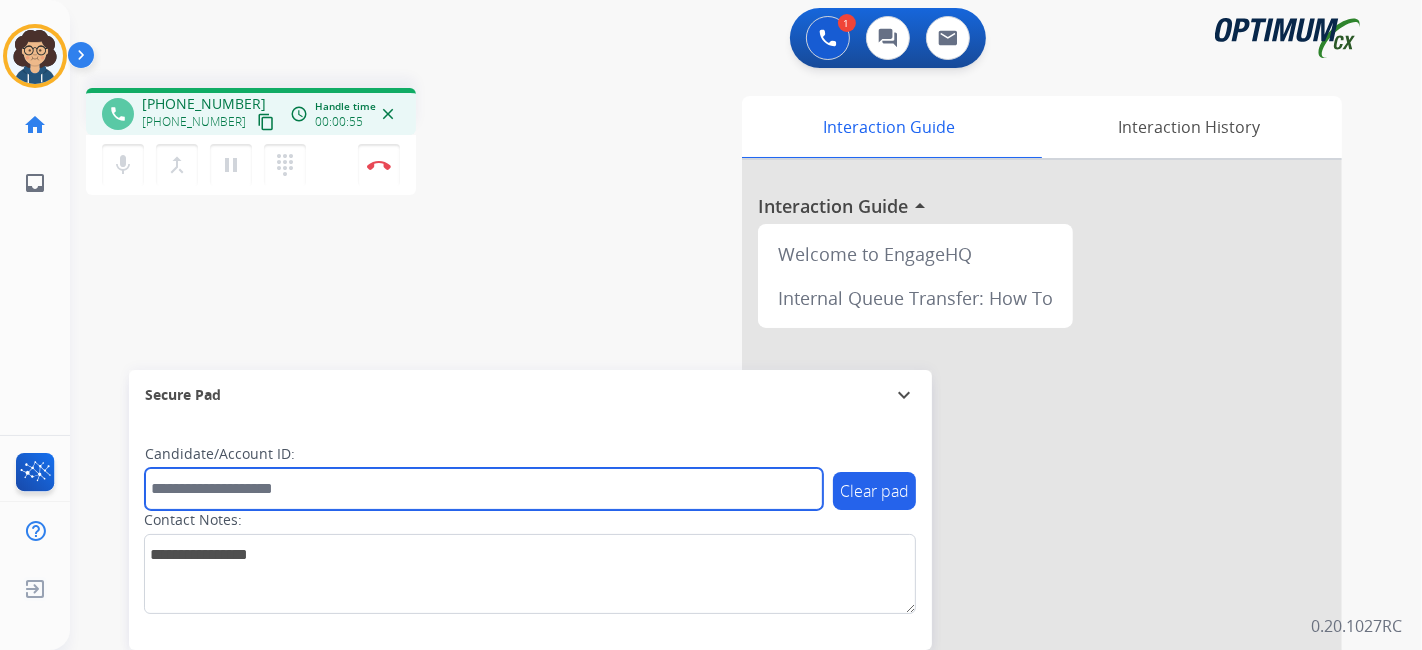 paste on "*******" 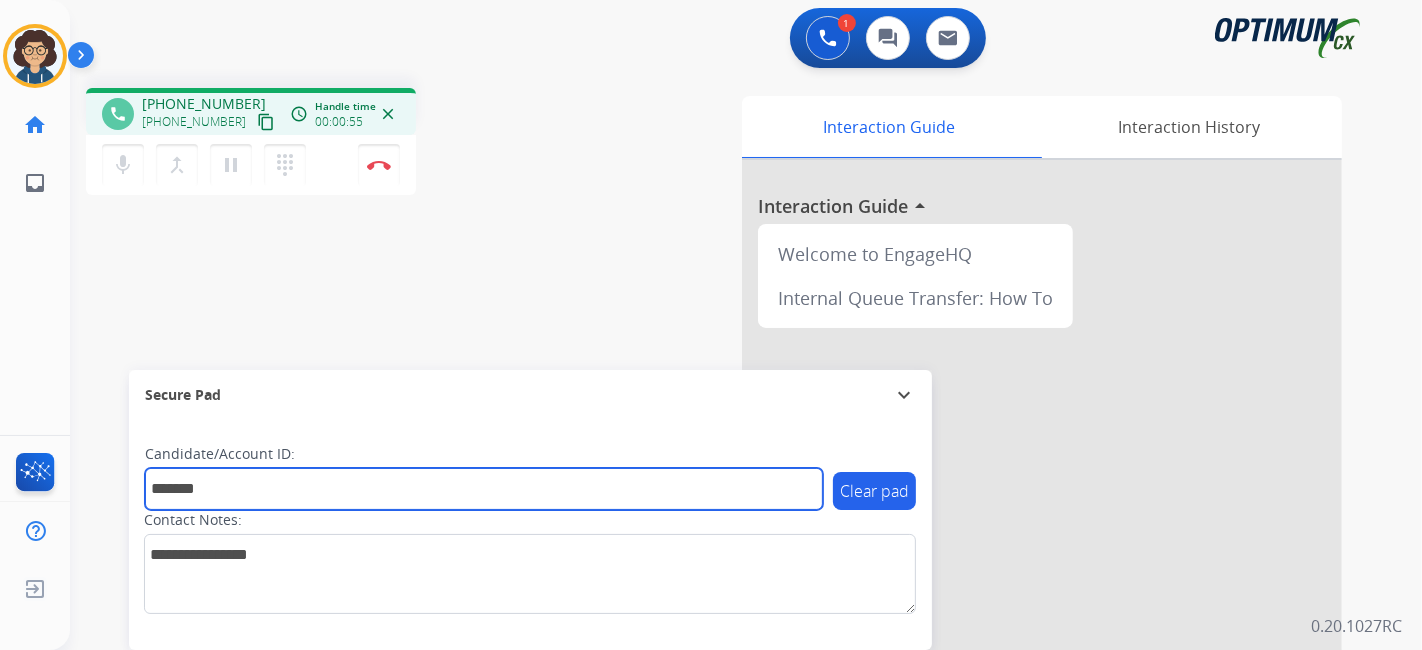 type on "*******" 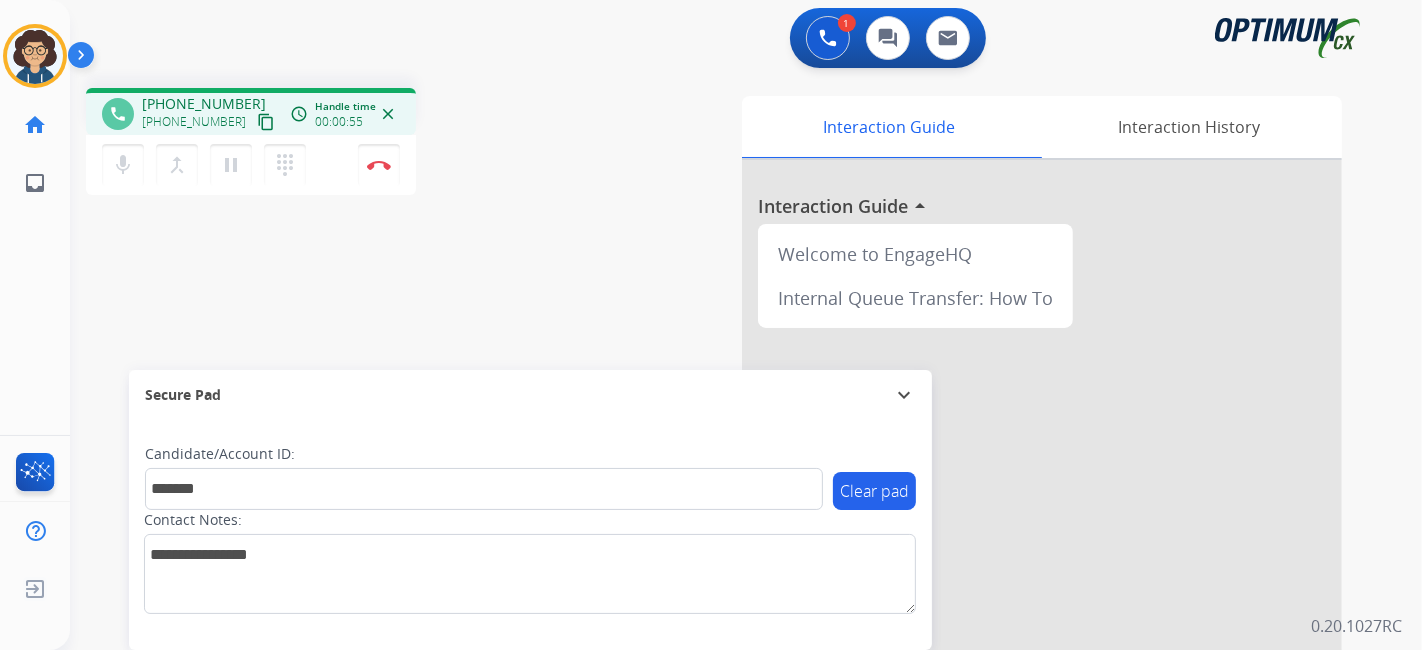 drag, startPoint x: 554, startPoint y: 298, endPoint x: 527, endPoint y: 31, distance: 268.3617 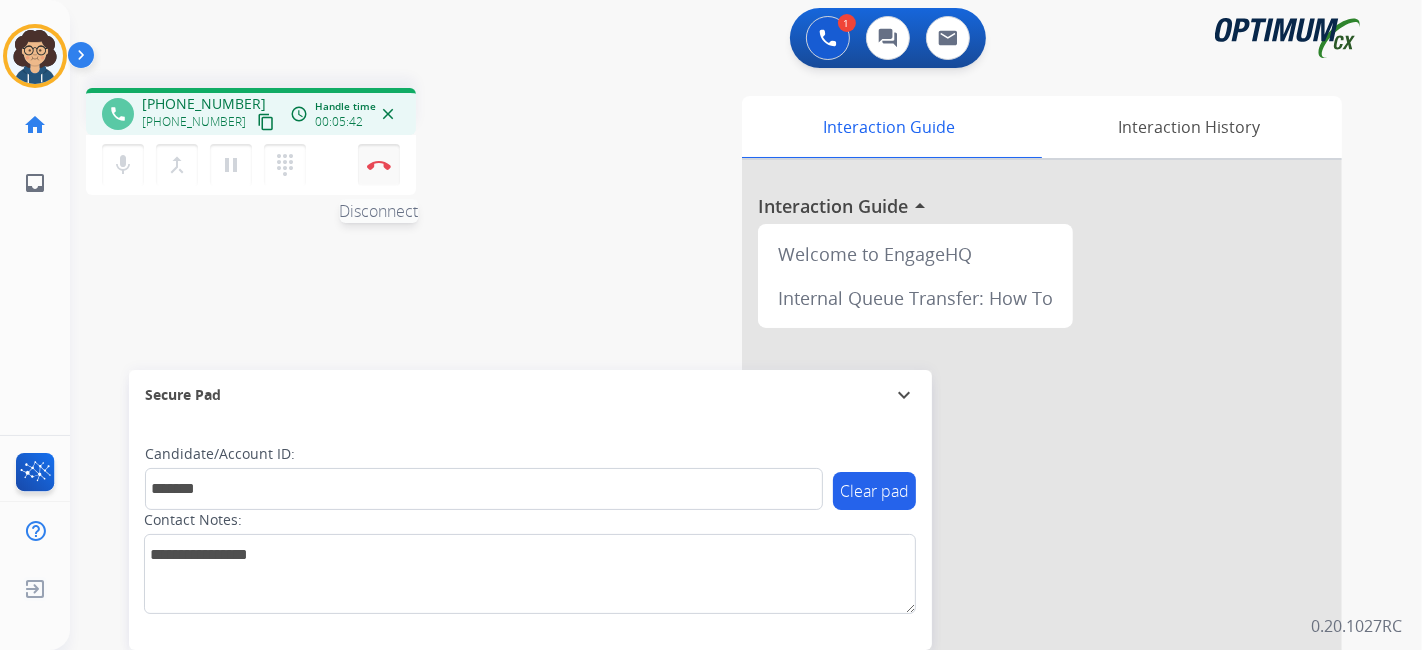 click on "Disconnect" at bounding box center (379, 165) 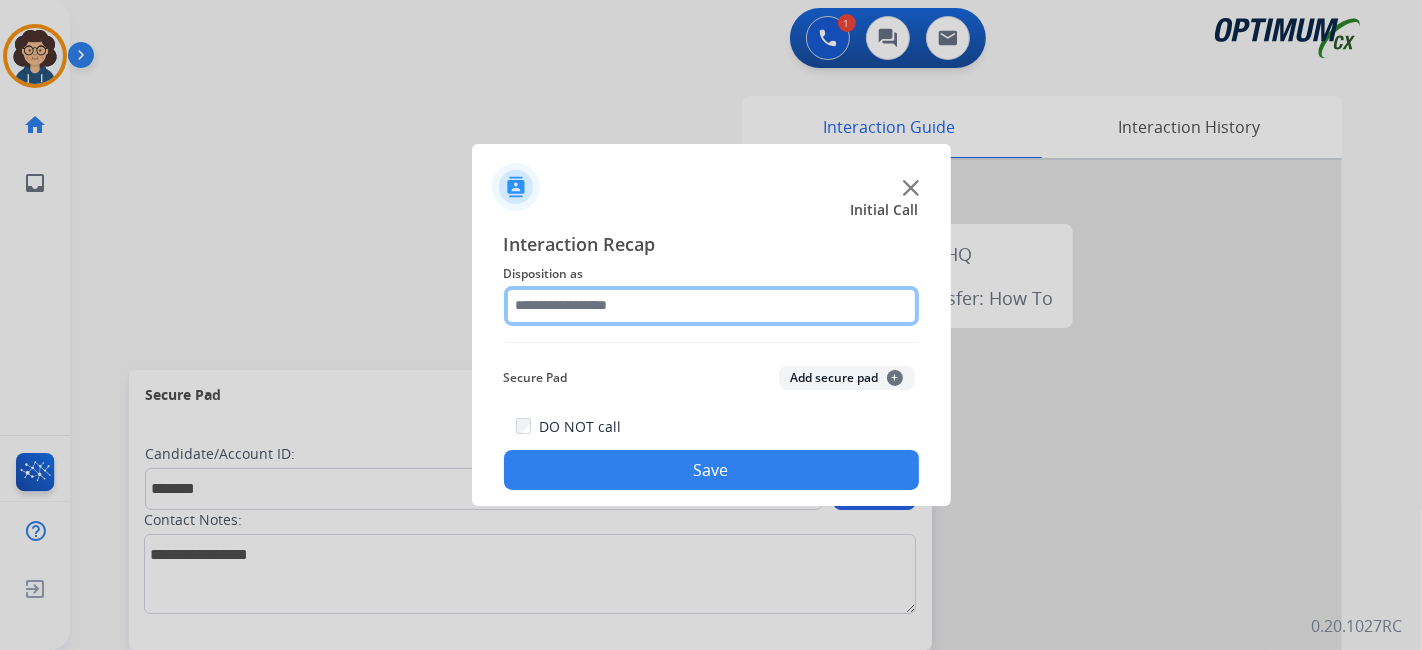 drag, startPoint x: 731, startPoint y: 278, endPoint x: 726, endPoint y: 302, distance: 24.5153 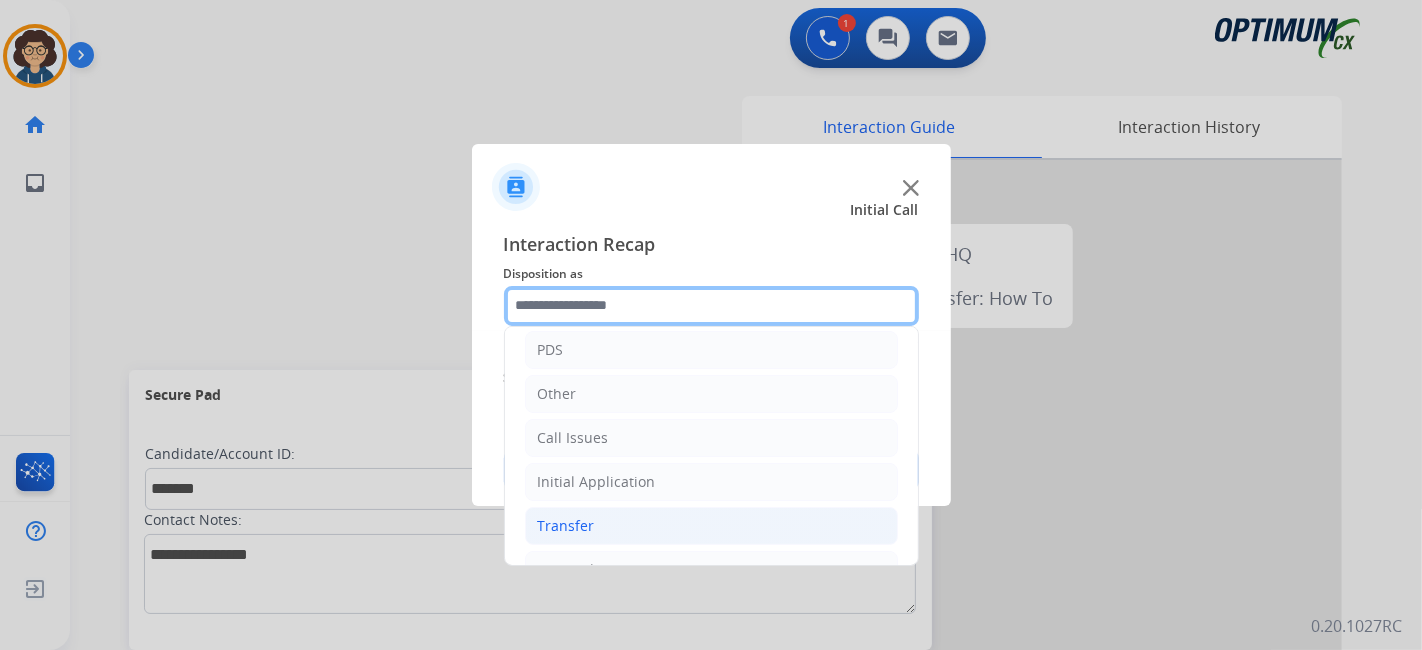 scroll, scrollTop: 131, scrollLeft: 0, axis: vertical 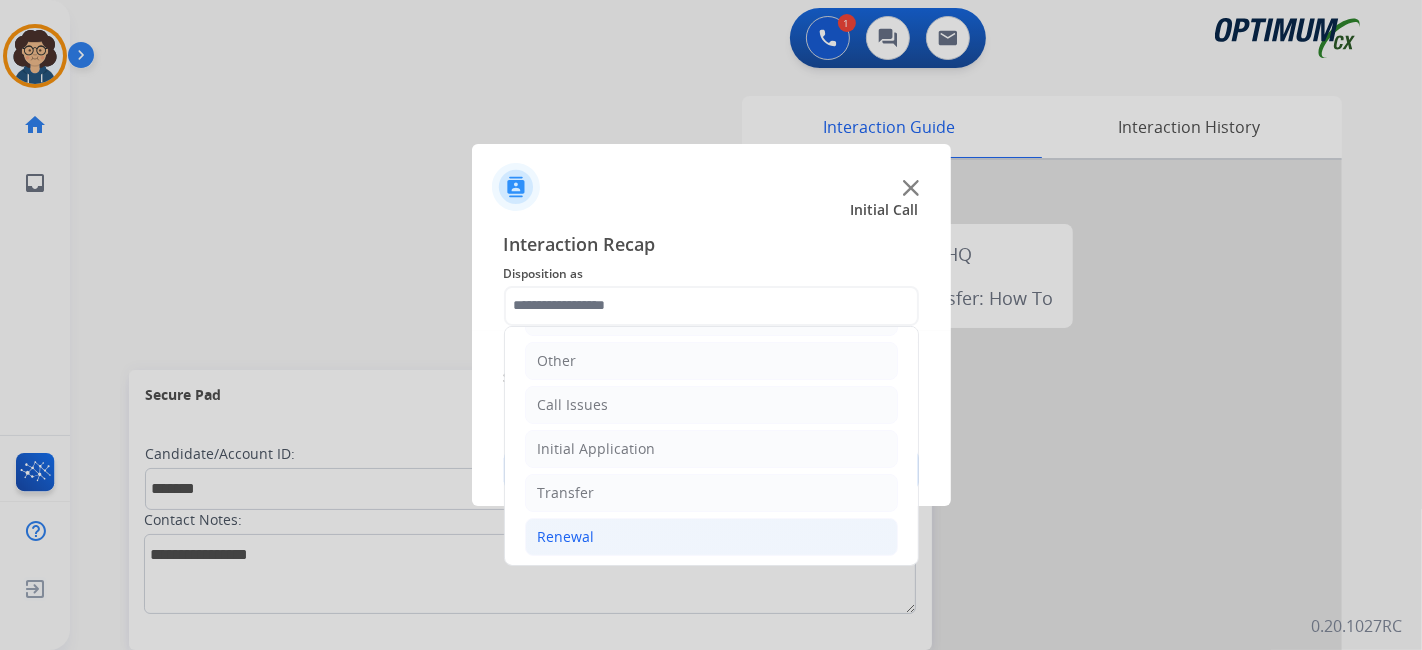 click on "Renewal" 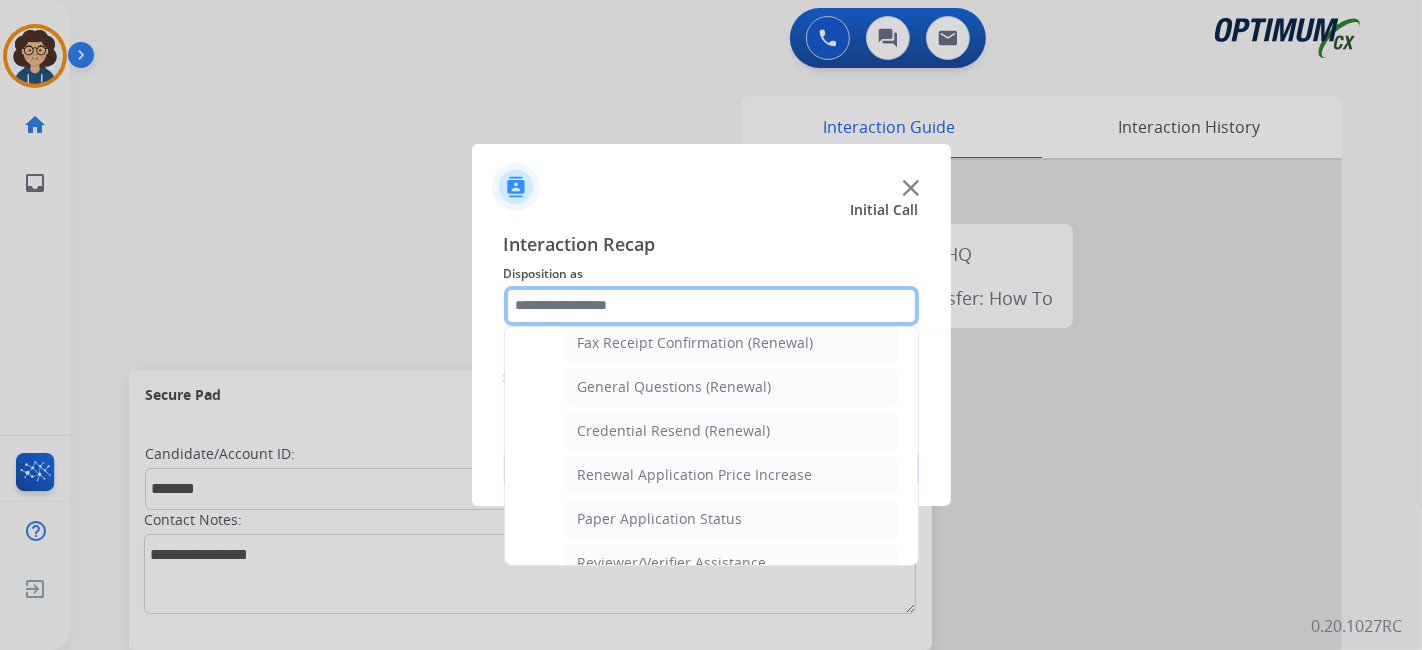 scroll, scrollTop: 580, scrollLeft: 0, axis: vertical 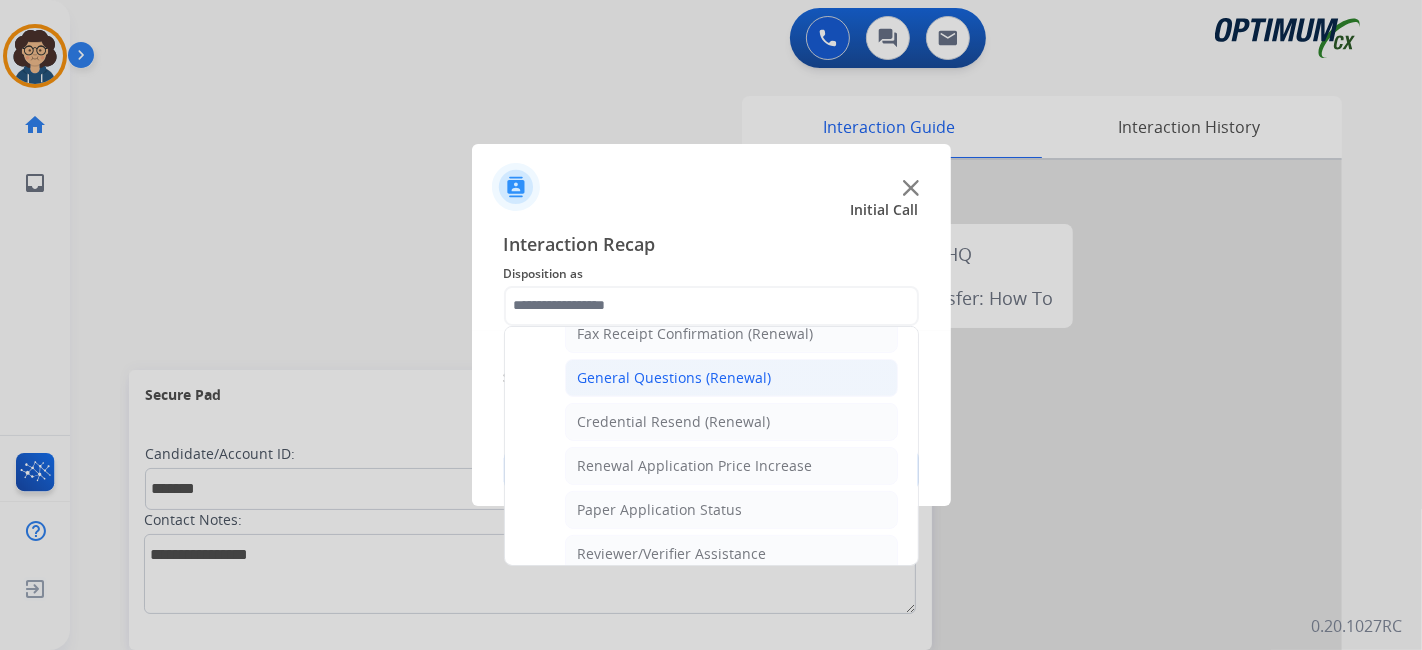 click on "General Questions (Renewal)" 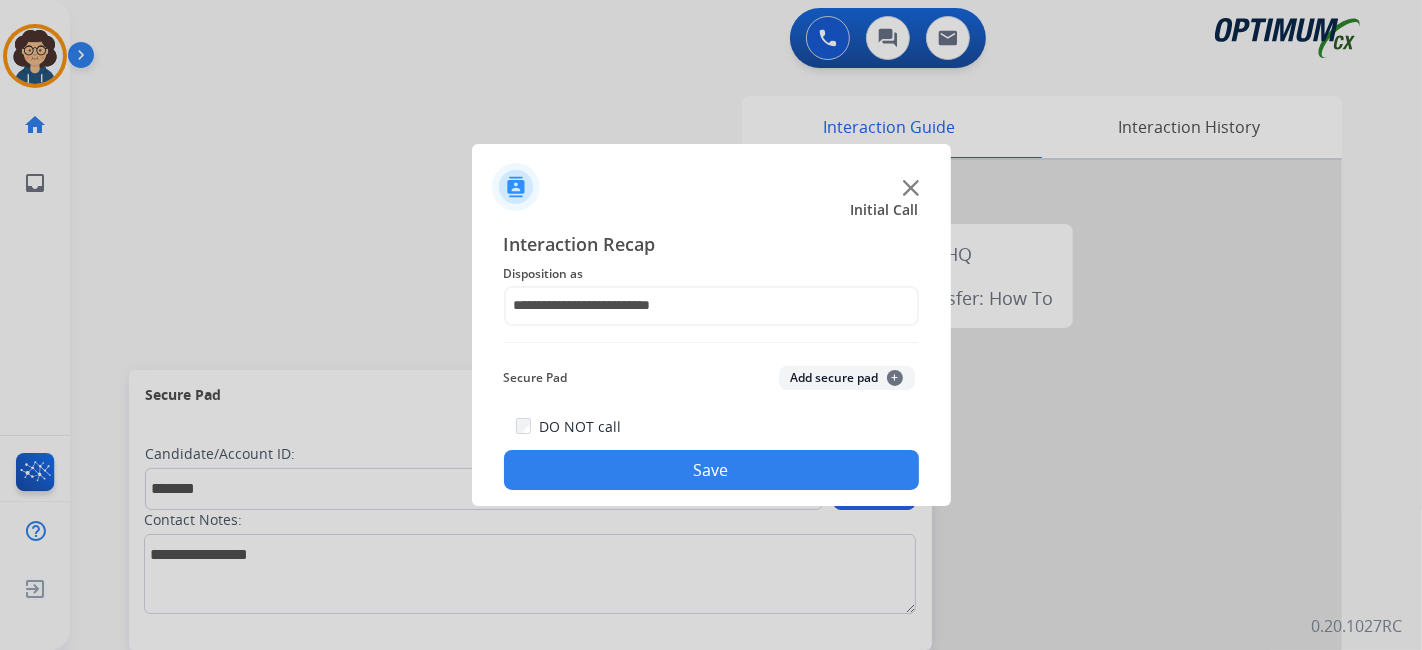 click on "Add secure pad  +" 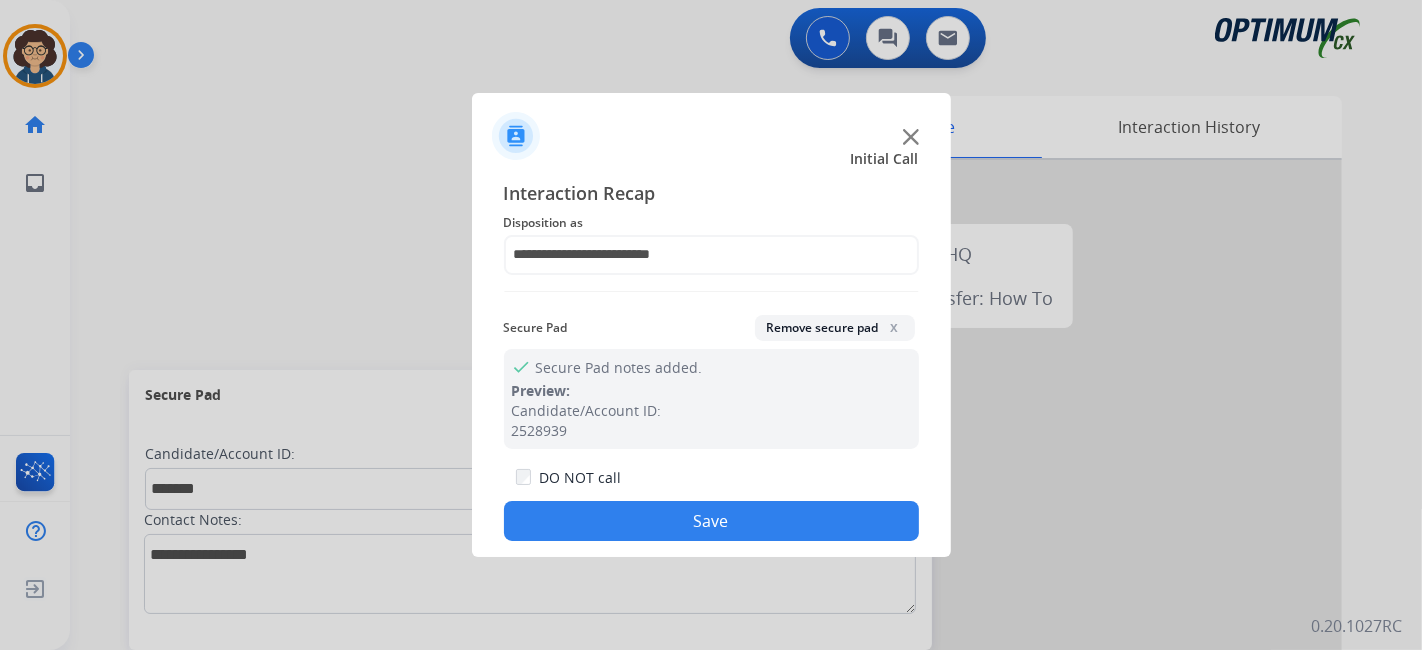 drag, startPoint x: 766, startPoint y: 507, endPoint x: 697, endPoint y: 363, distance: 159.6778 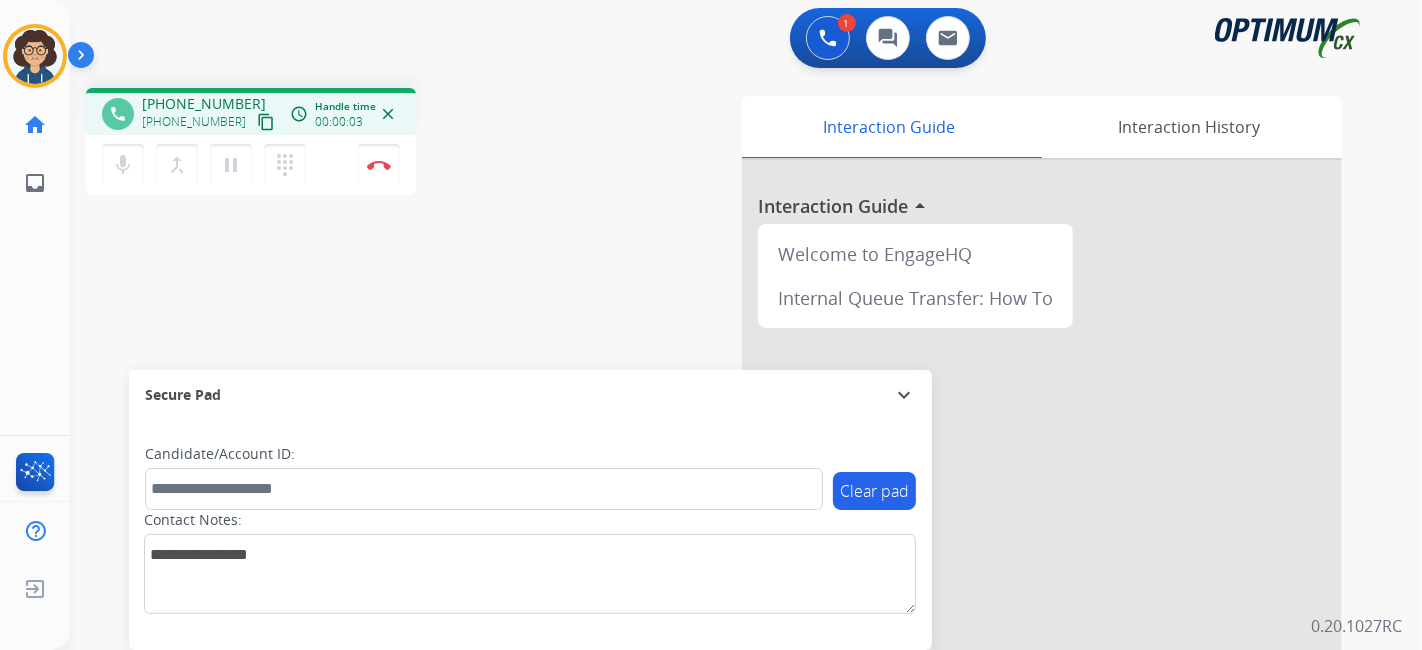 click on "content_copy" at bounding box center [266, 122] 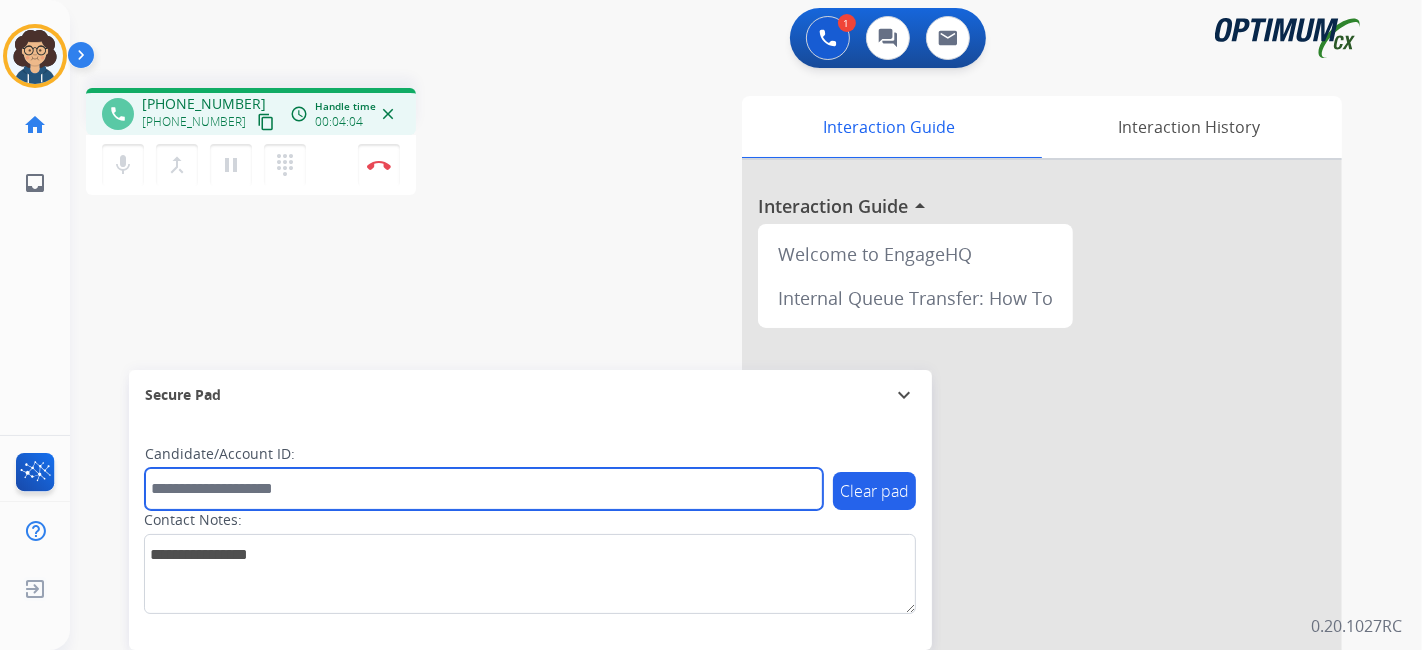 click at bounding box center [484, 489] 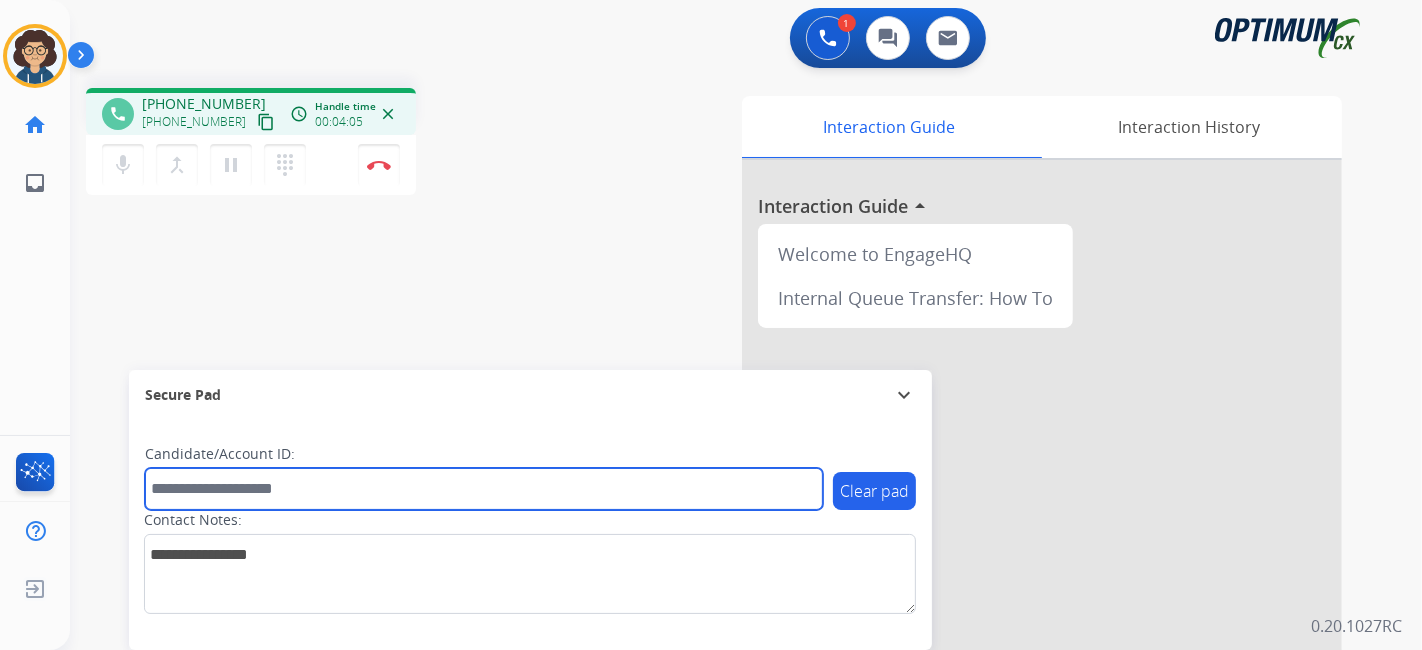 paste on "*******" 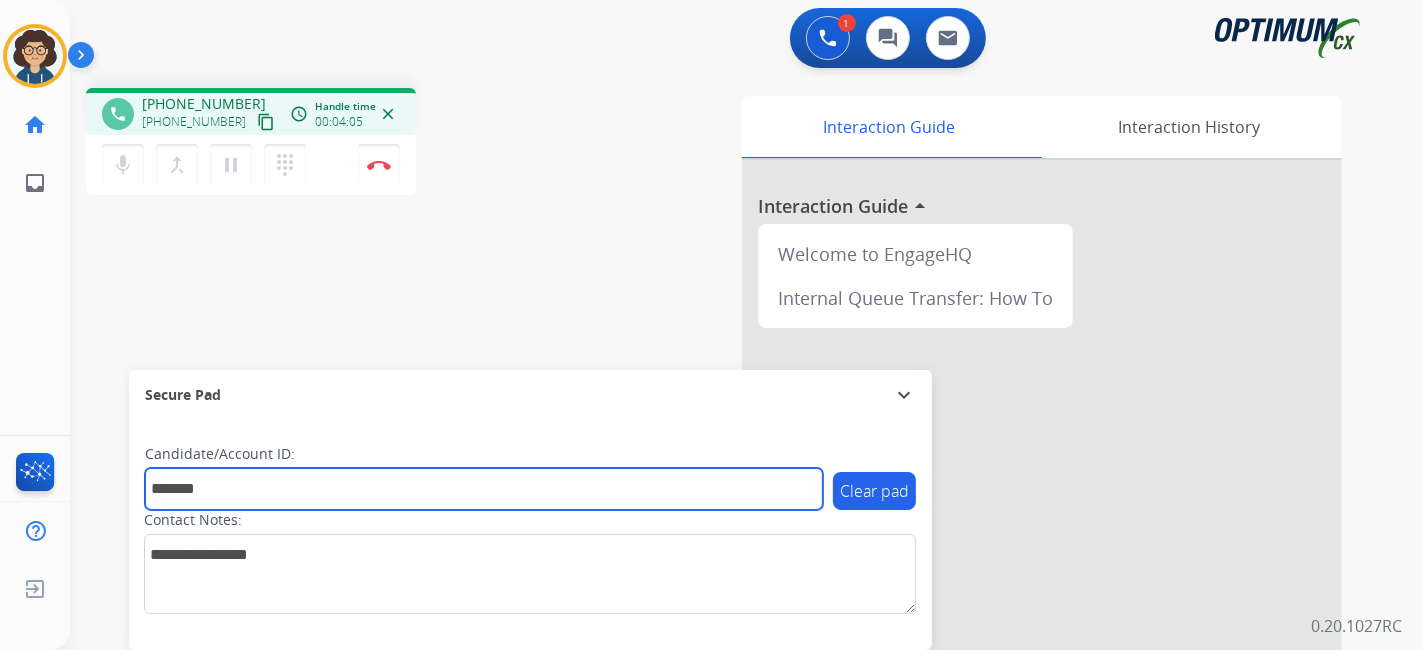 type on "*******" 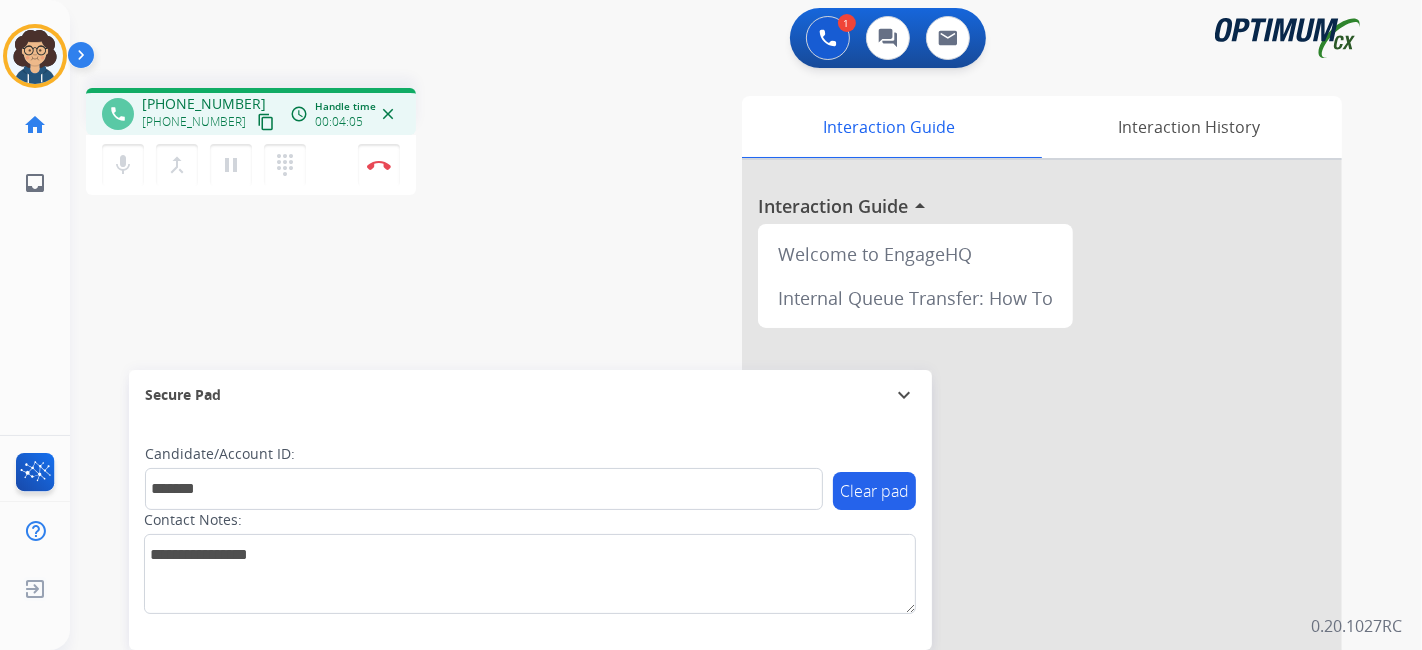 click on "phone [PHONE_NUMBER] [PHONE_NUMBER] content_copy access_time Call metrics Queue   00:10 Hold   00:00 Talk   04:06 Total   04:15 Handle time 00:04:05 close mic Mute merge_type Bridge pause Hold dialpad Dialpad Disconnect swap_horiz Break voice bridge close_fullscreen Connect 3-Way Call merge_type Separate 3-Way Call  Interaction Guide   Interaction History  Interaction Guide arrow_drop_up  Welcome to EngageHQ   Internal Queue Transfer: How To  Secure Pad expand_more Clear pad Candidate/Account ID: ******* Contact Notes:" at bounding box center (722, 489) 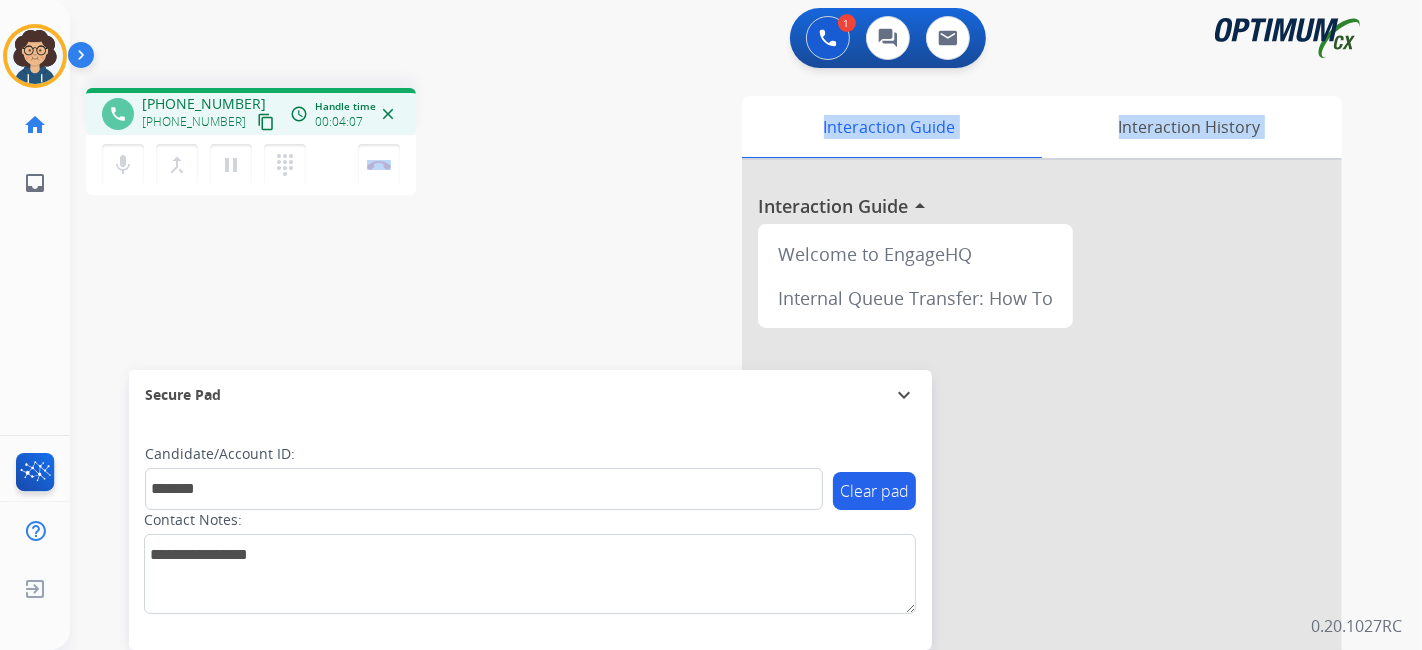 drag, startPoint x: 554, startPoint y: 156, endPoint x: 523, endPoint y: 22, distance: 137.53908 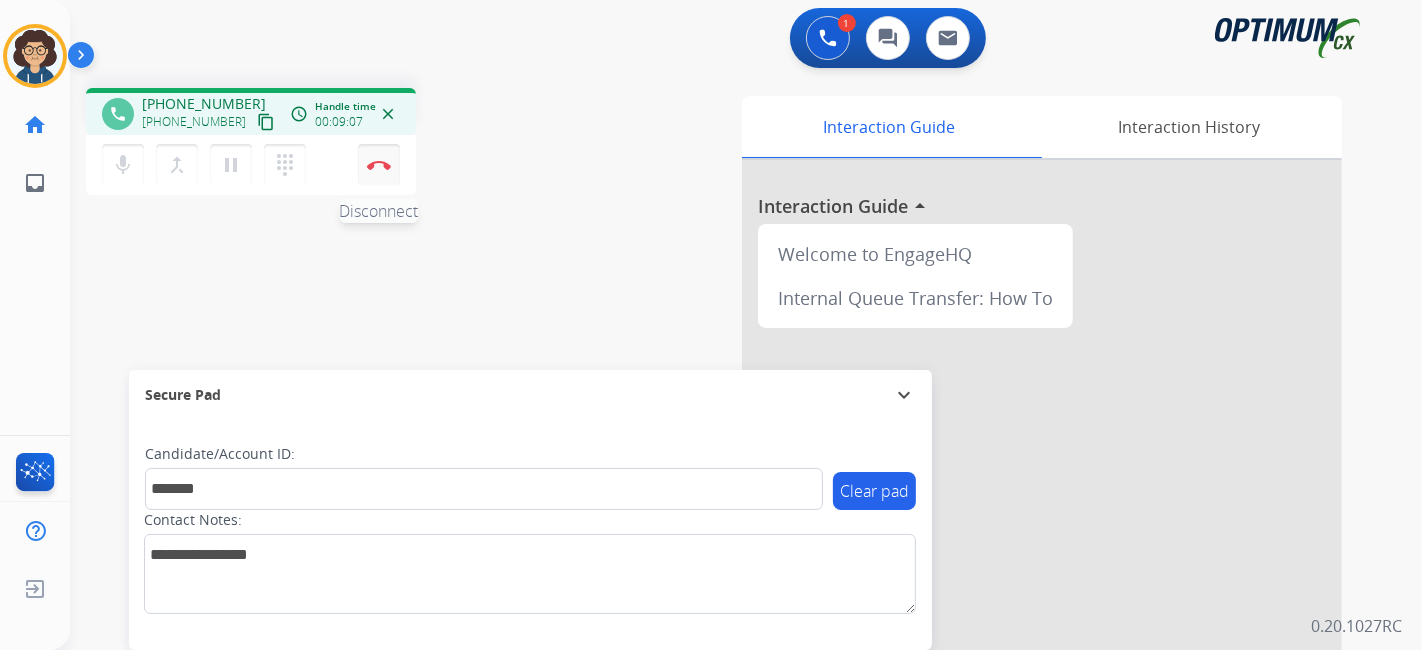 click on "Disconnect" at bounding box center [379, 165] 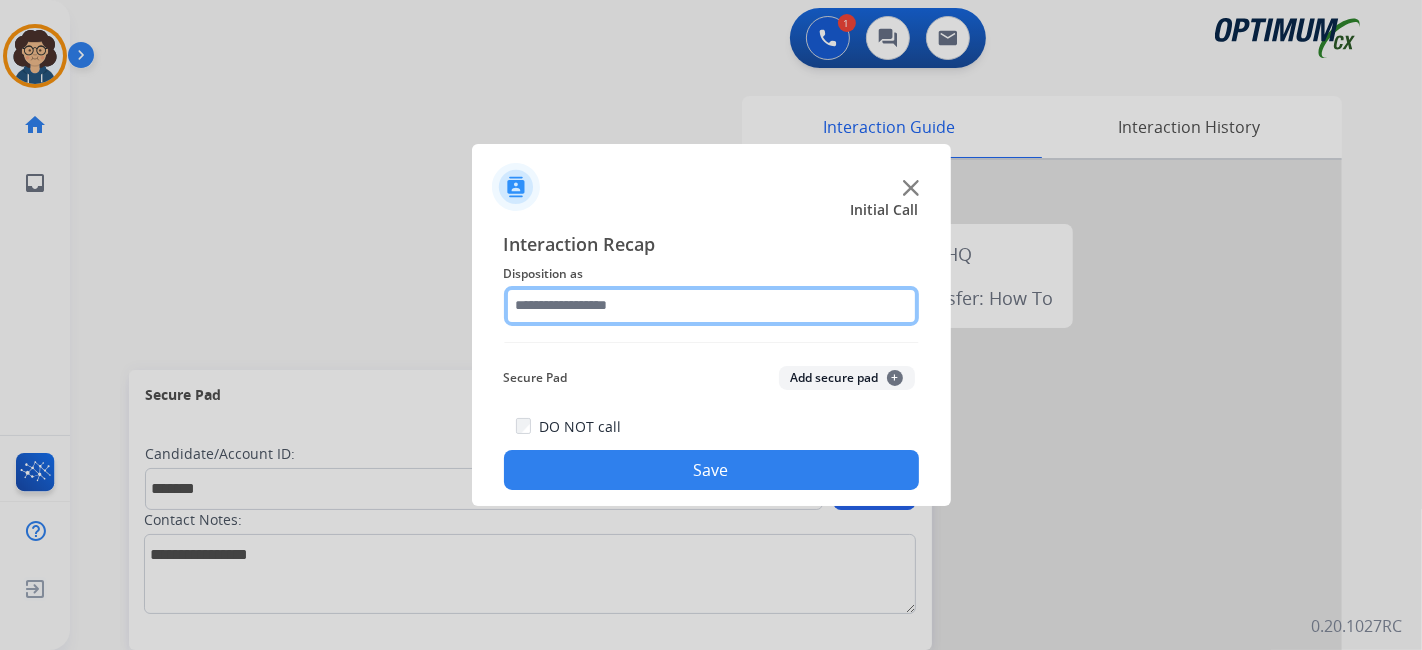 click 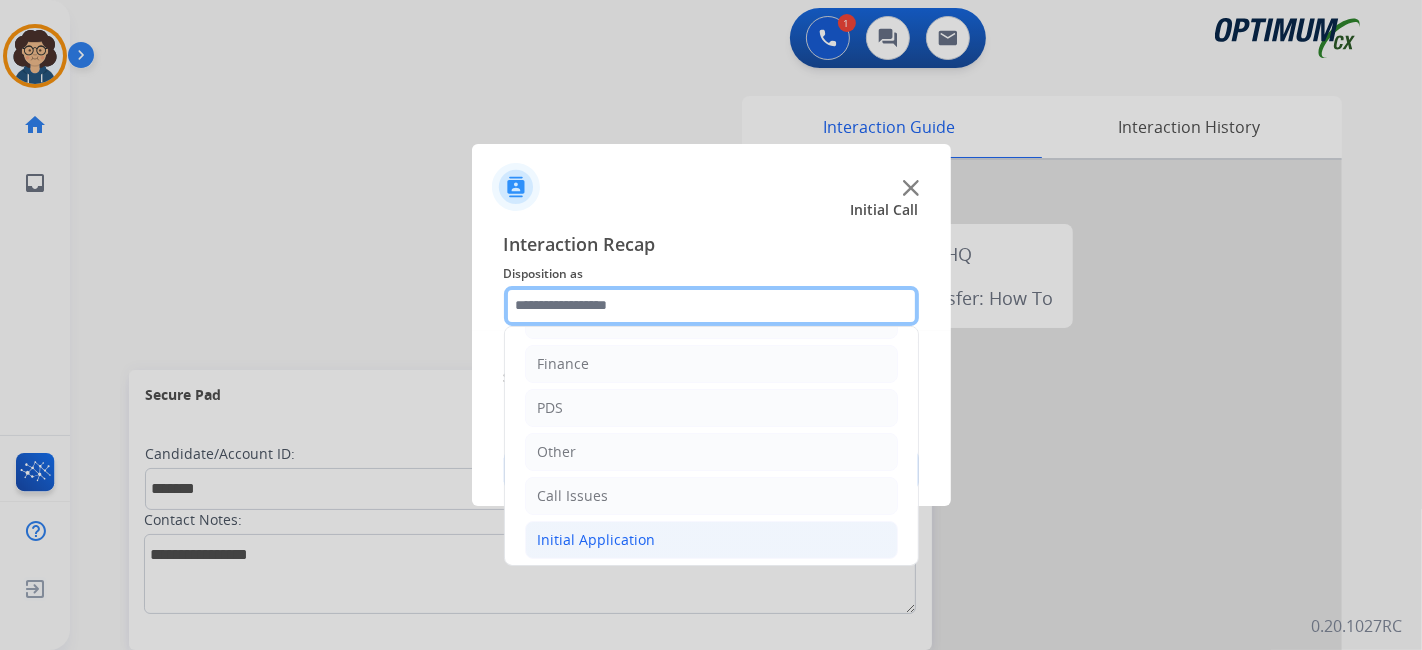scroll, scrollTop: 131, scrollLeft: 0, axis: vertical 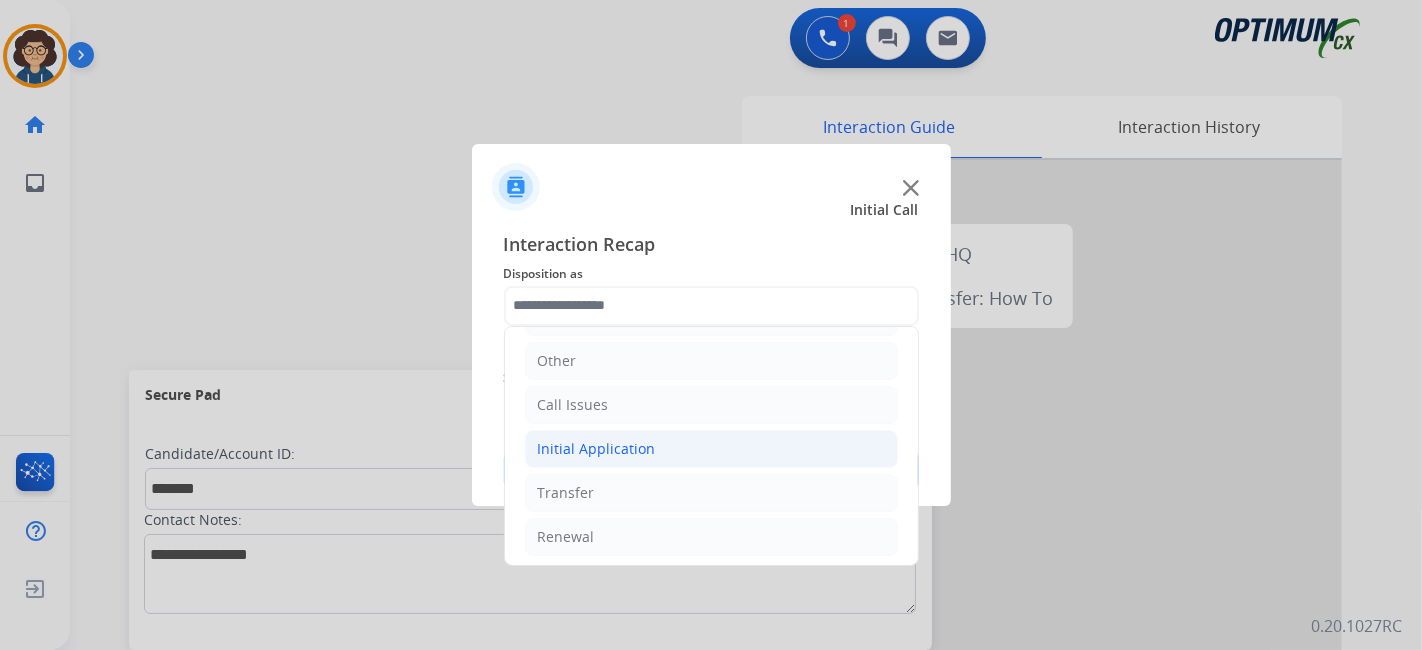 click on "Initial Application" 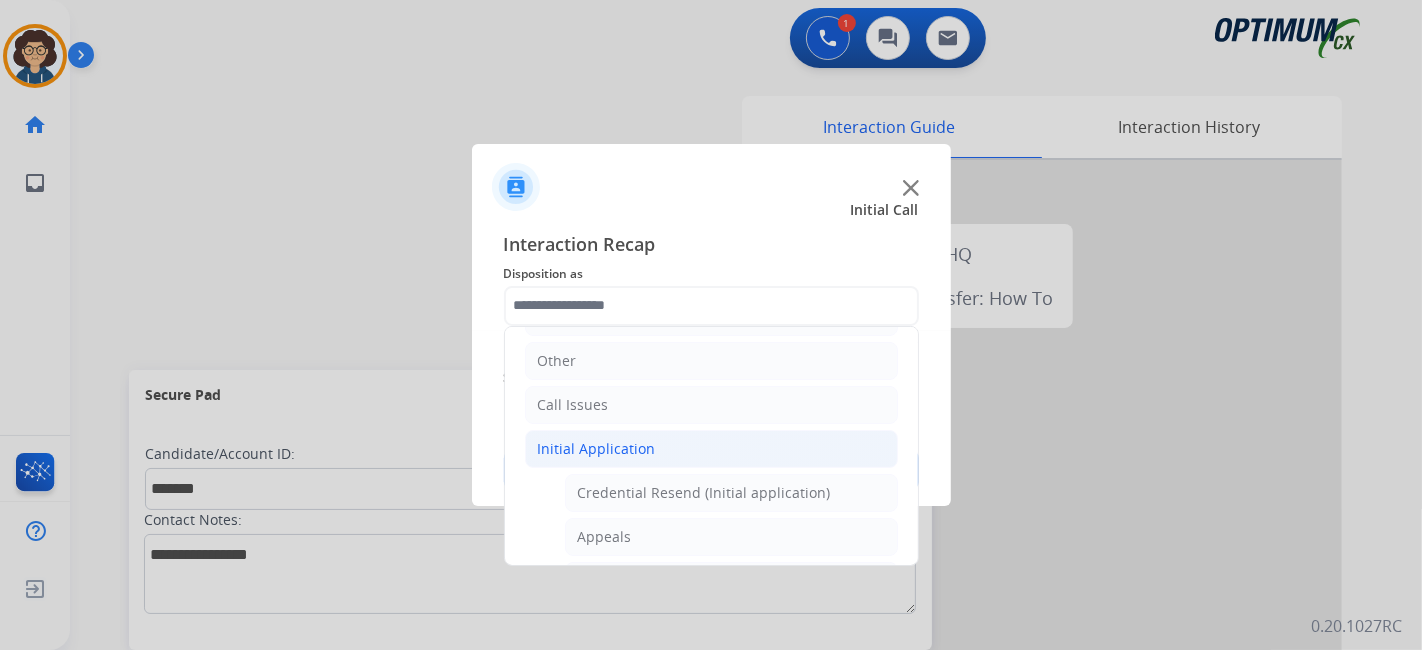 click on "Credential Resend (Initial application)" 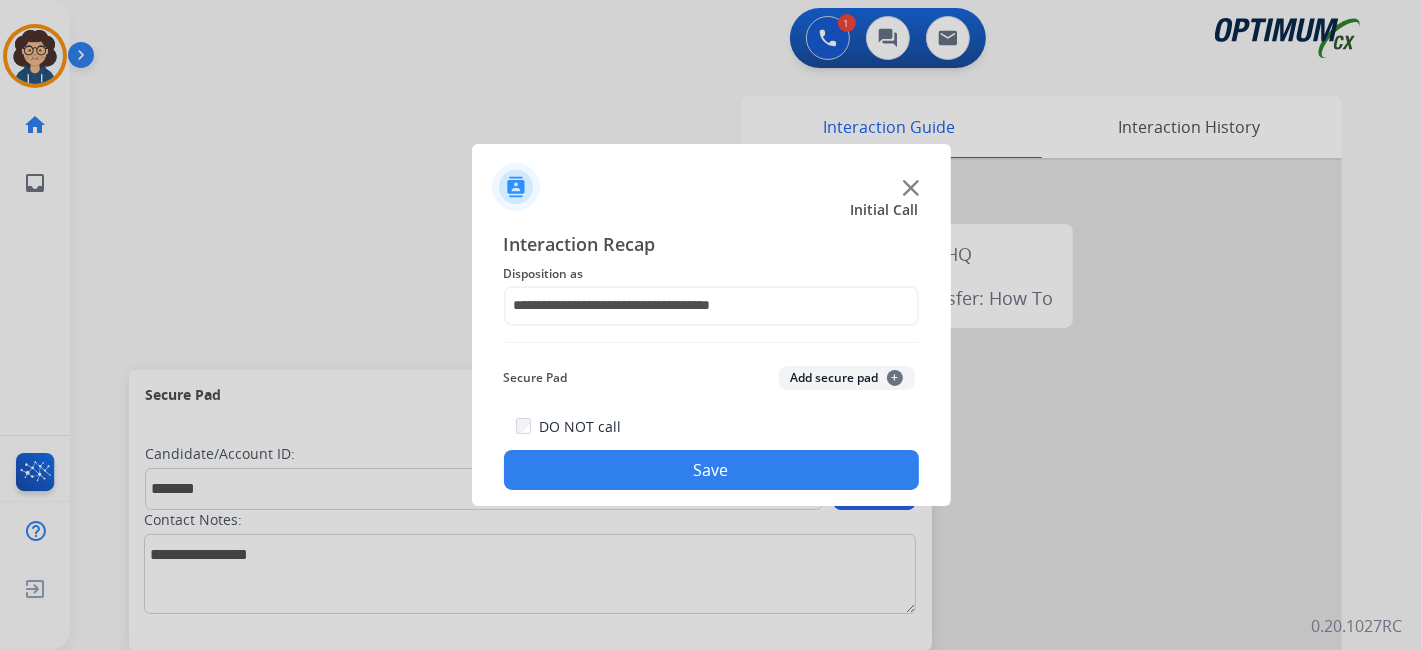 click on "Secure Pad  Add secure pad  +" 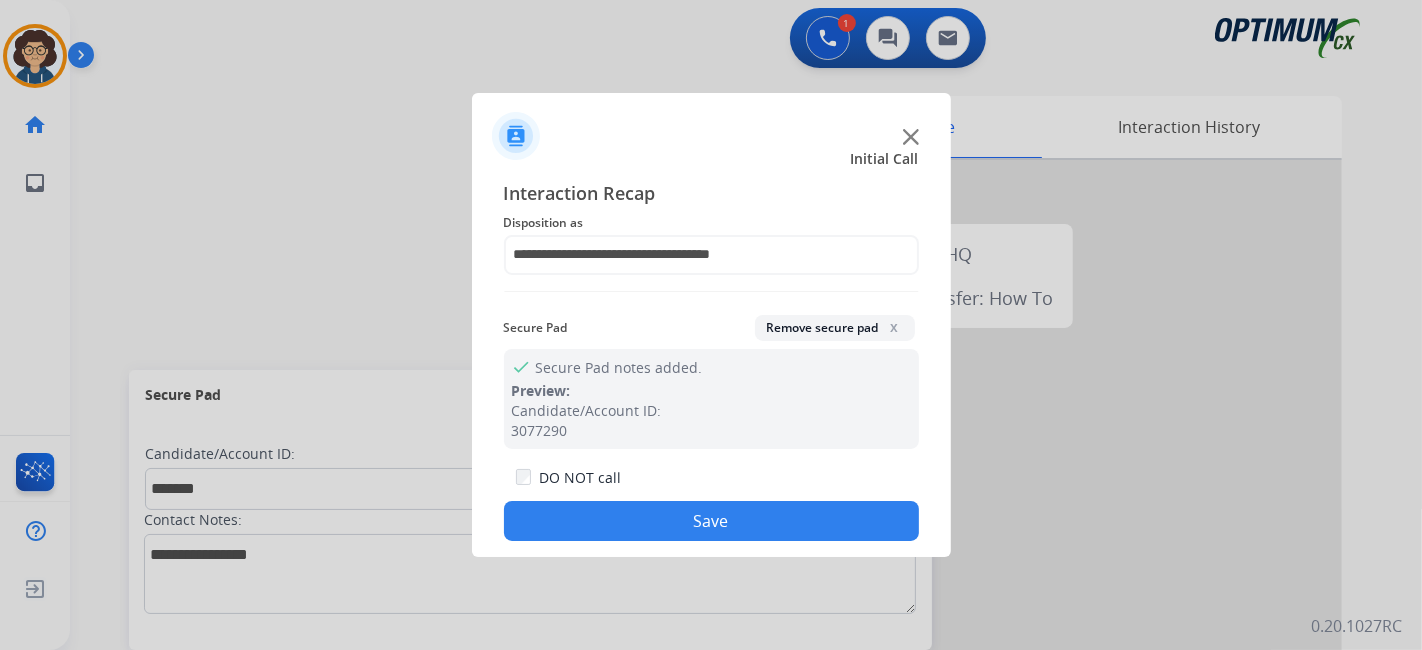 click on "DO NOT call  Save" 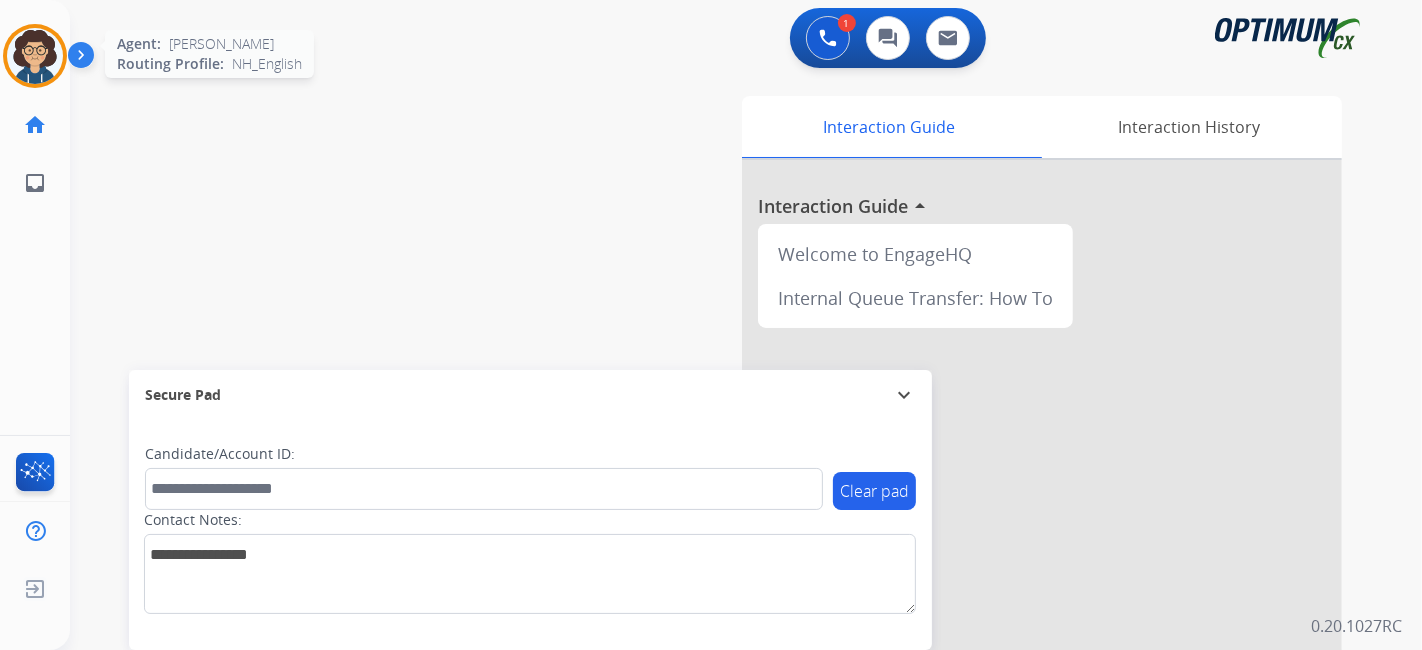 click at bounding box center [35, 56] 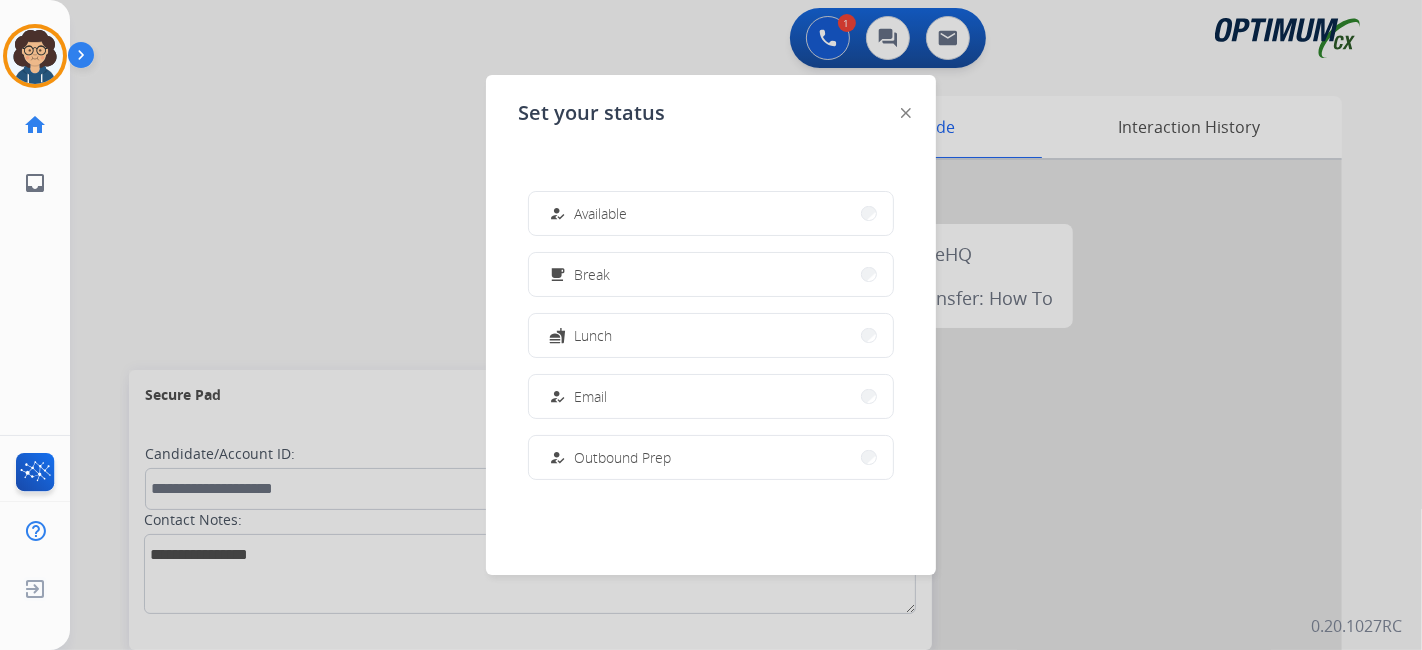 drag, startPoint x: 320, startPoint y: 221, endPoint x: 378, endPoint y: 27, distance: 202.48457 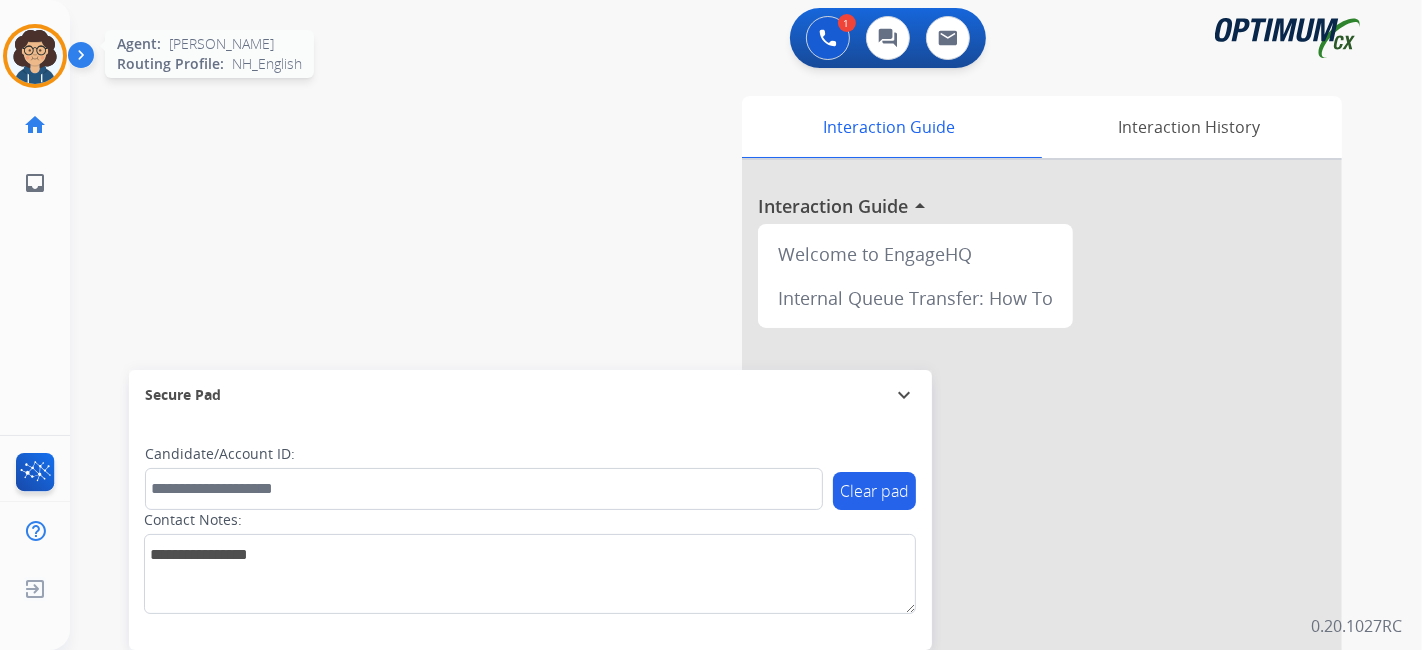 click at bounding box center (35, 56) 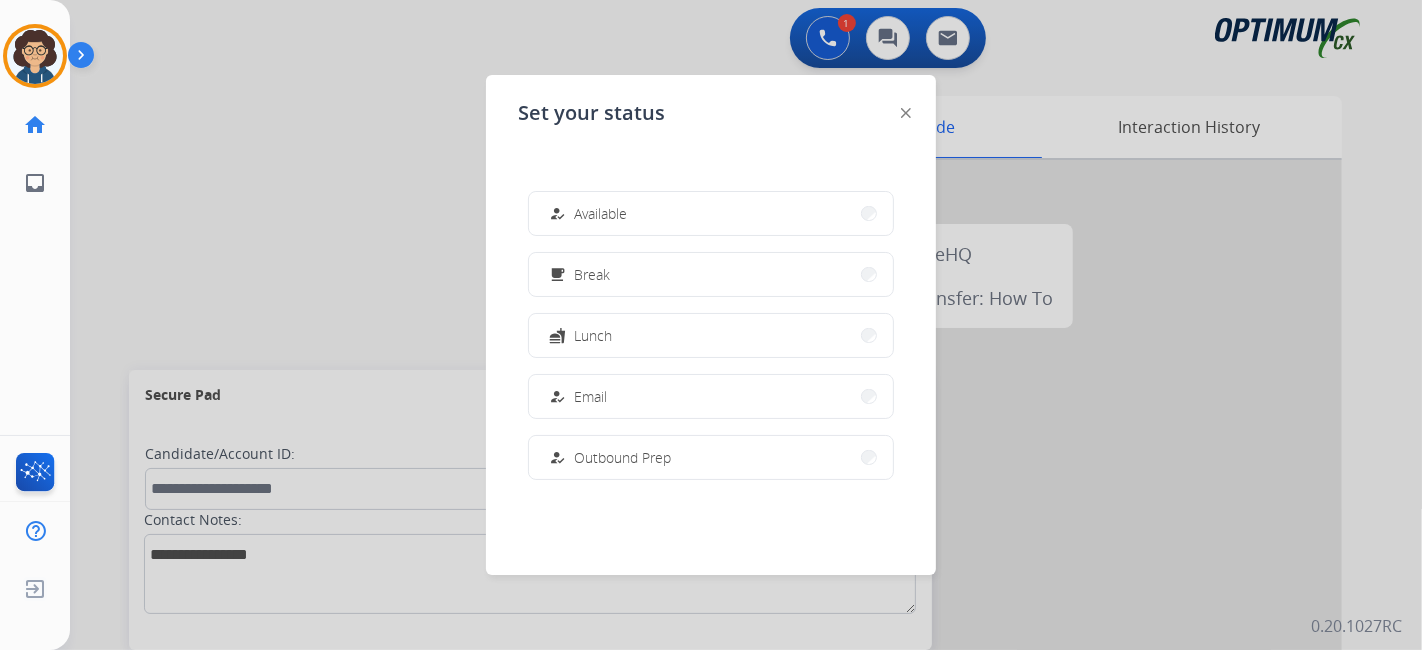 scroll, scrollTop: 498, scrollLeft: 0, axis: vertical 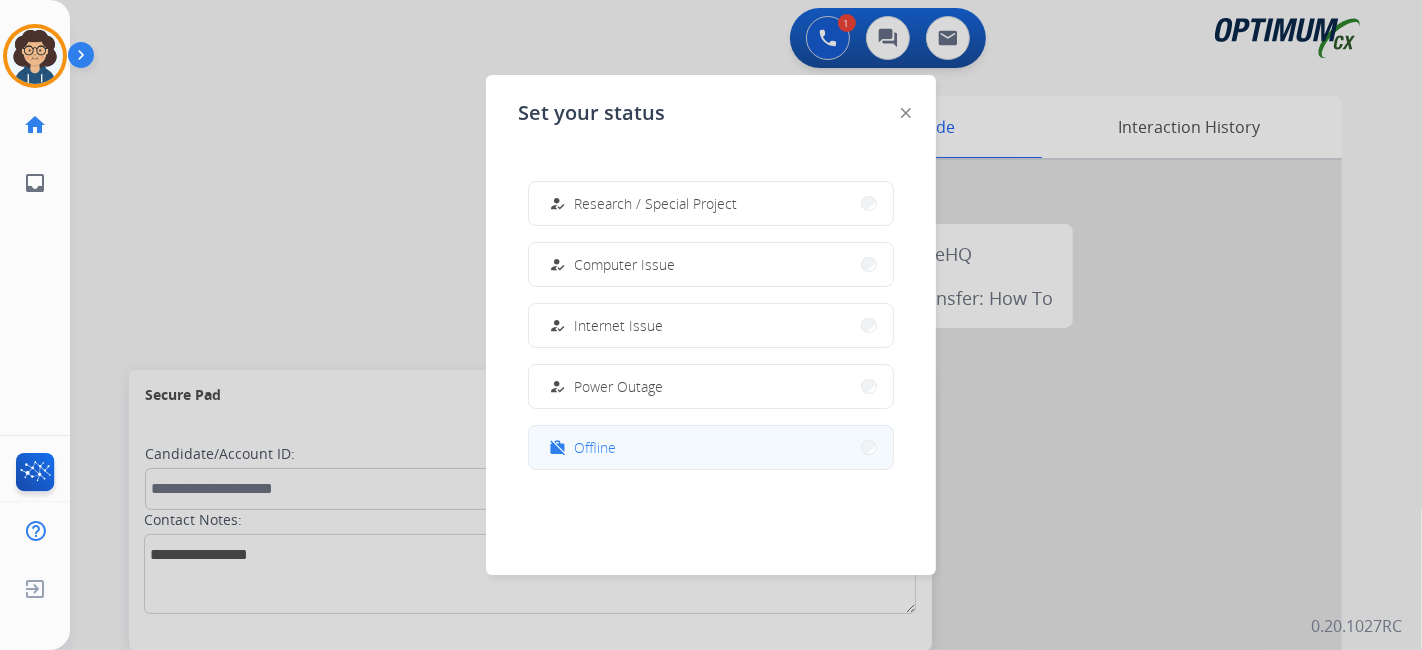 click on "work_off Offline" at bounding box center (711, 447) 